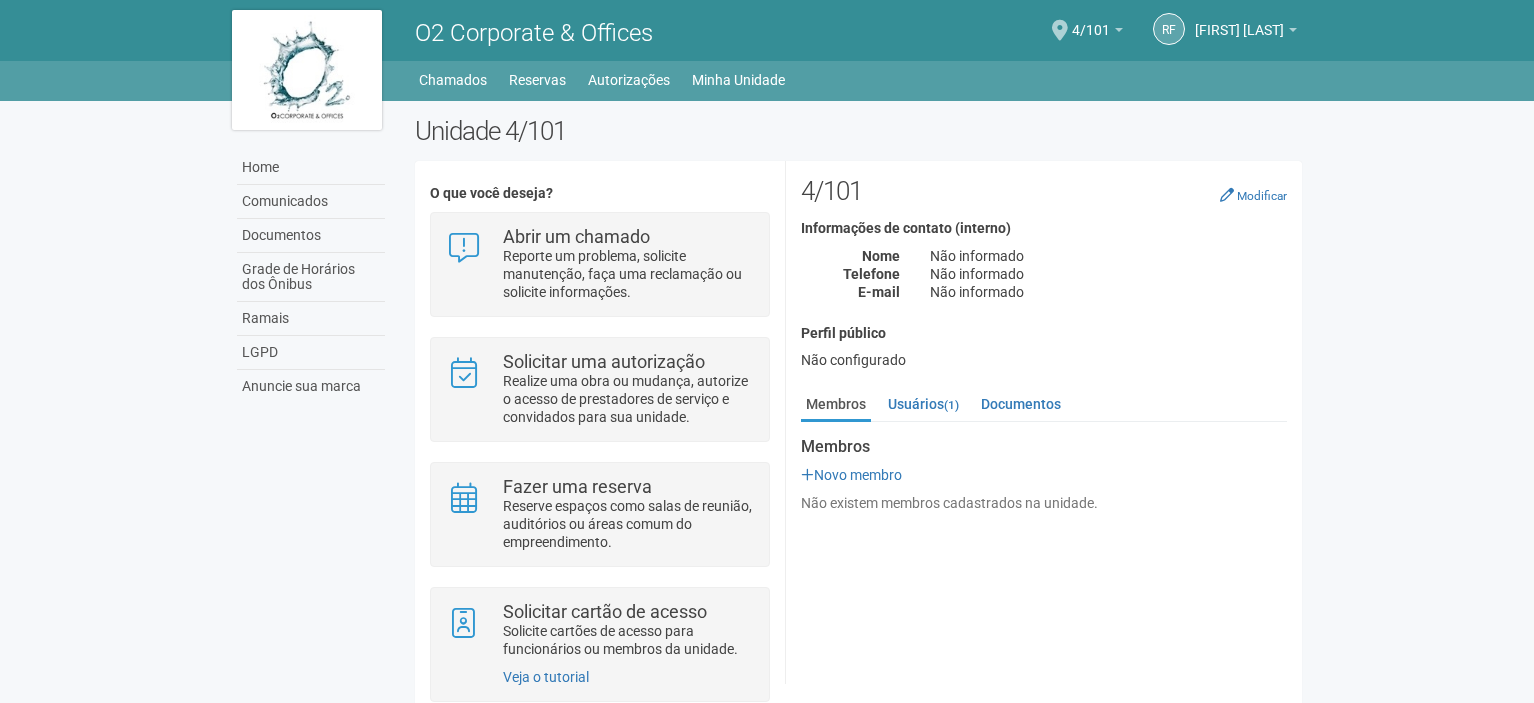 scroll, scrollTop: 0, scrollLeft: 0, axis: both 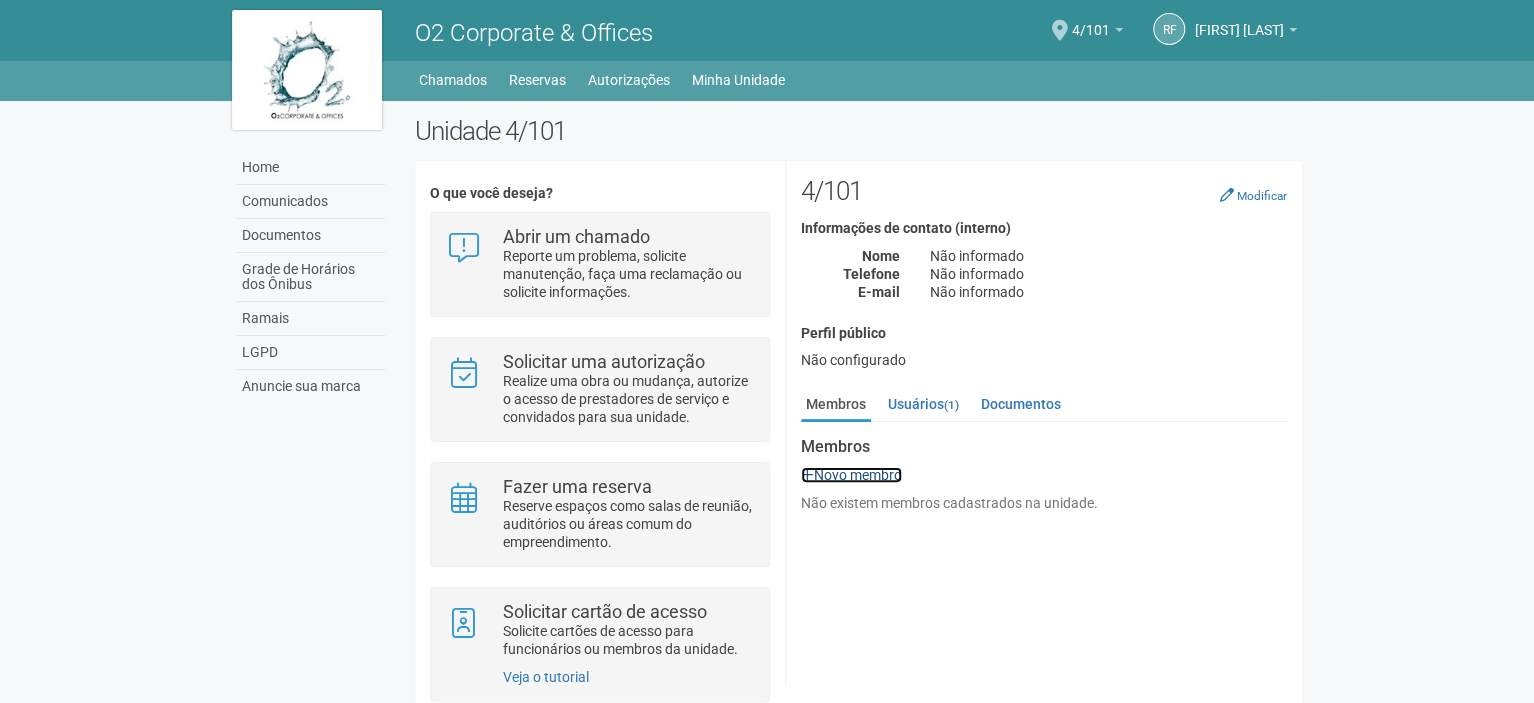 click on "Novo membro" at bounding box center (851, 475) 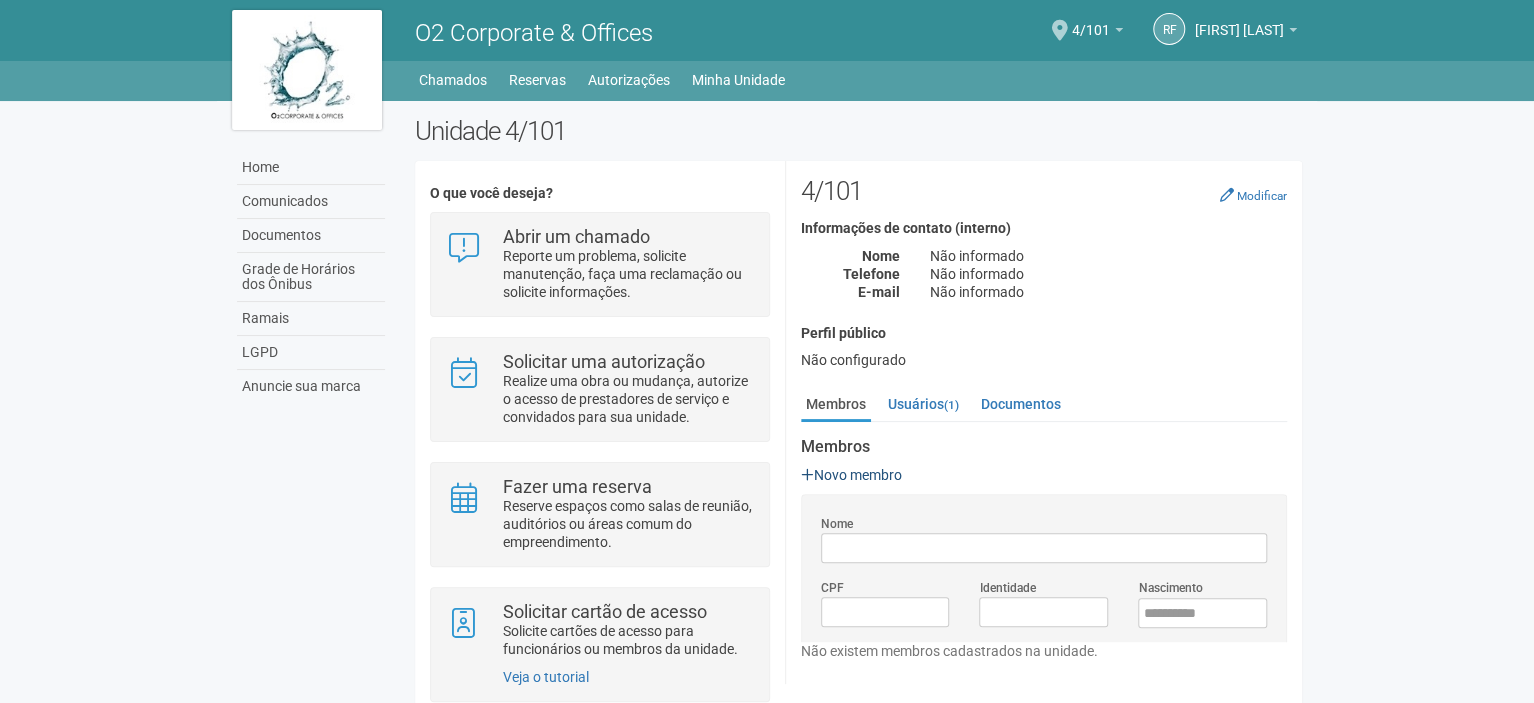 scroll, scrollTop: 0, scrollLeft: 0, axis: both 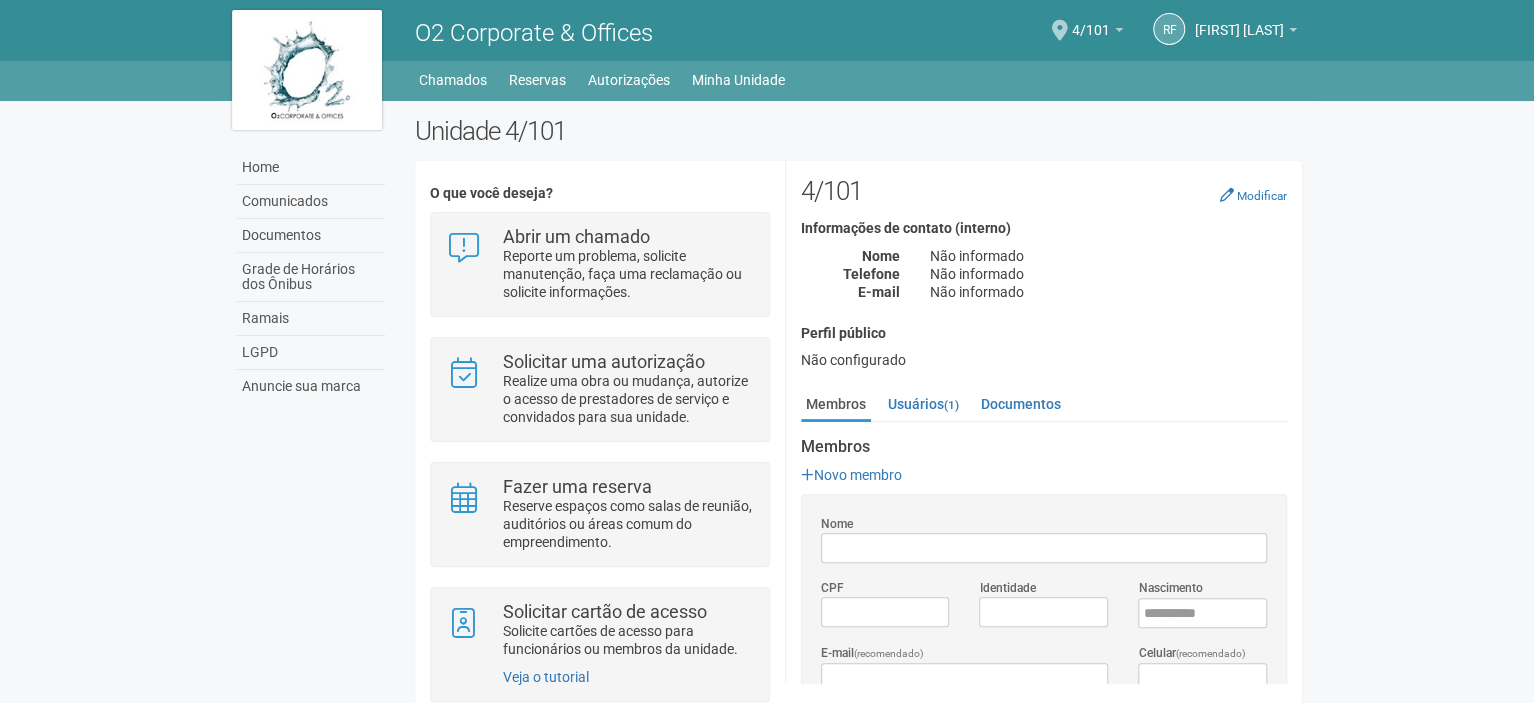 click on "Nome" at bounding box center [1044, 548] 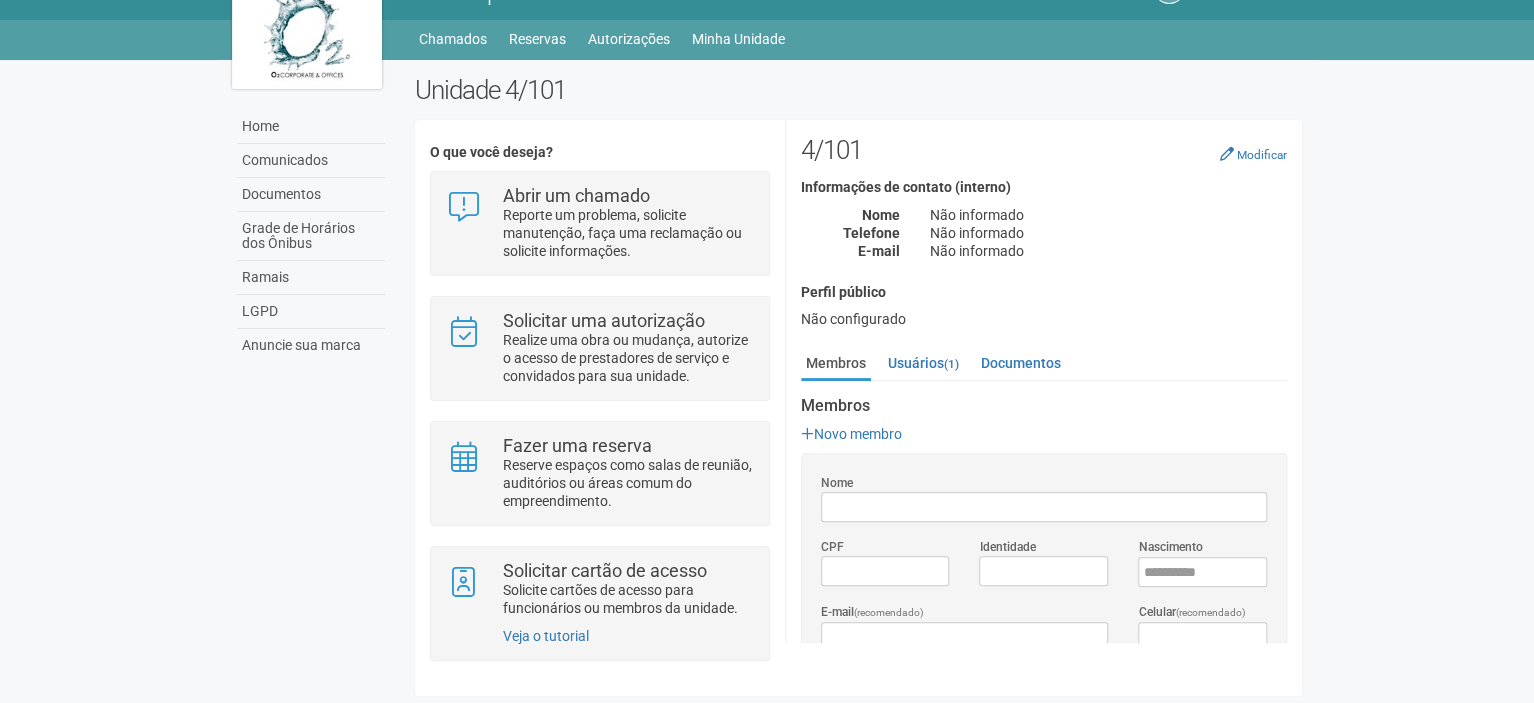 click on "Aguarde...
O2 Corporate & Offices
RF
Robson Firmino Gomes
Robson Firmino Gomes
robson.firmino@superfeiranova.com.br
Meu perfil
Alterar senha
Sair
4/101
Você está na unidade
4/101
Ir para a unidade
Home
Home
Comunicados
Documentos
Grade de Horários dos Ônibus
Ramais
LGPD
Anuncie sua marca
Chamados" at bounding box center (767, 310) 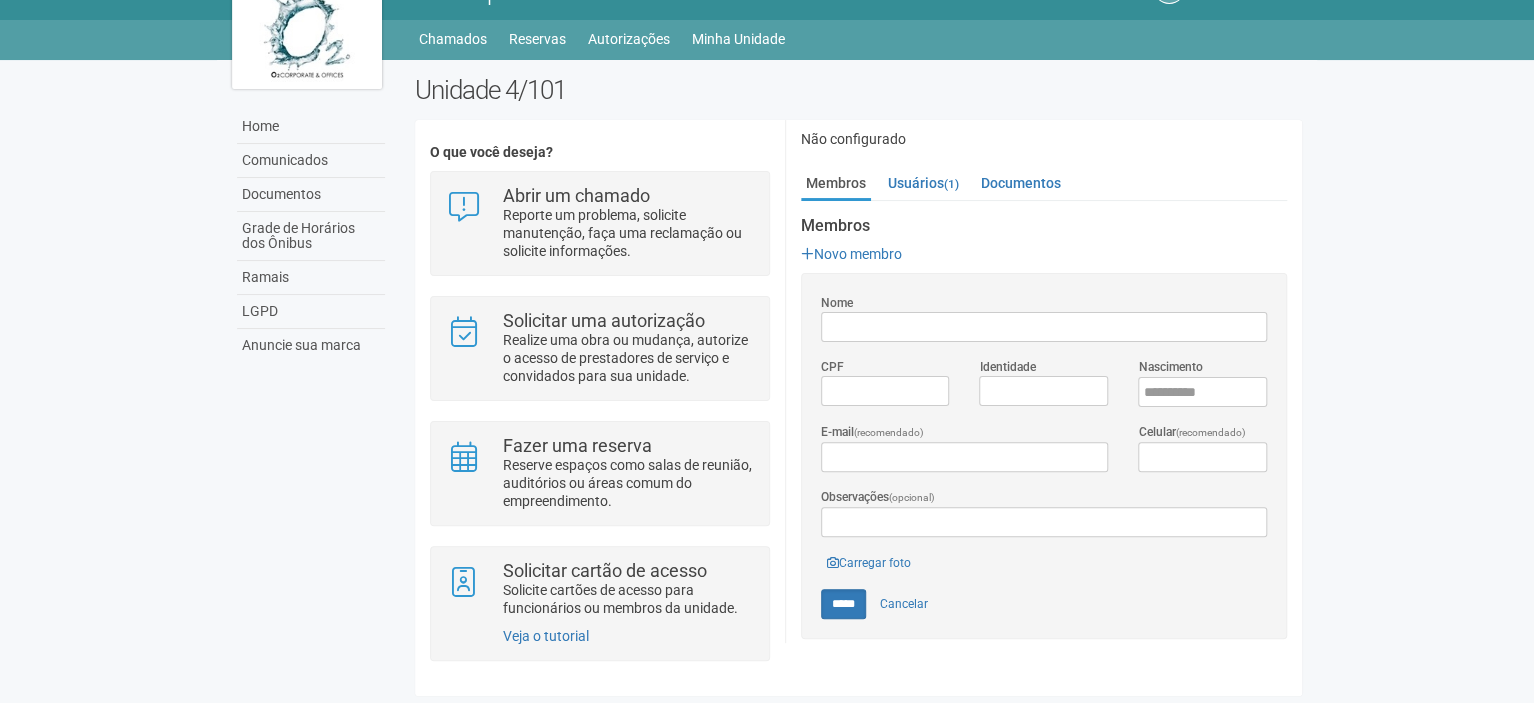 scroll, scrollTop: 181, scrollLeft: 0, axis: vertical 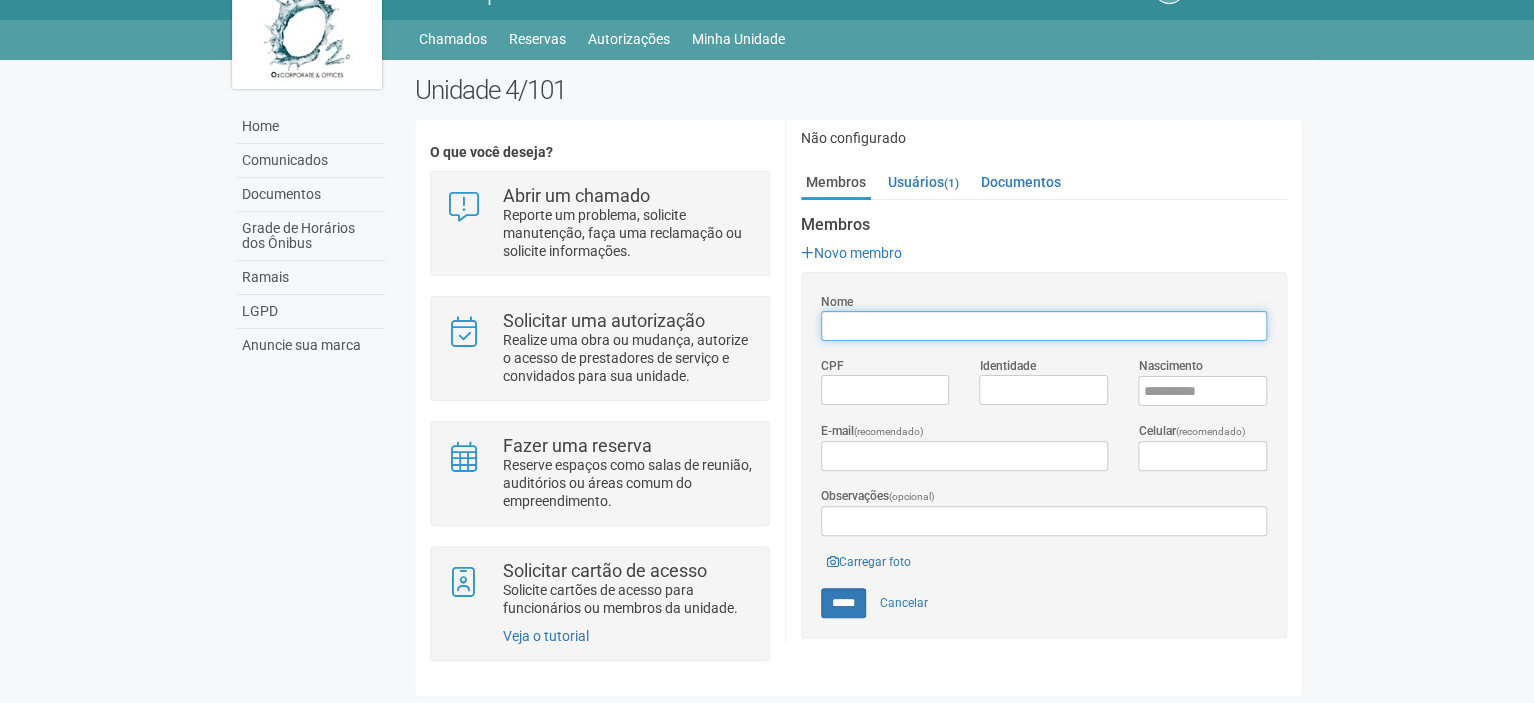 click on "Nome" at bounding box center [1044, 326] 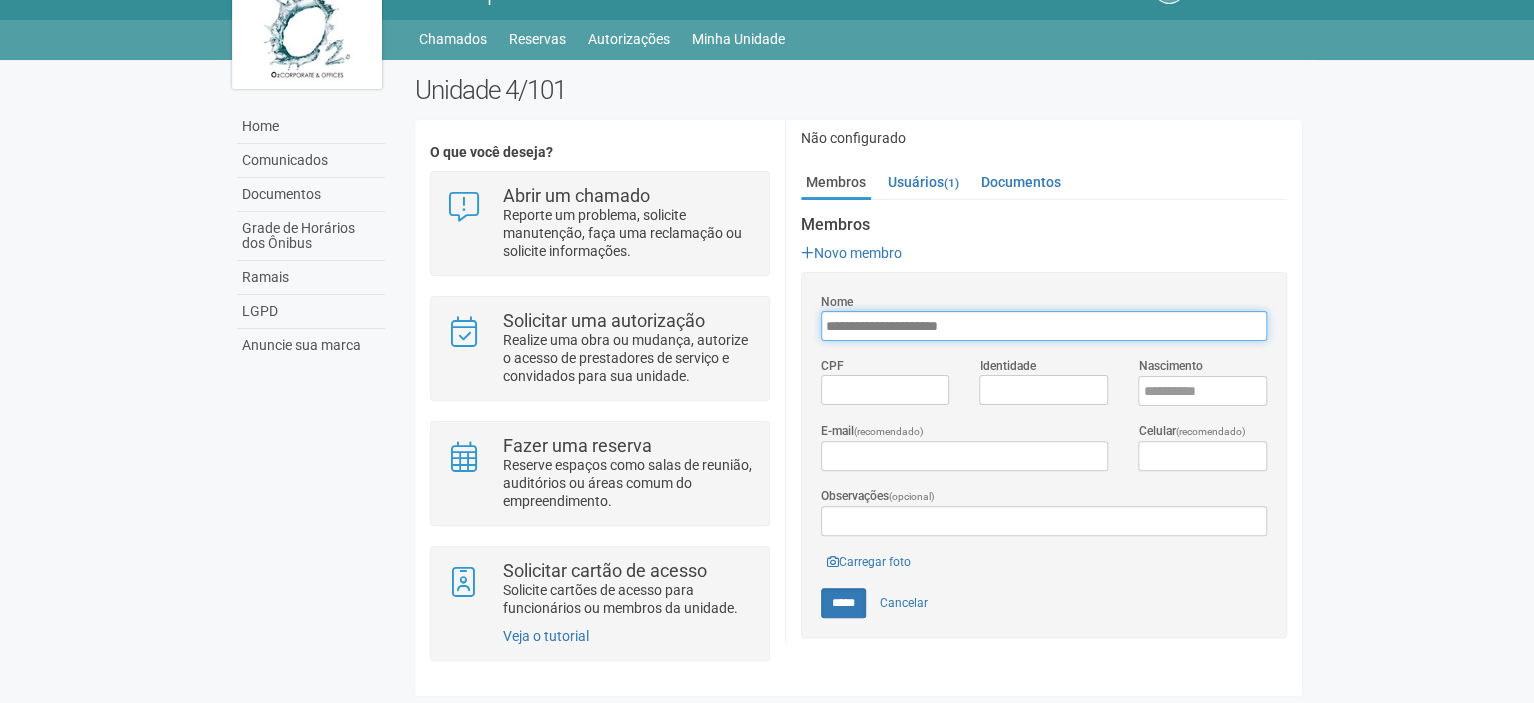 type on "**********" 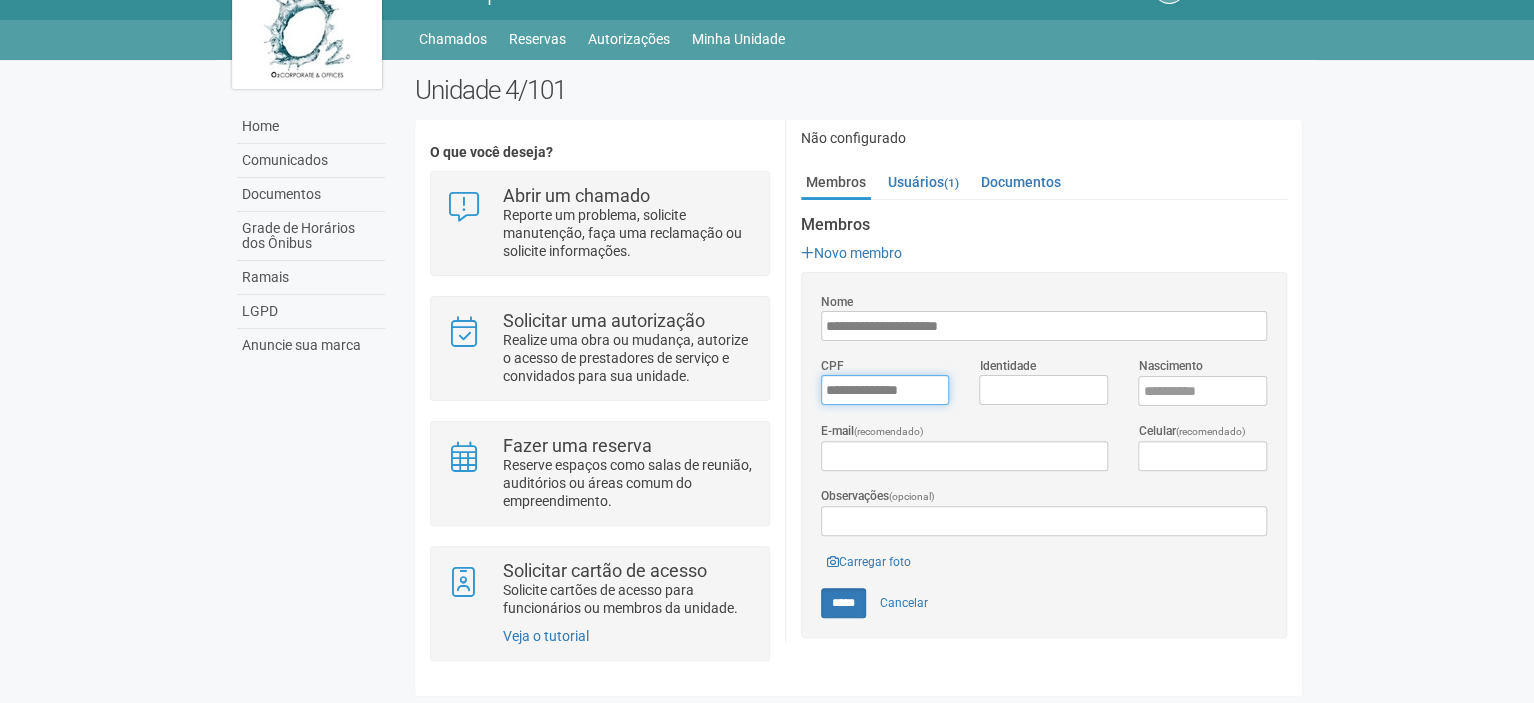 click on "*********" at bounding box center [885, 390] 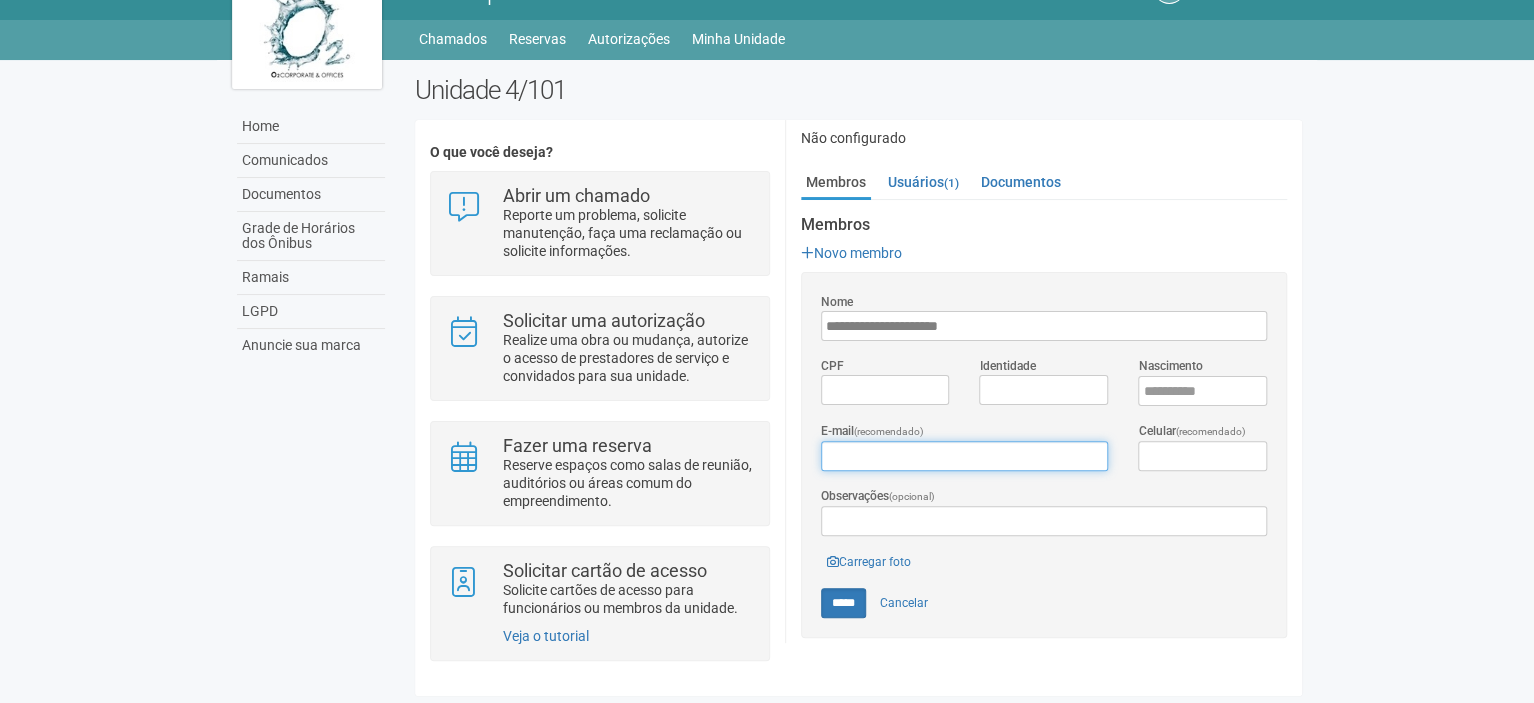 click on "E-mail  (recomendado)" at bounding box center (964, 456) 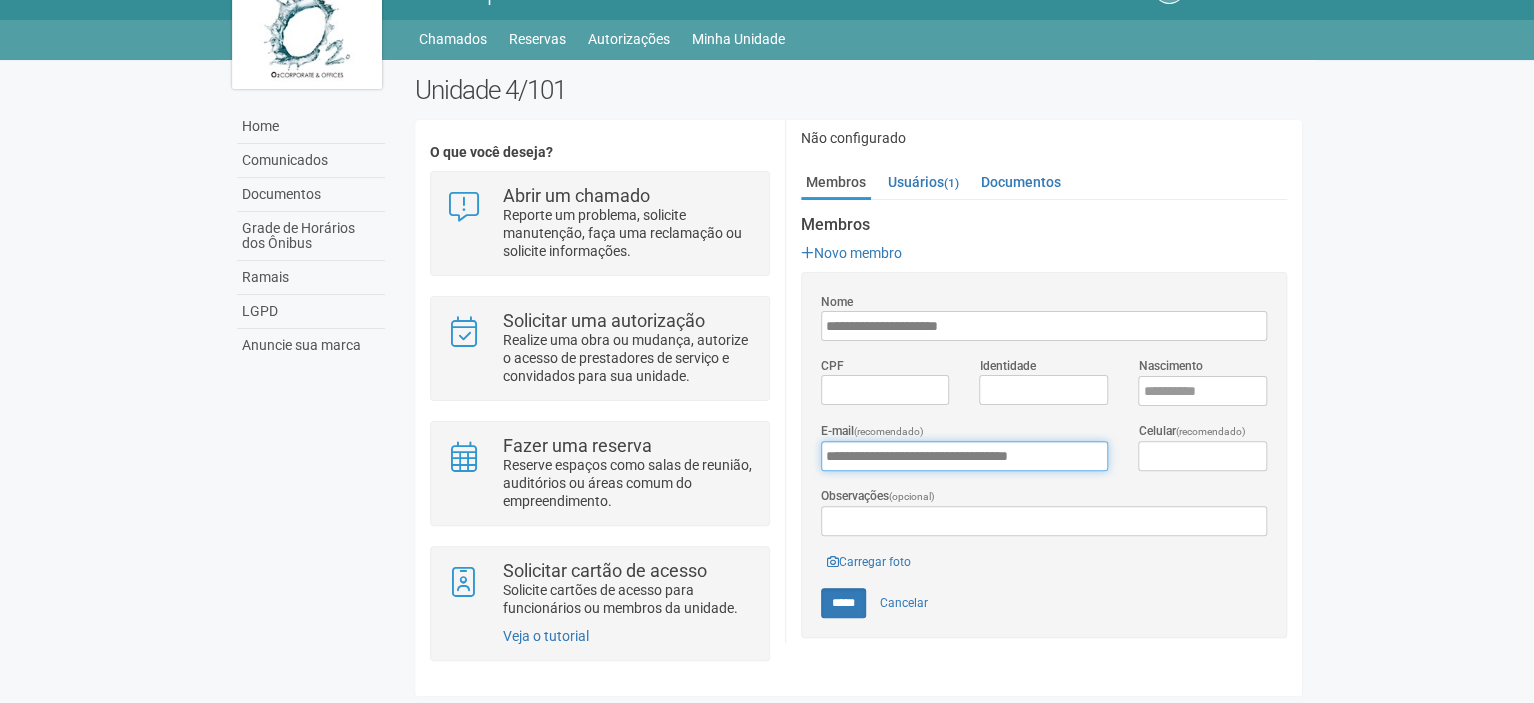 type on "**********" 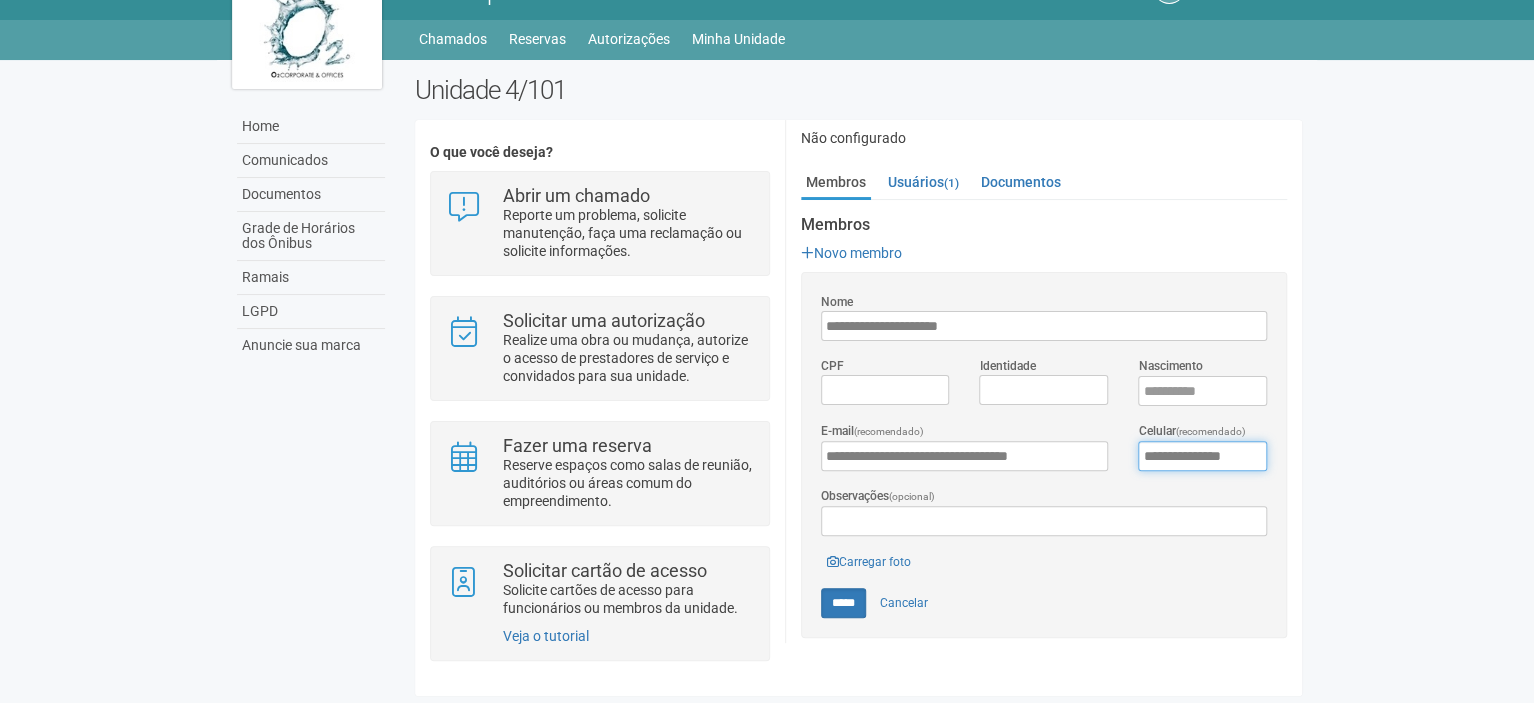 click on "**********" at bounding box center [1202, 456] 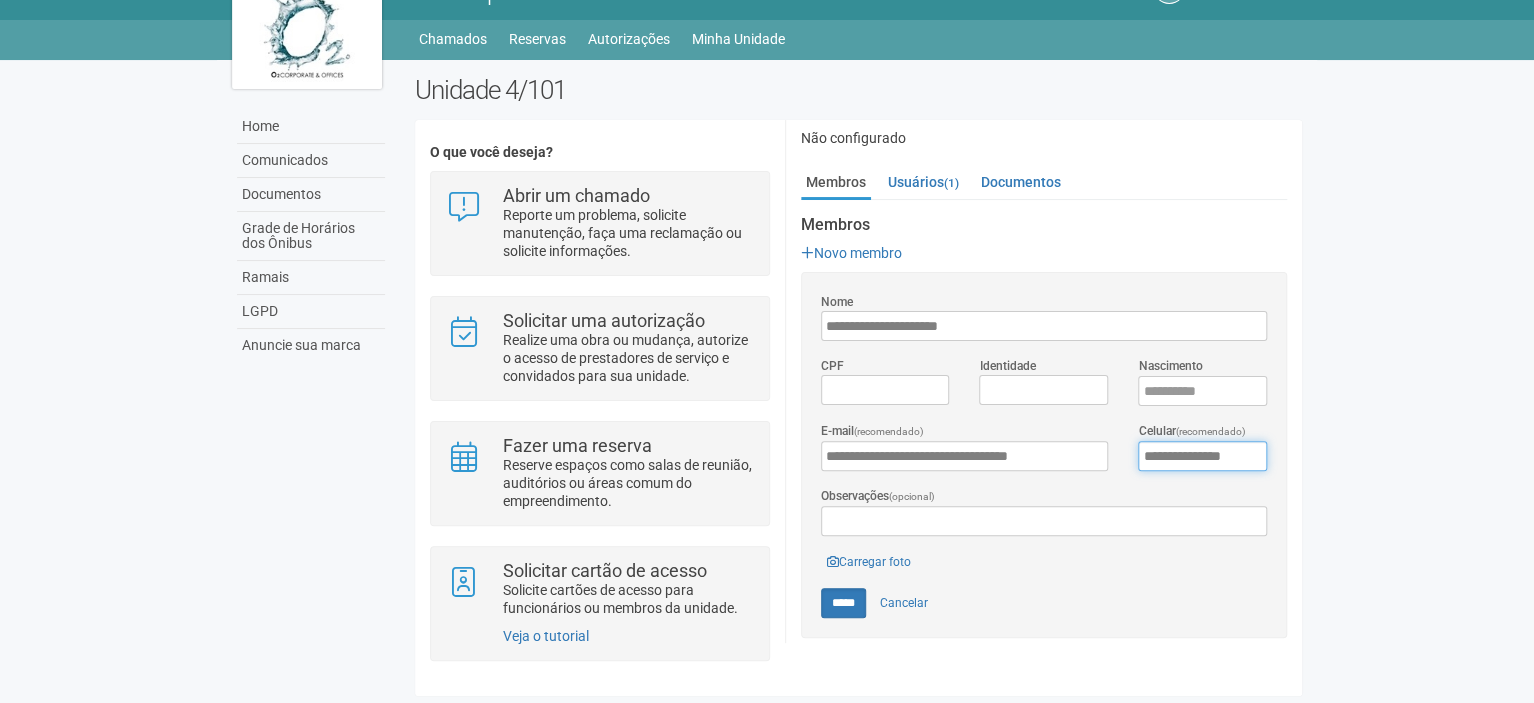 drag, startPoint x: 1215, startPoint y: 461, endPoint x: 1148, endPoint y: 455, distance: 67.26812 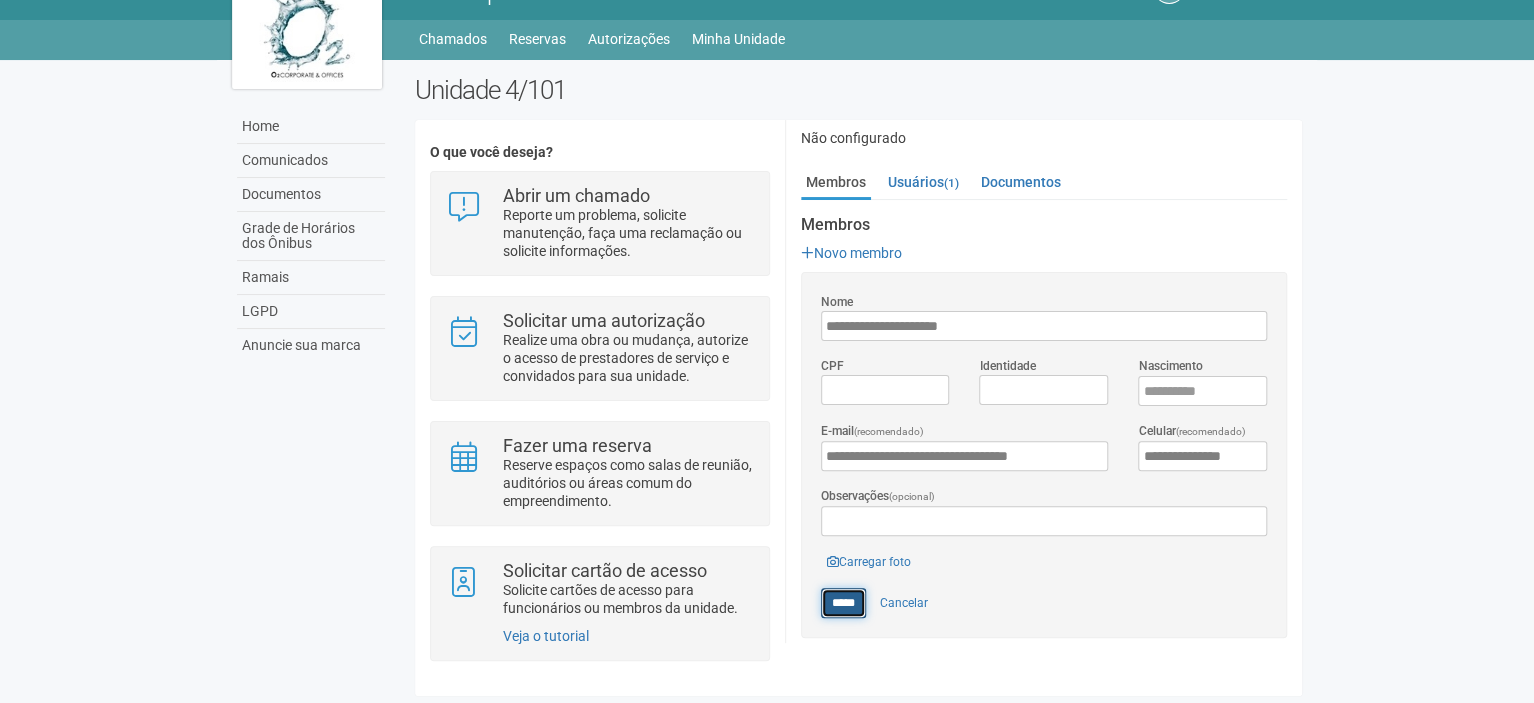 click on "*****" at bounding box center (843, 603) 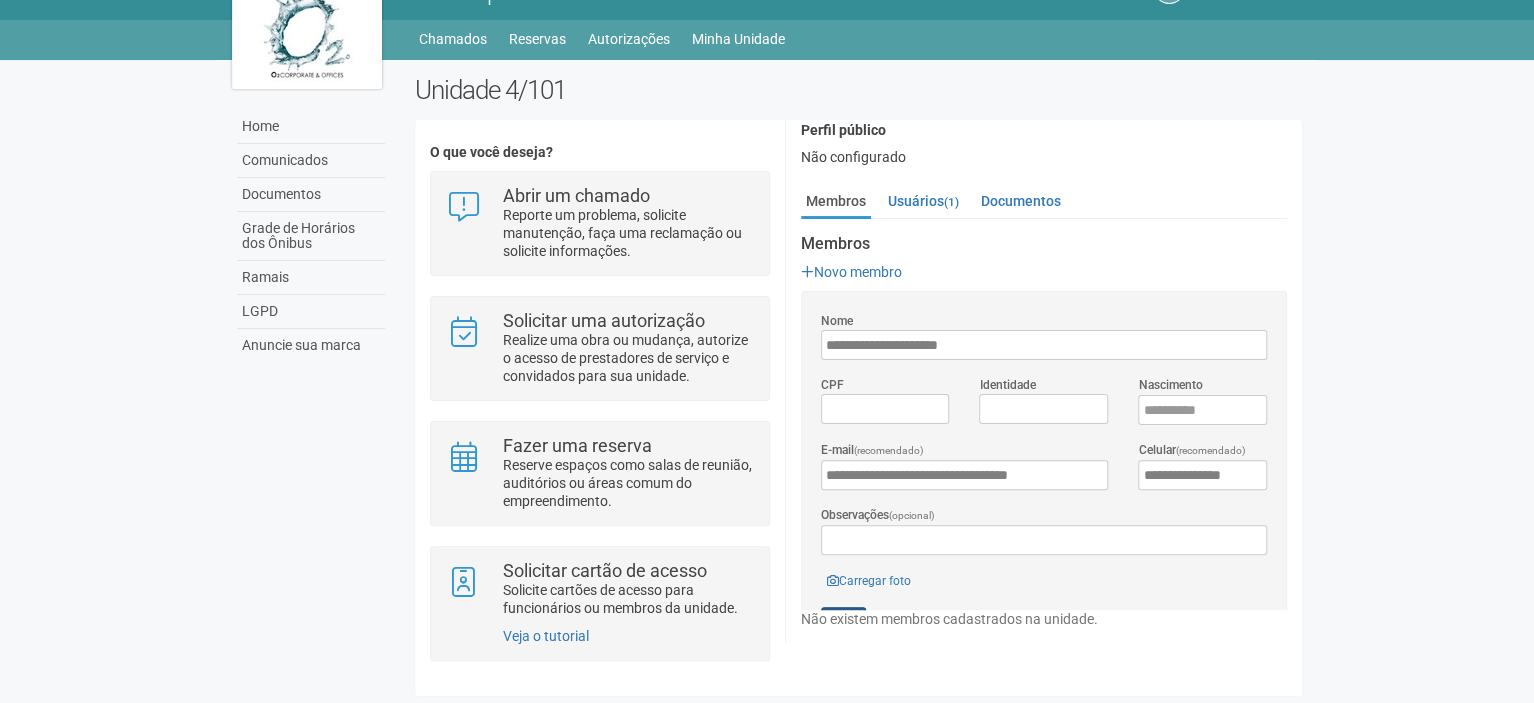 scroll, scrollTop: 0, scrollLeft: 0, axis: both 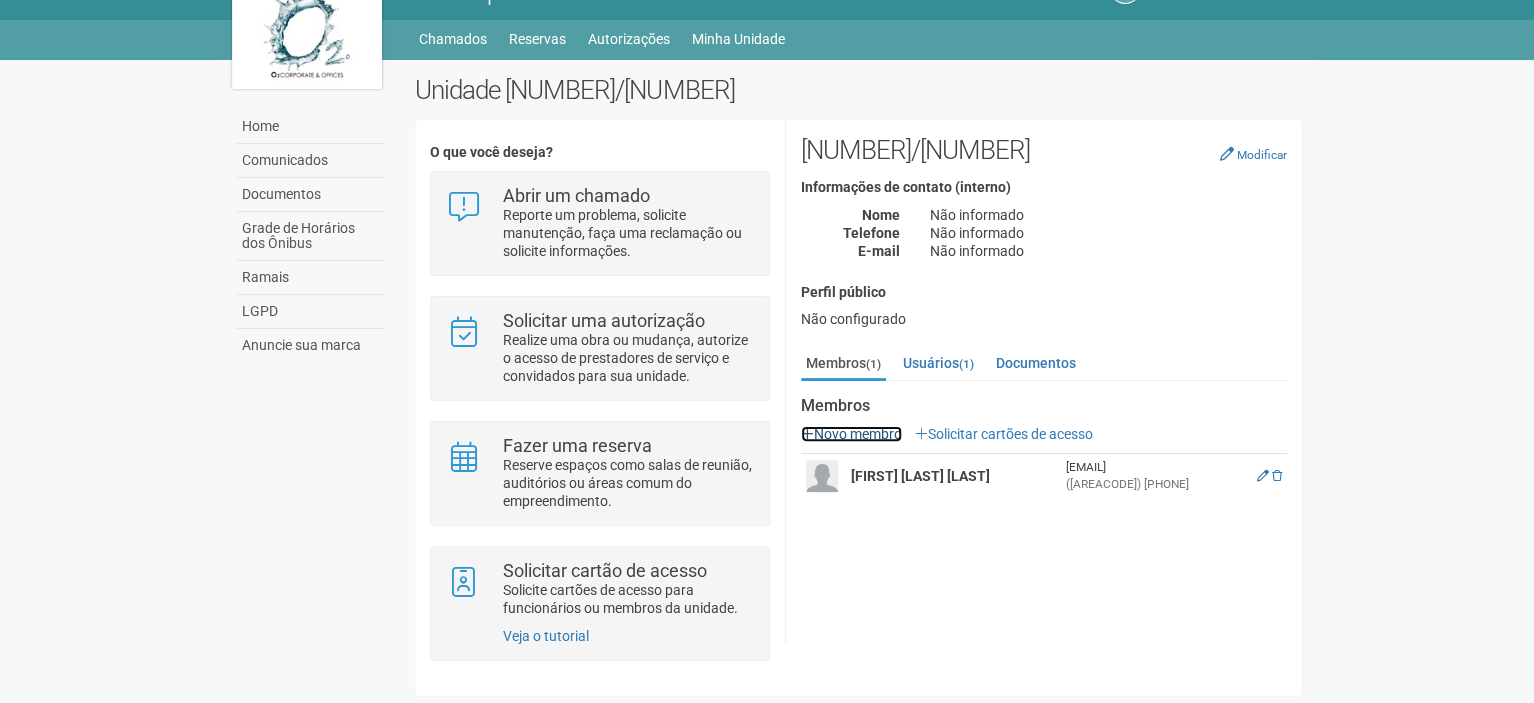 click on "Novo membro" at bounding box center (851, 434) 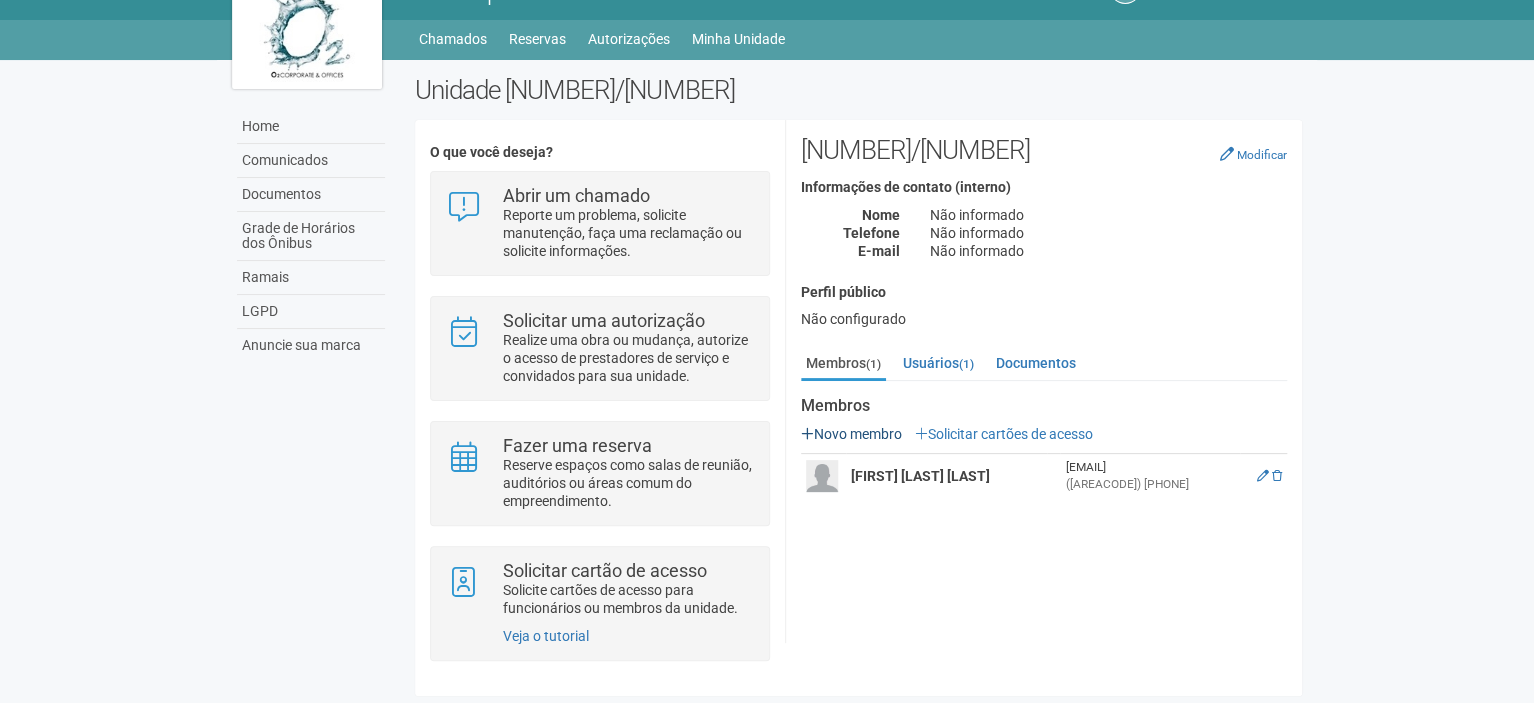 scroll, scrollTop: 0, scrollLeft: 0, axis: both 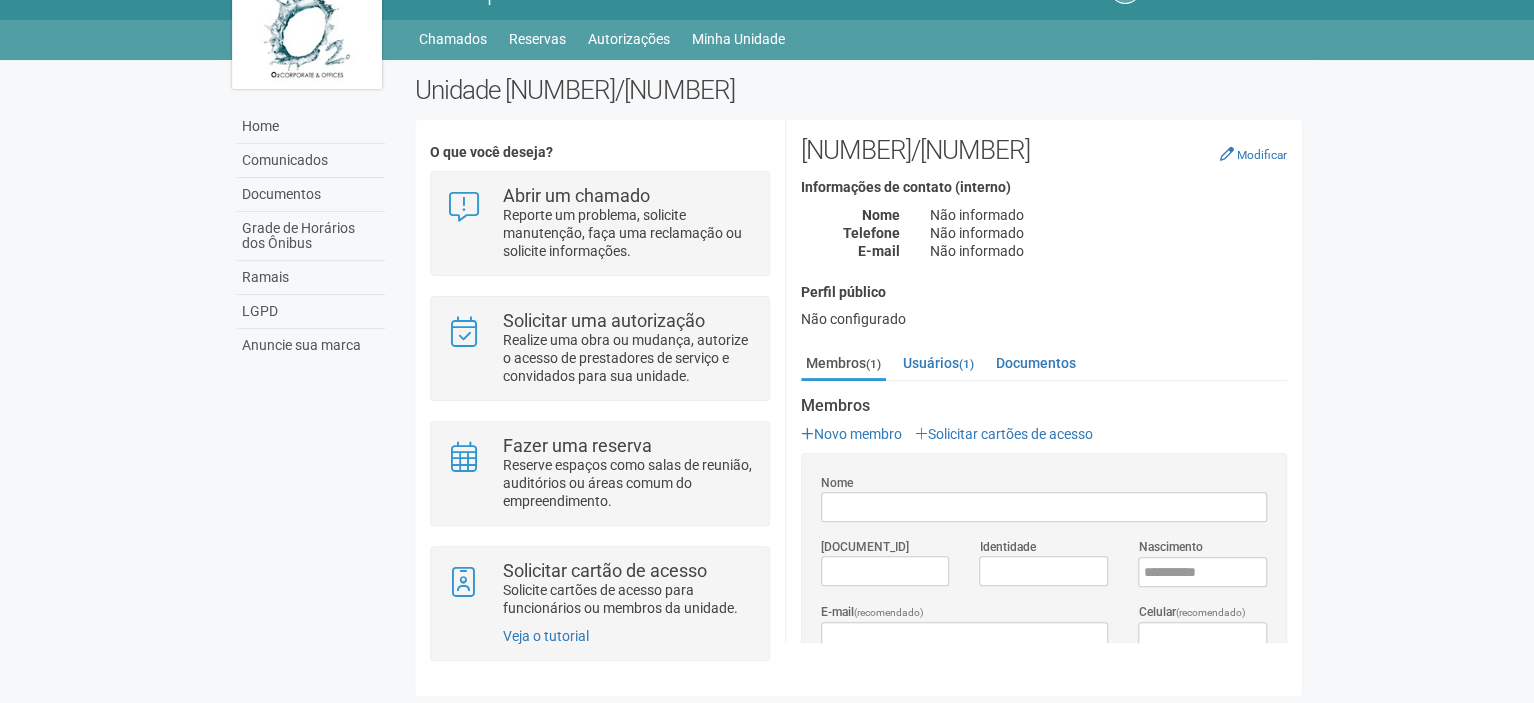click on "Nome" at bounding box center (1044, 507) 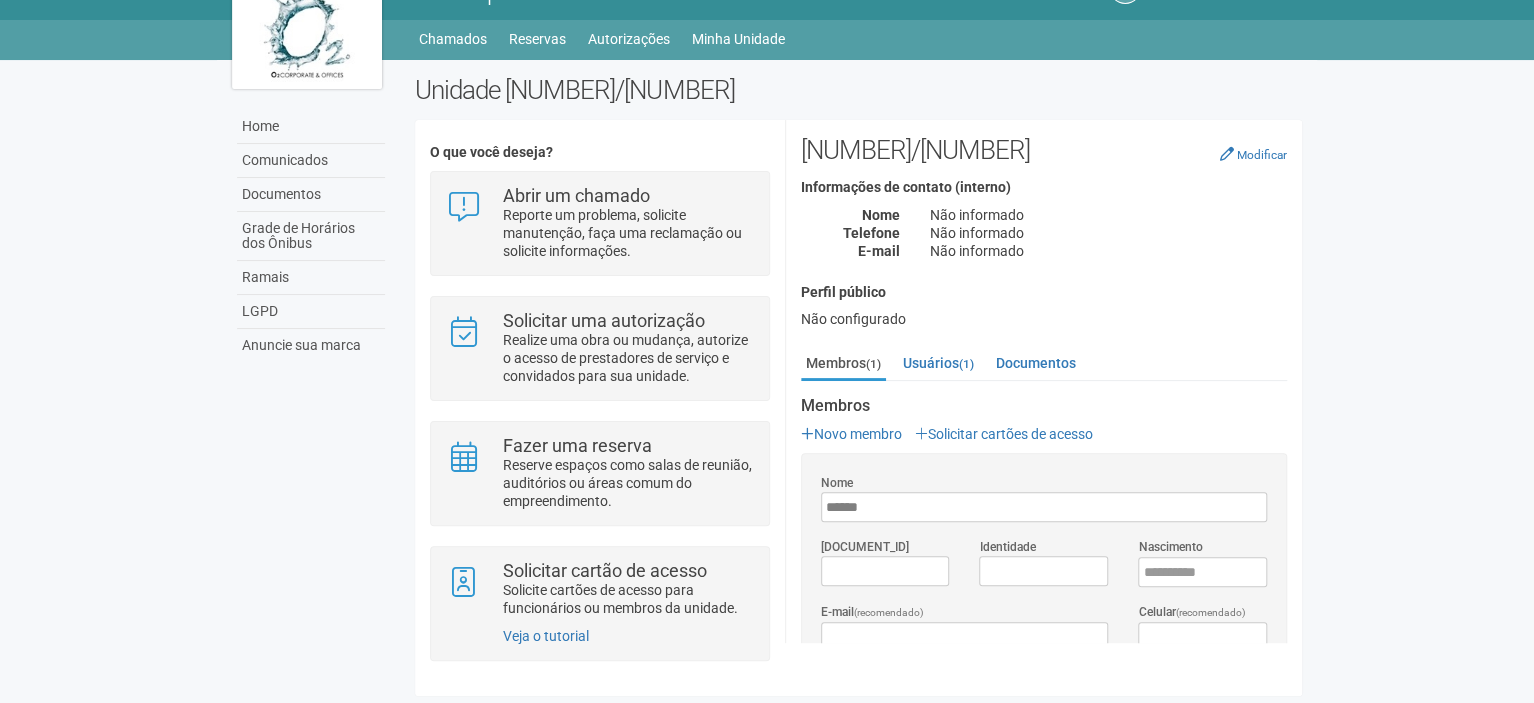 click on "******" at bounding box center (1044, 507) 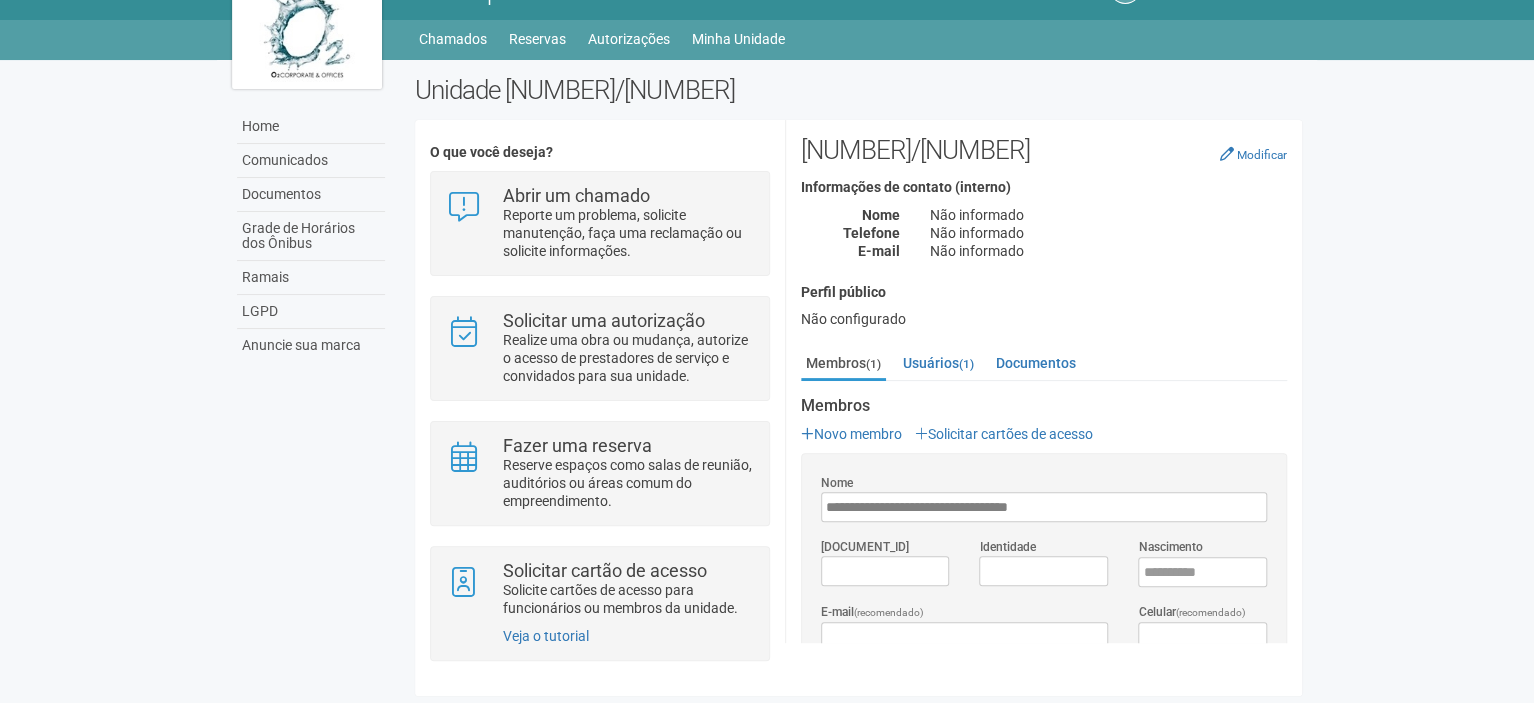 type on "**********" 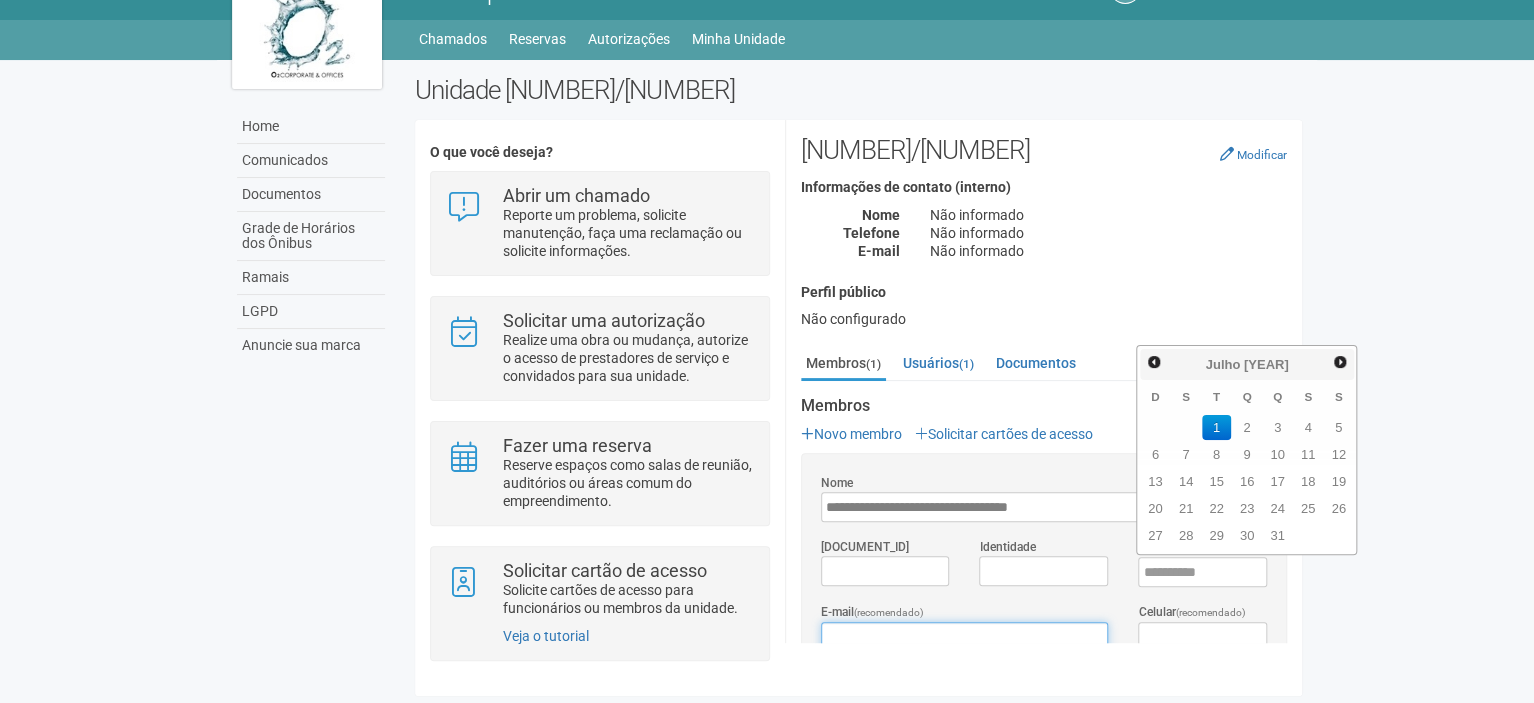 scroll, scrollTop: 7, scrollLeft: 0, axis: vertical 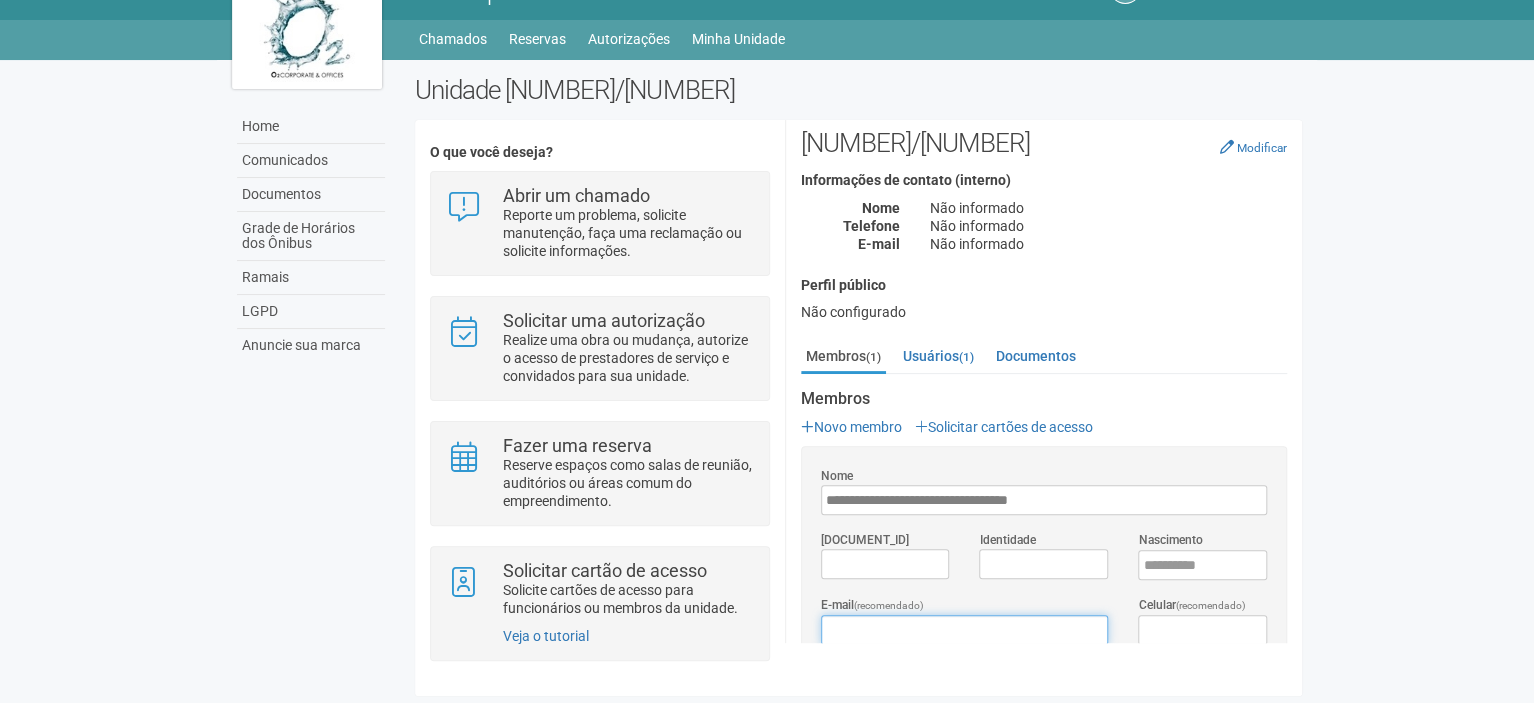 click on "E-mail  (recomendado)" at bounding box center [964, 630] 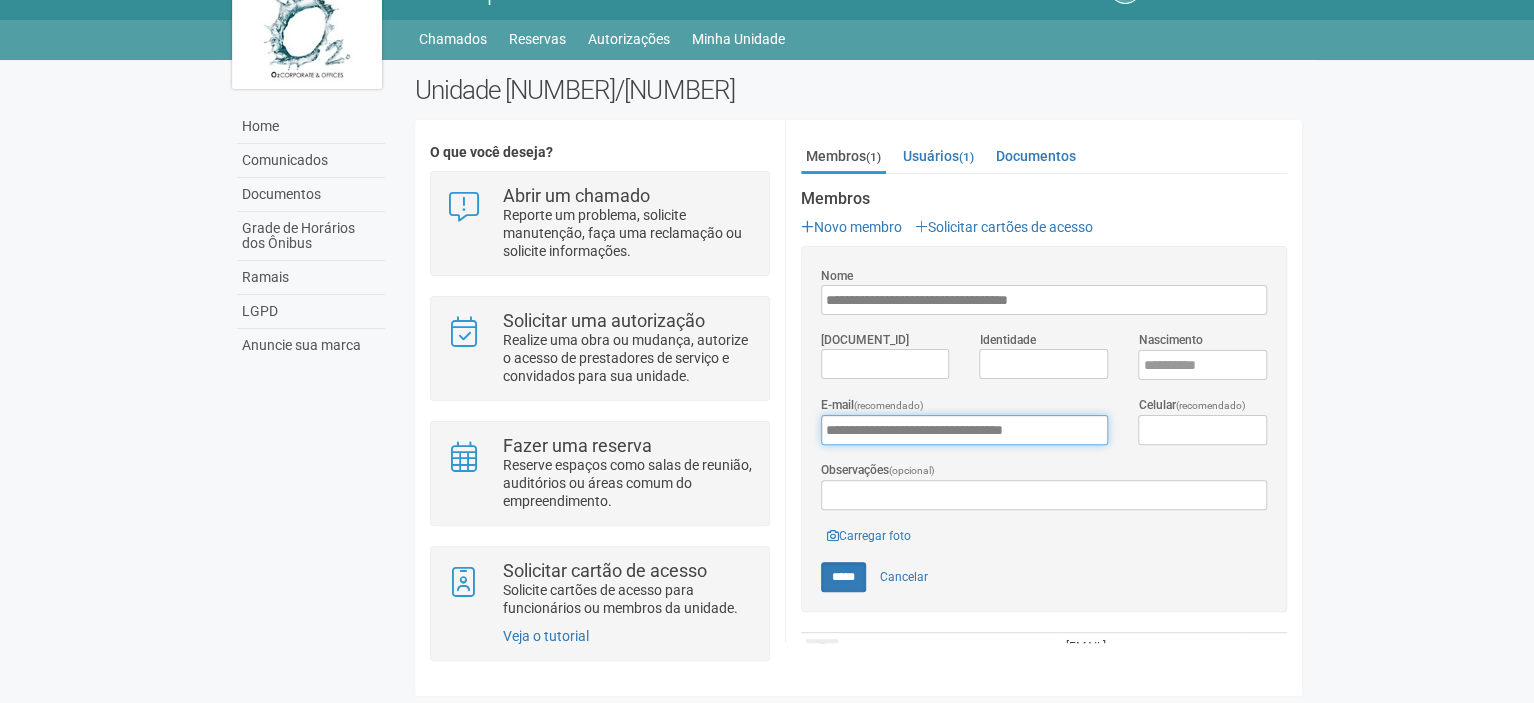 scroll, scrollTop: 262, scrollLeft: 0, axis: vertical 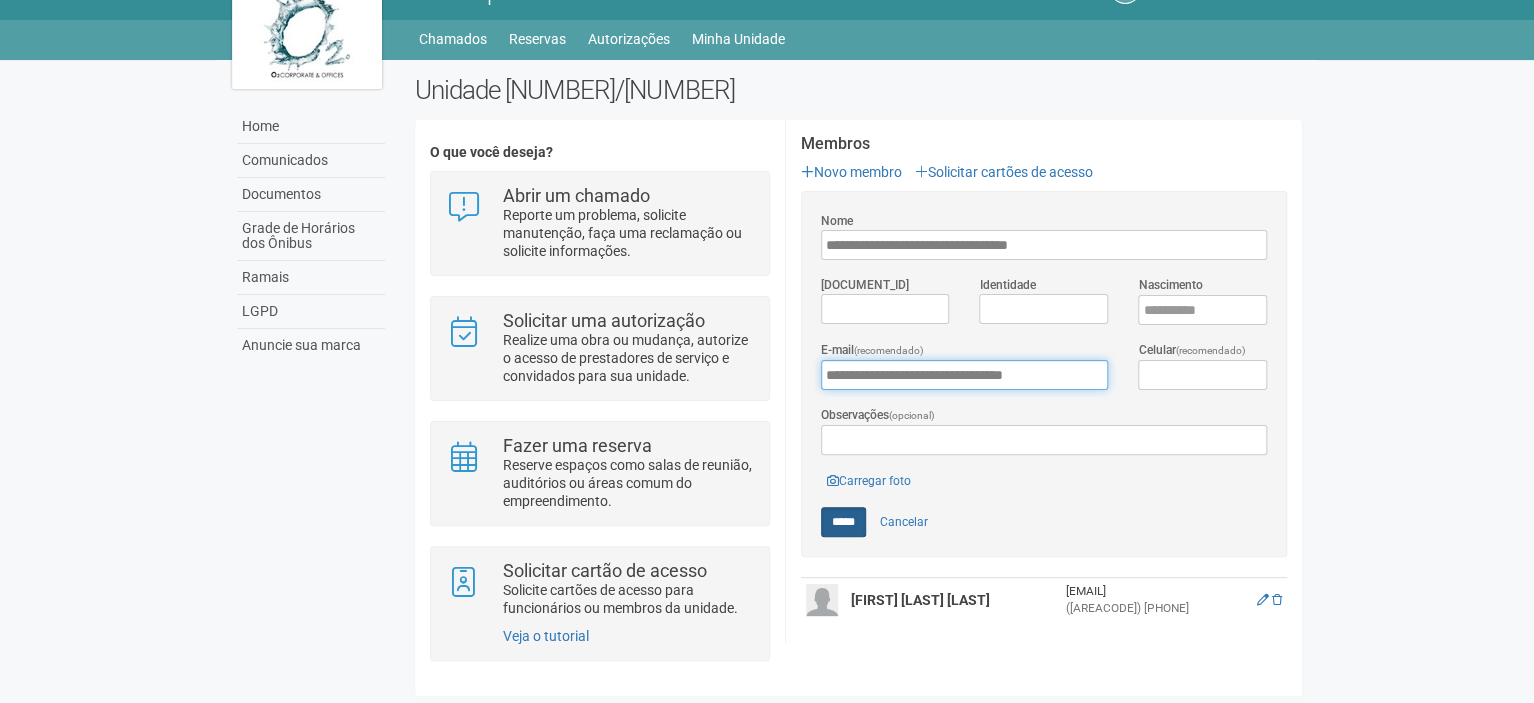 type on "**********" 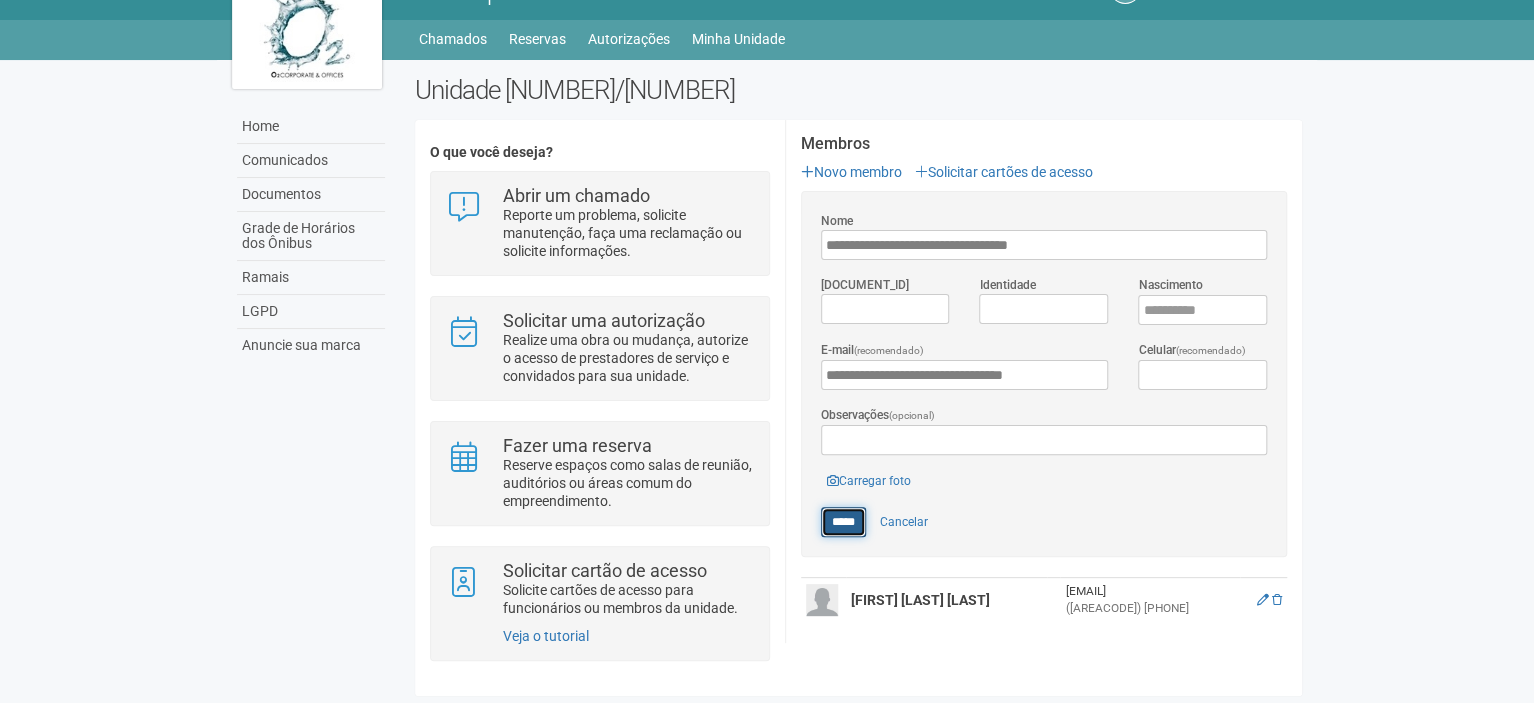 click on "*****" at bounding box center [843, 522] 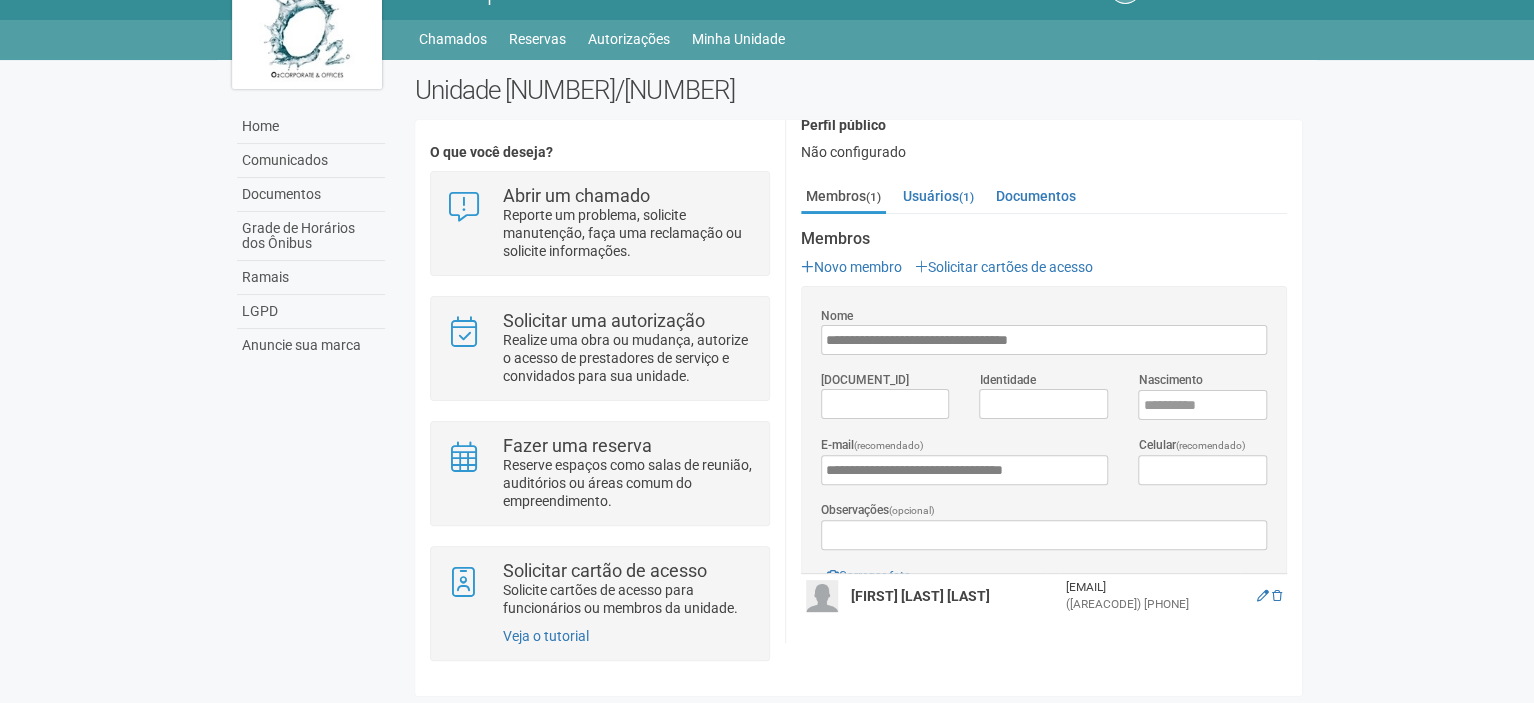scroll, scrollTop: 0, scrollLeft: 0, axis: both 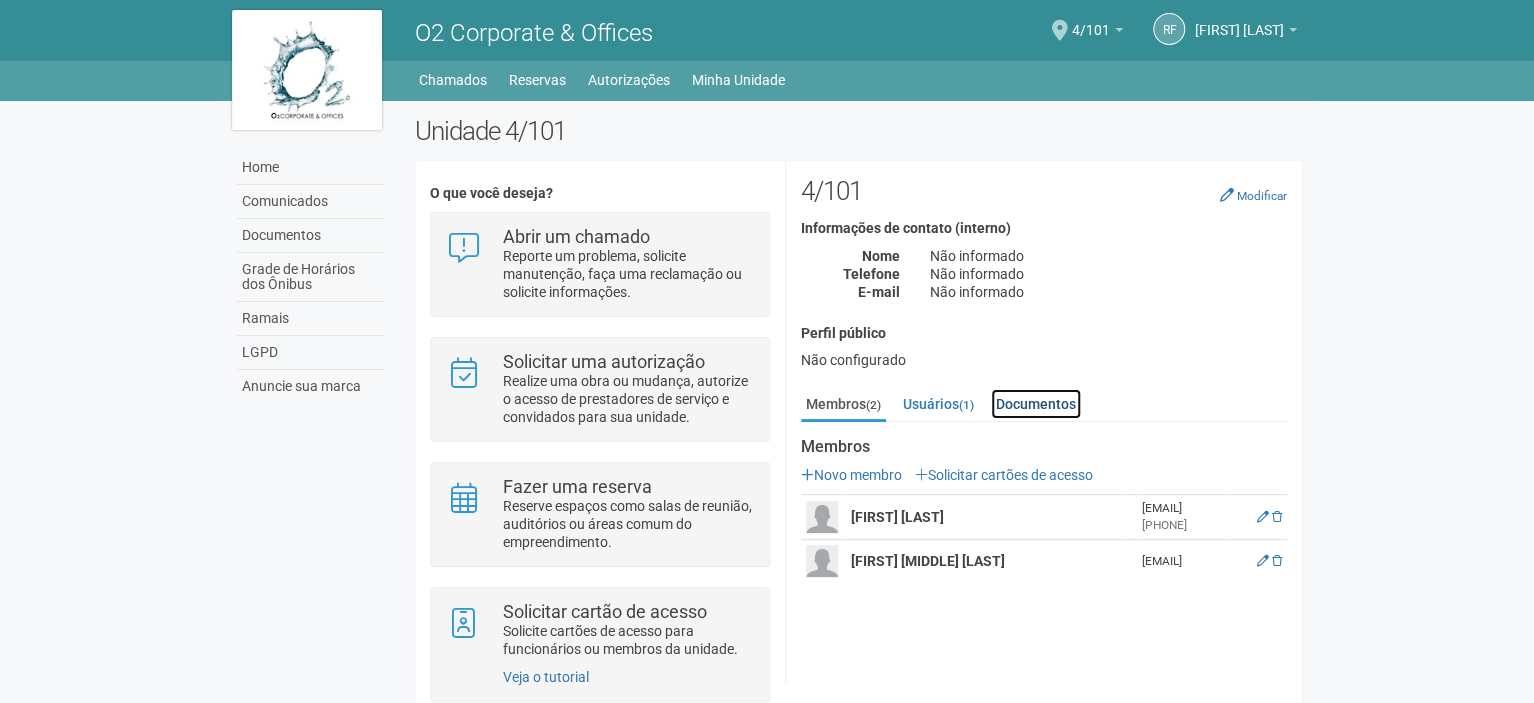 click on "Documentos" at bounding box center (1036, 404) 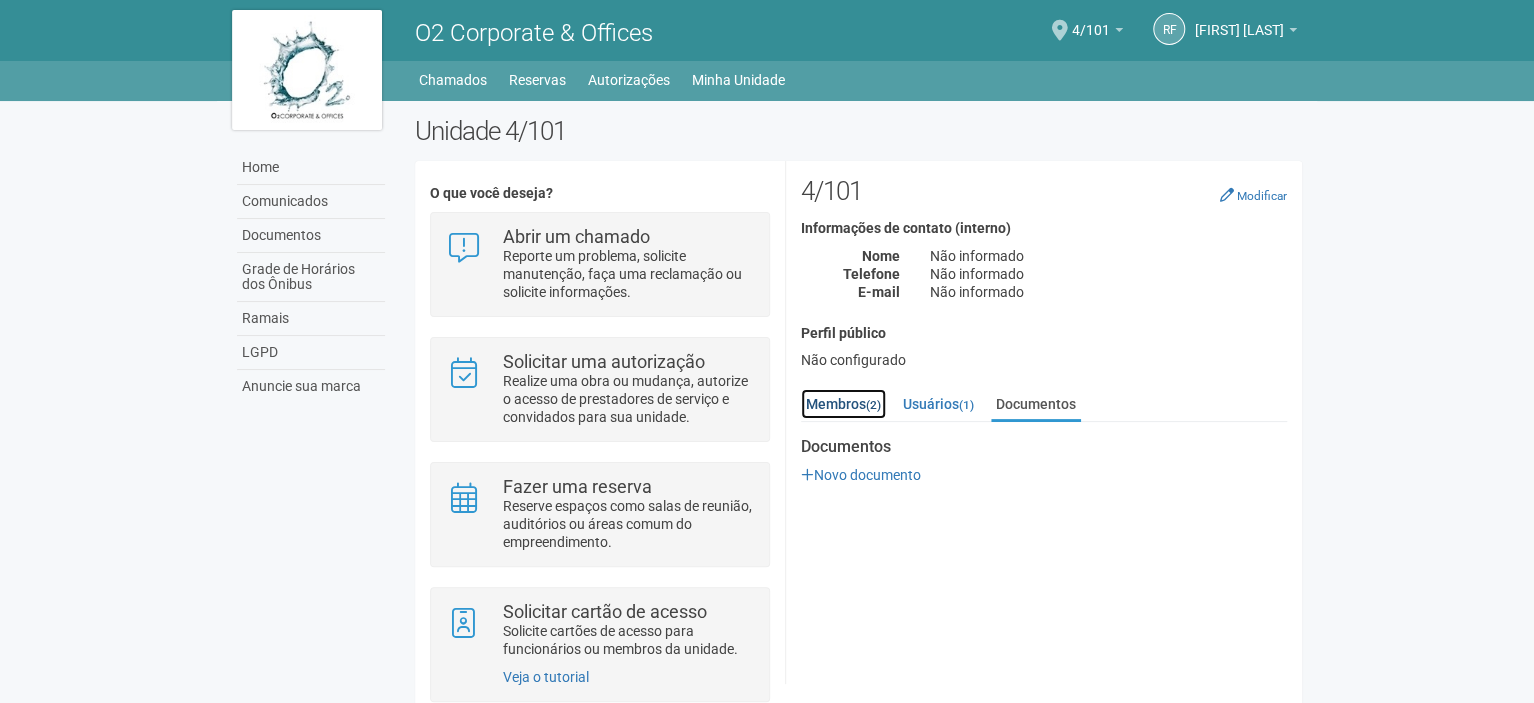 click on "Membros
(2)" at bounding box center (843, 404) 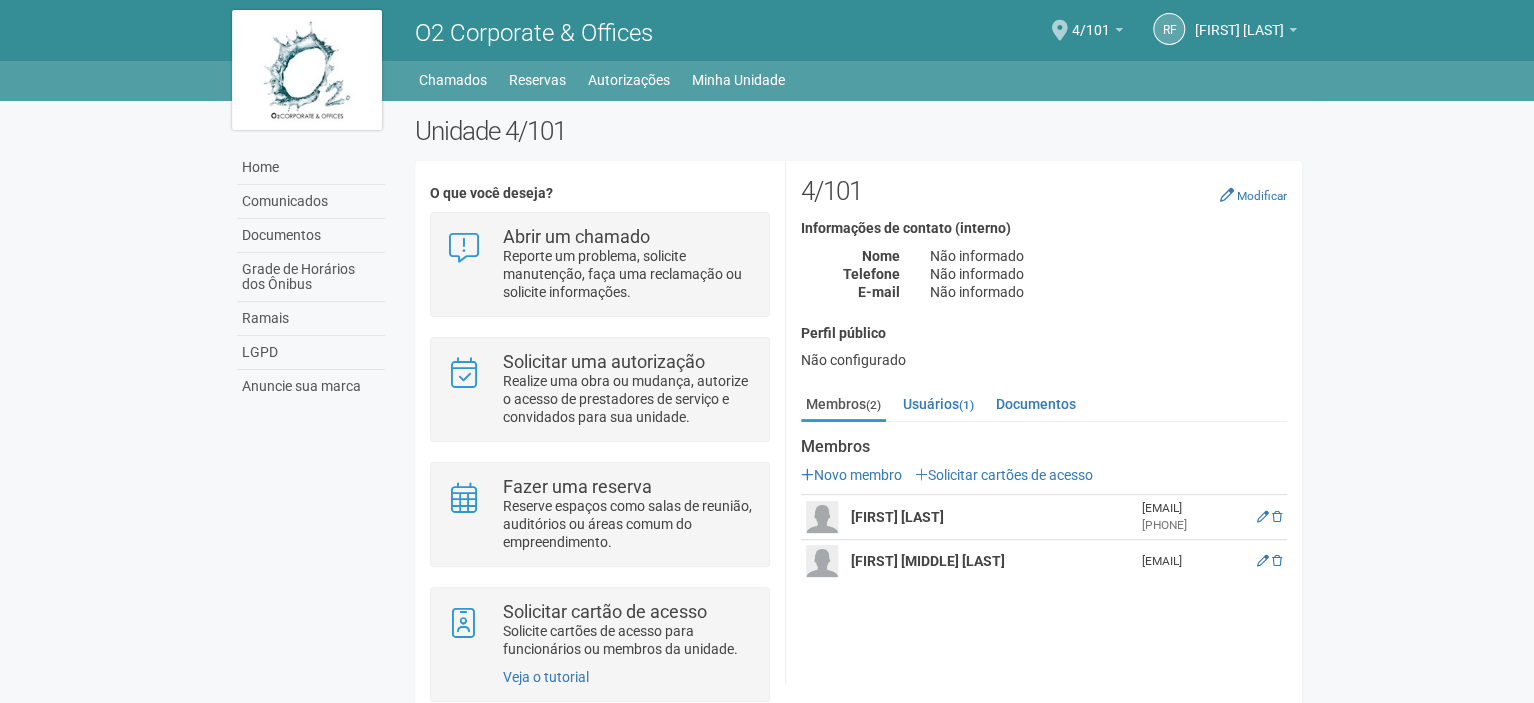 click on "**********" at bounding box center [1043, 422] 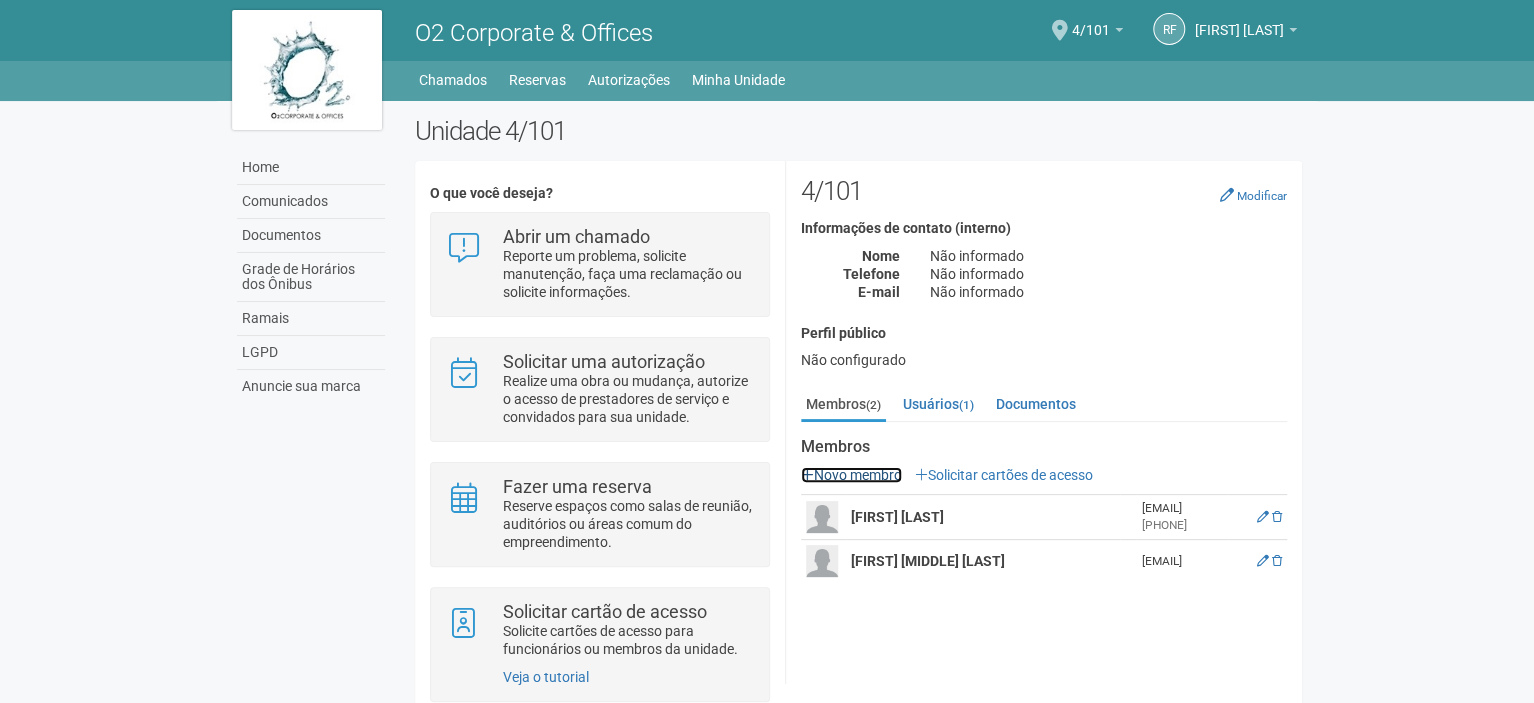 click on "Novo membro" at bounding box center [851, 475] 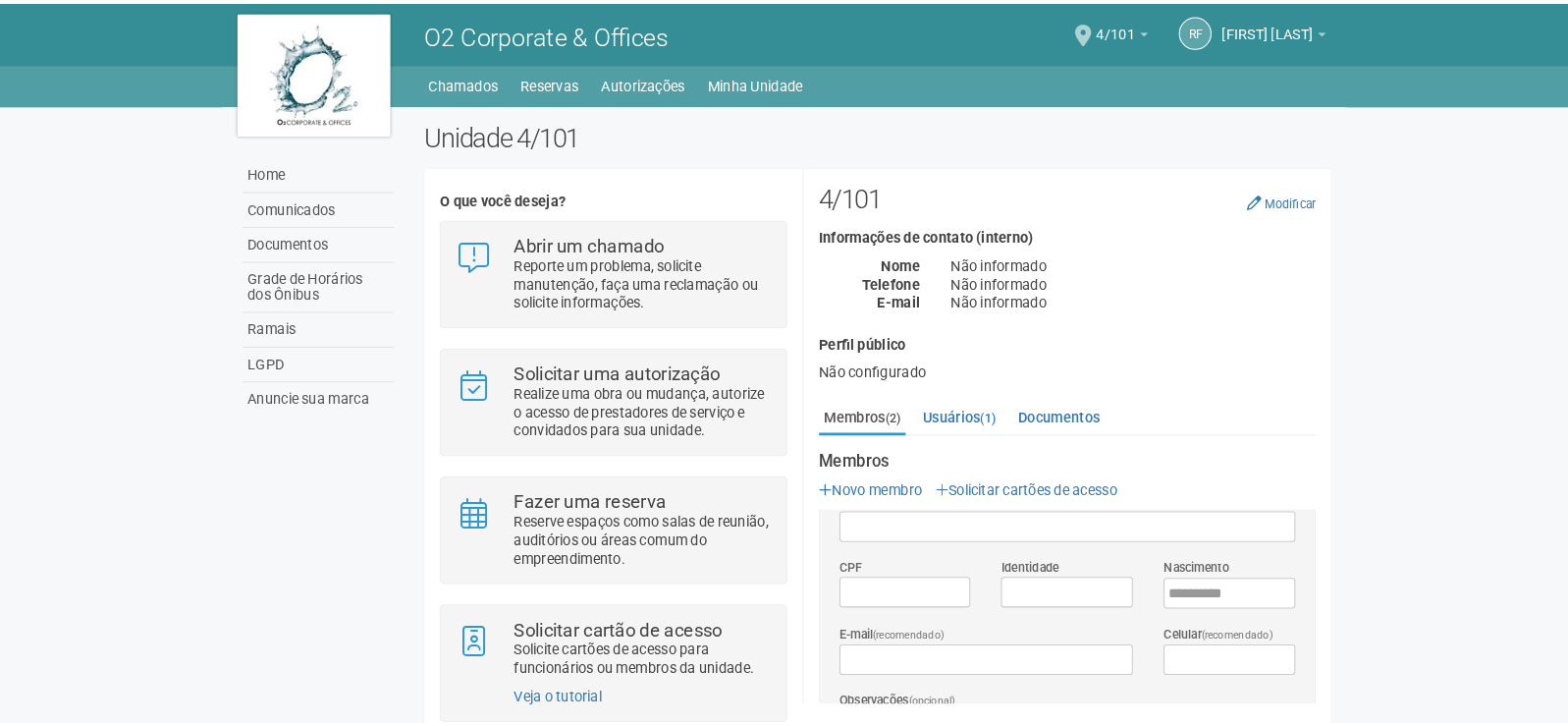 scroll, scrollTop: 0, scrollLeft: 0, axis: both 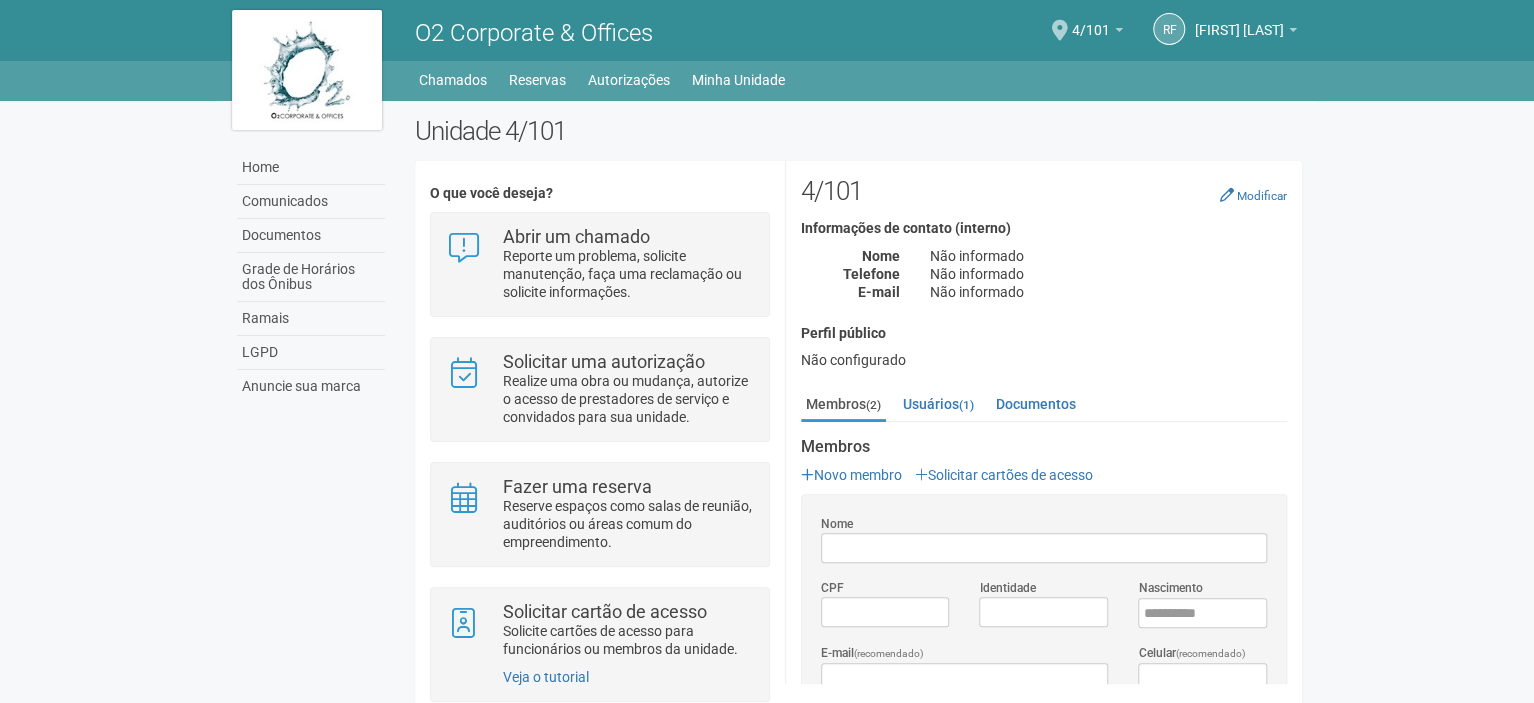 click on "Nome" at bounding box center [1044, 548] 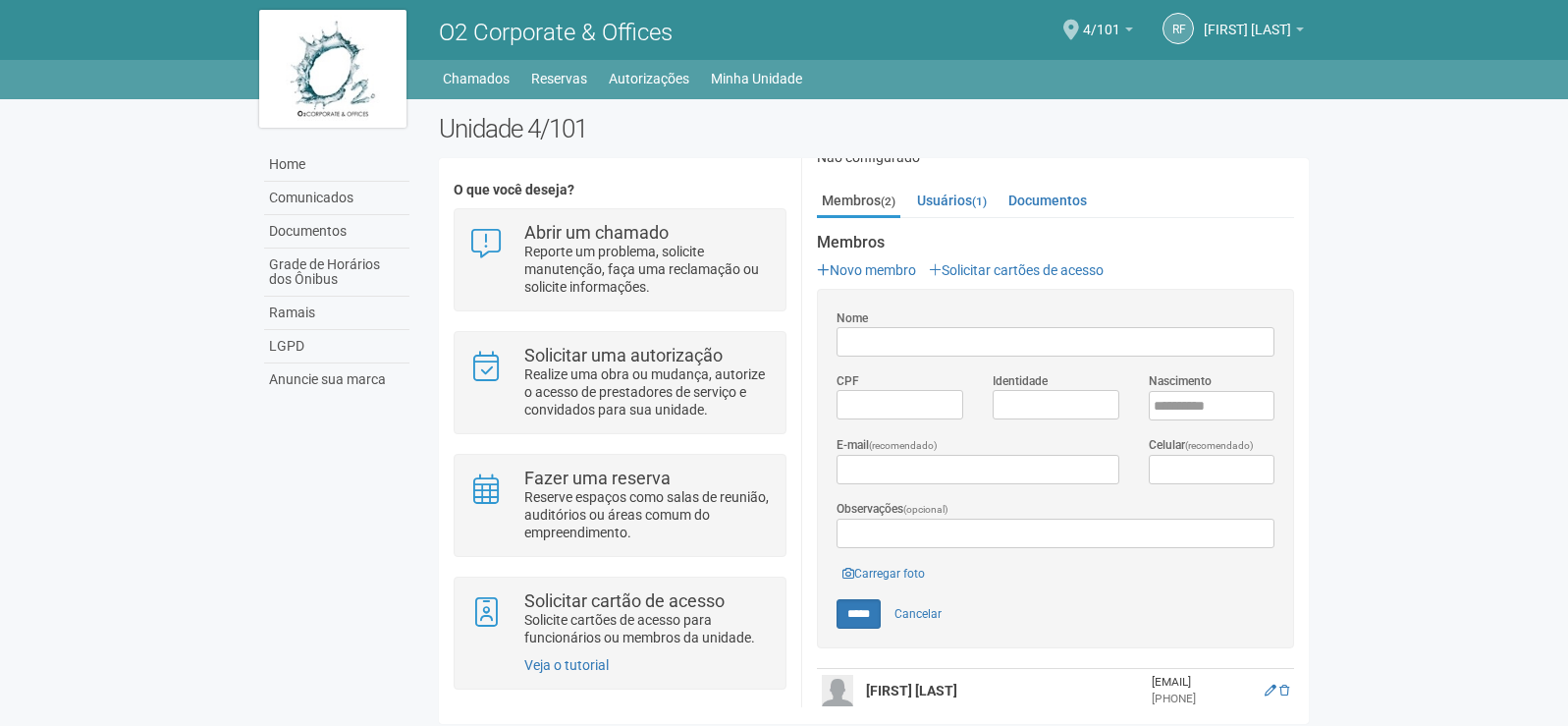 scroll, scrollTop: 276, scrollLeft: 0, axis: vertical 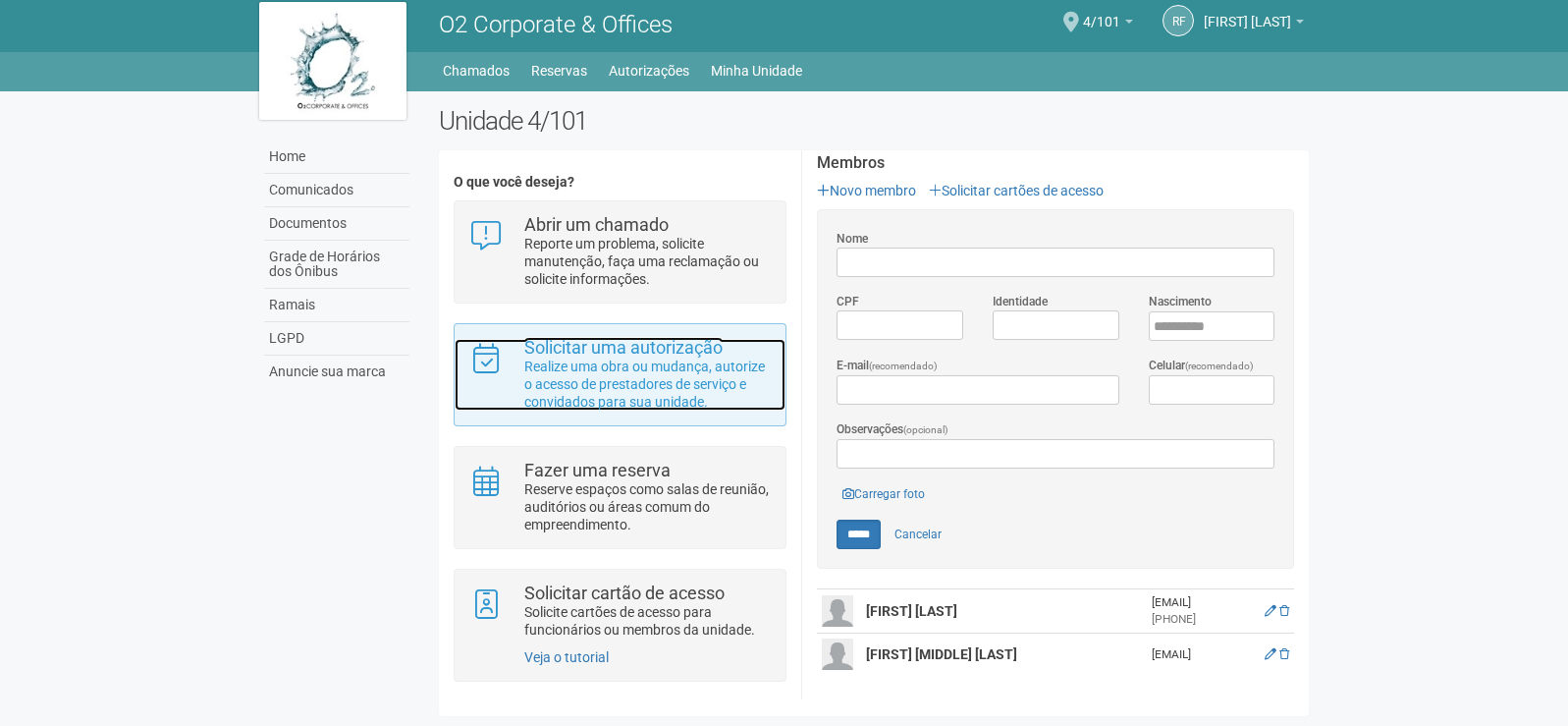 click on "Realize uma obra ou mudança, autorize o acesso de prestadores de serviço e convidados para sua unidade." at bounding box center (647, 384) 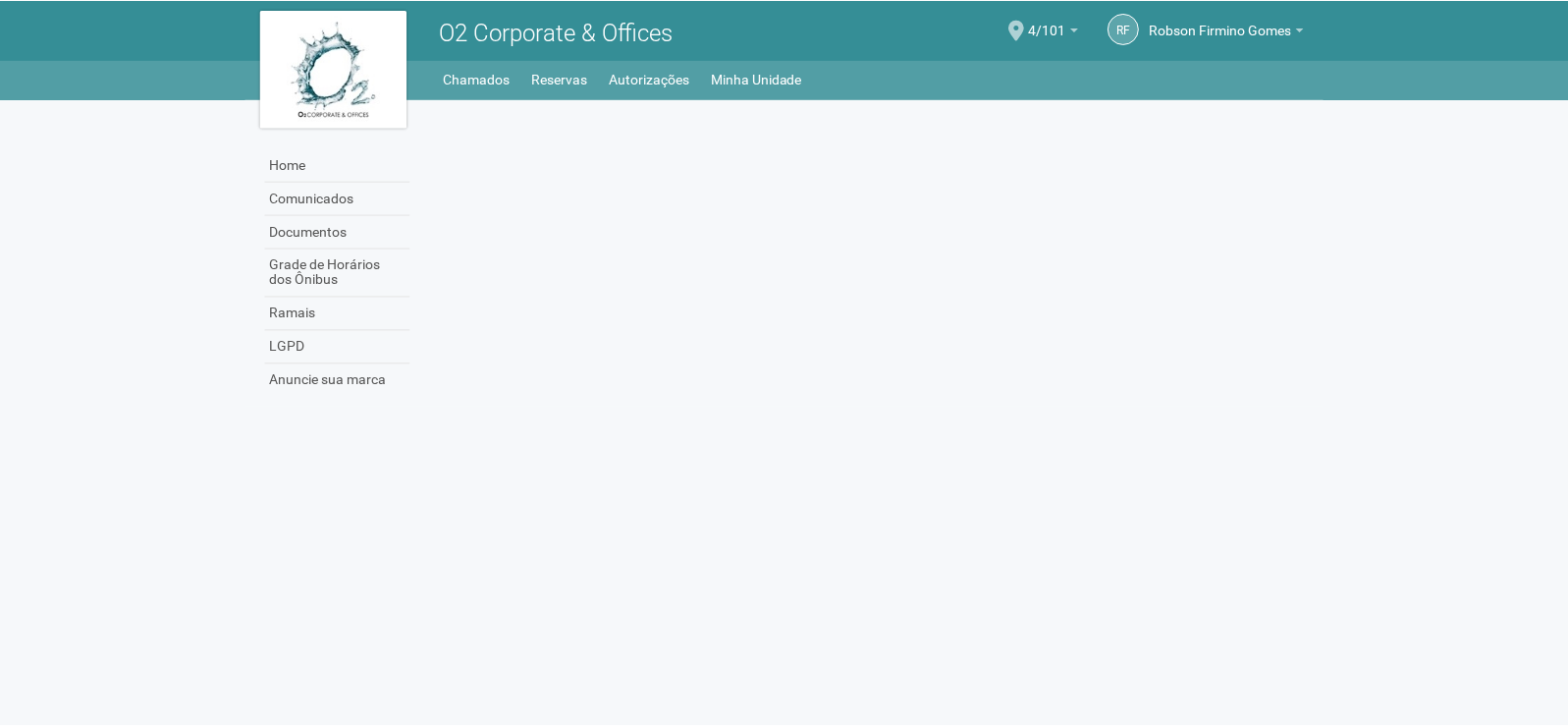 scroll, scrollTop: 0, scrollLeft: 0, axis: both 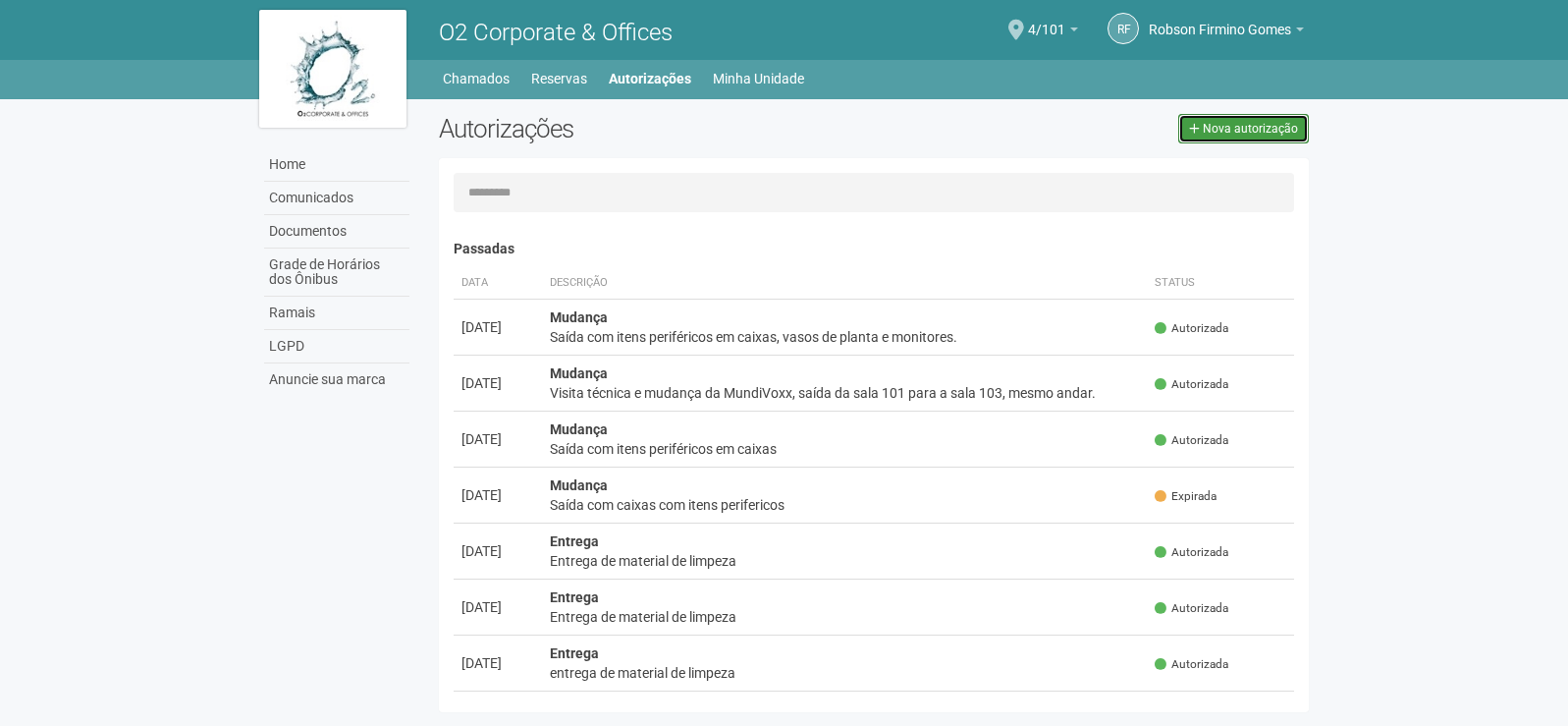 click on "Nova autorização" at bounding box center [1250, 129] 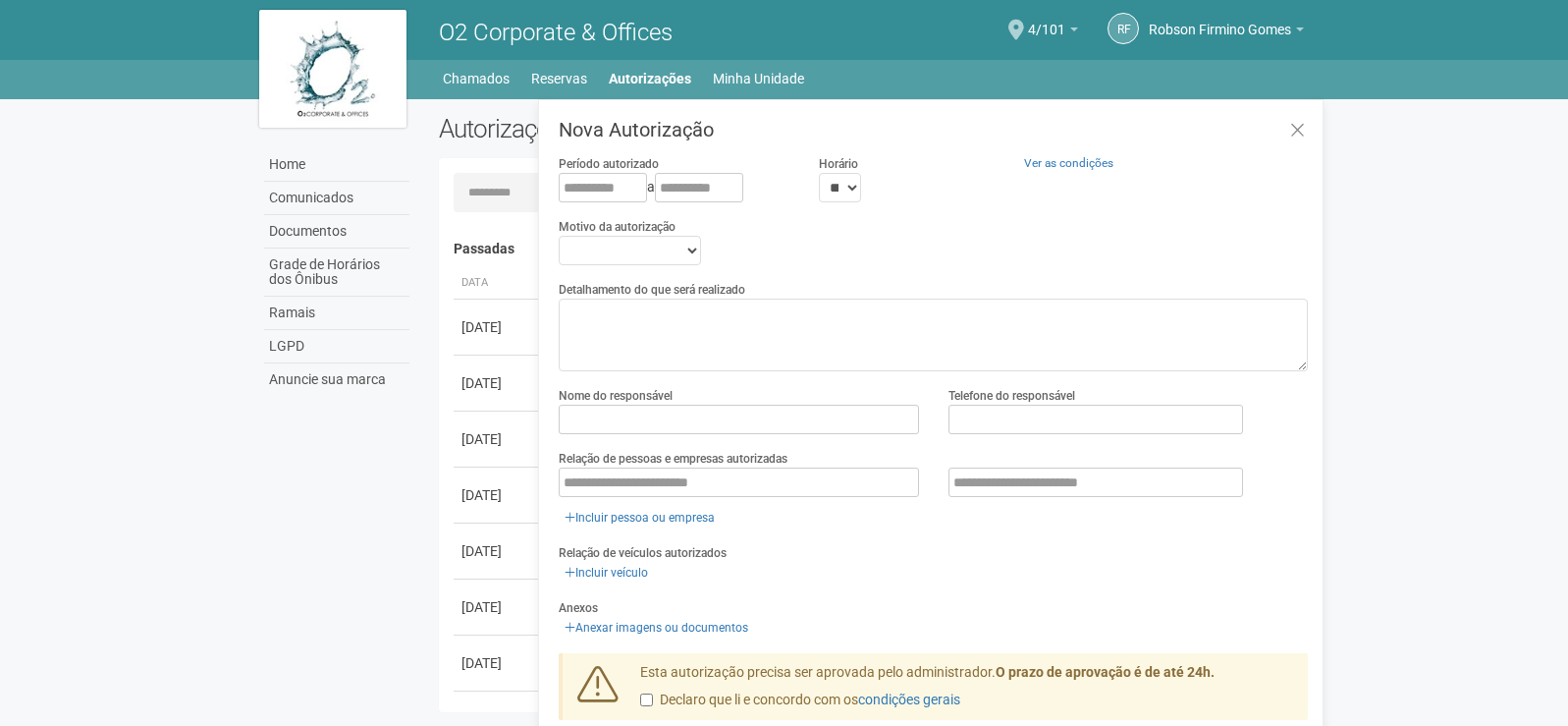 scroll, scrollTop: 30, scrollLeft: 0, axis: vertical 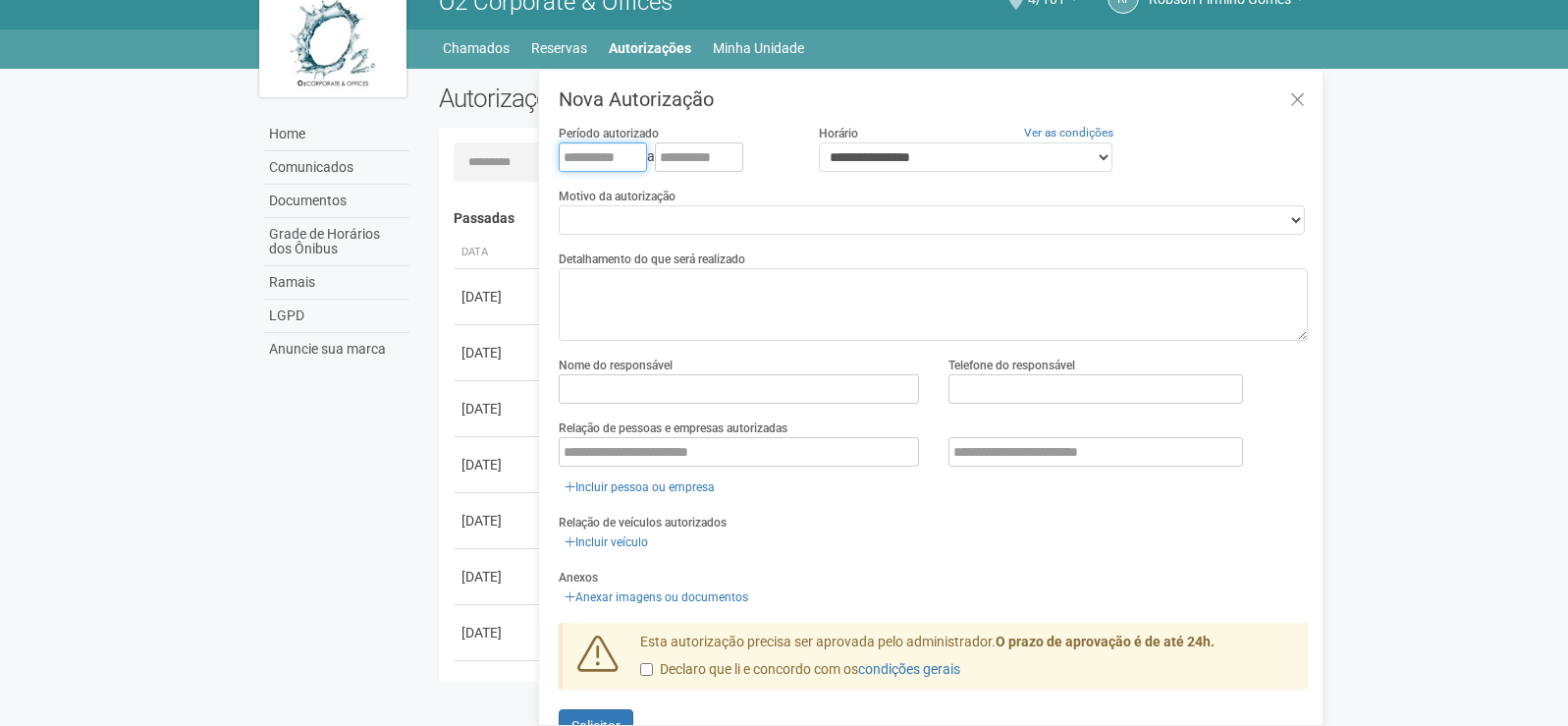 click at bounding box center [603, 157] 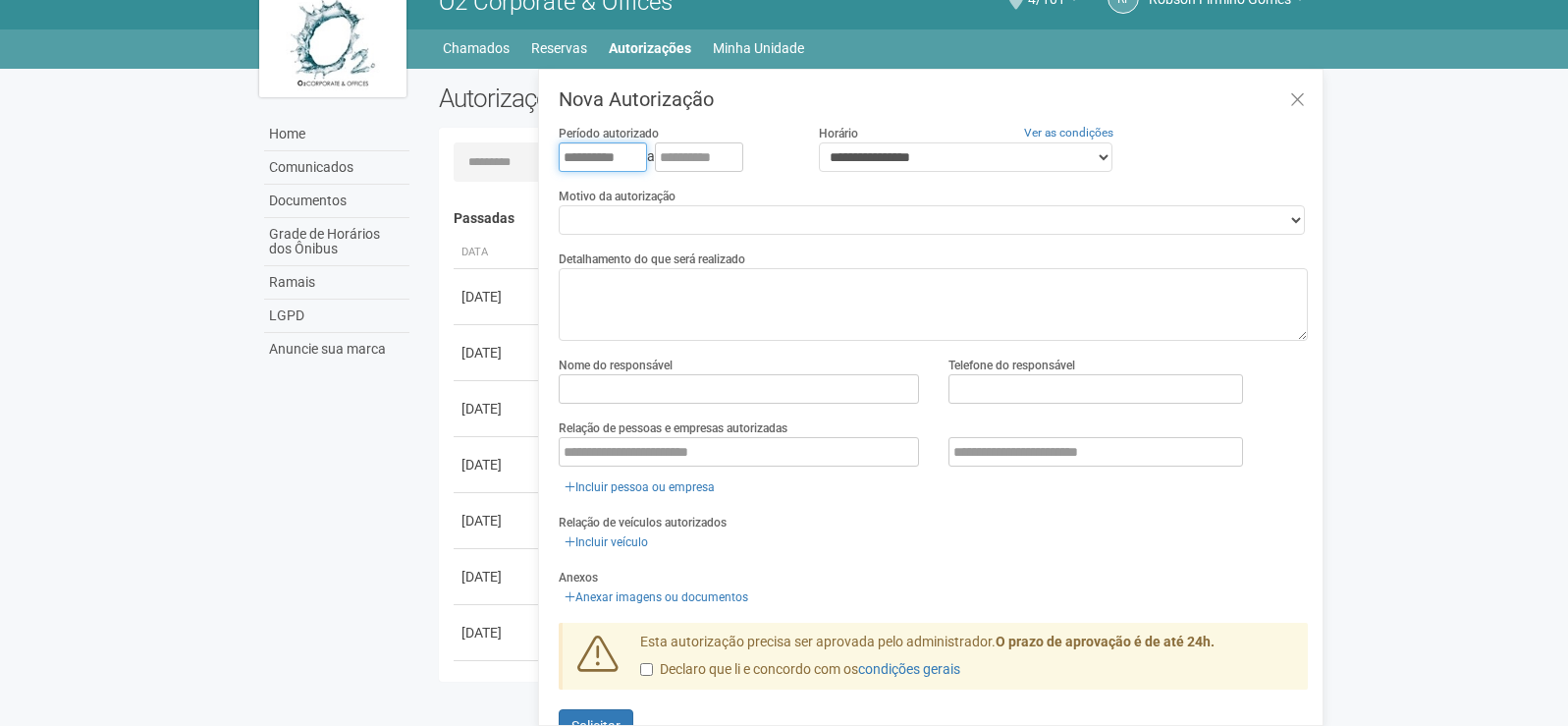 click on "**********" at bounding box center [603, 157] 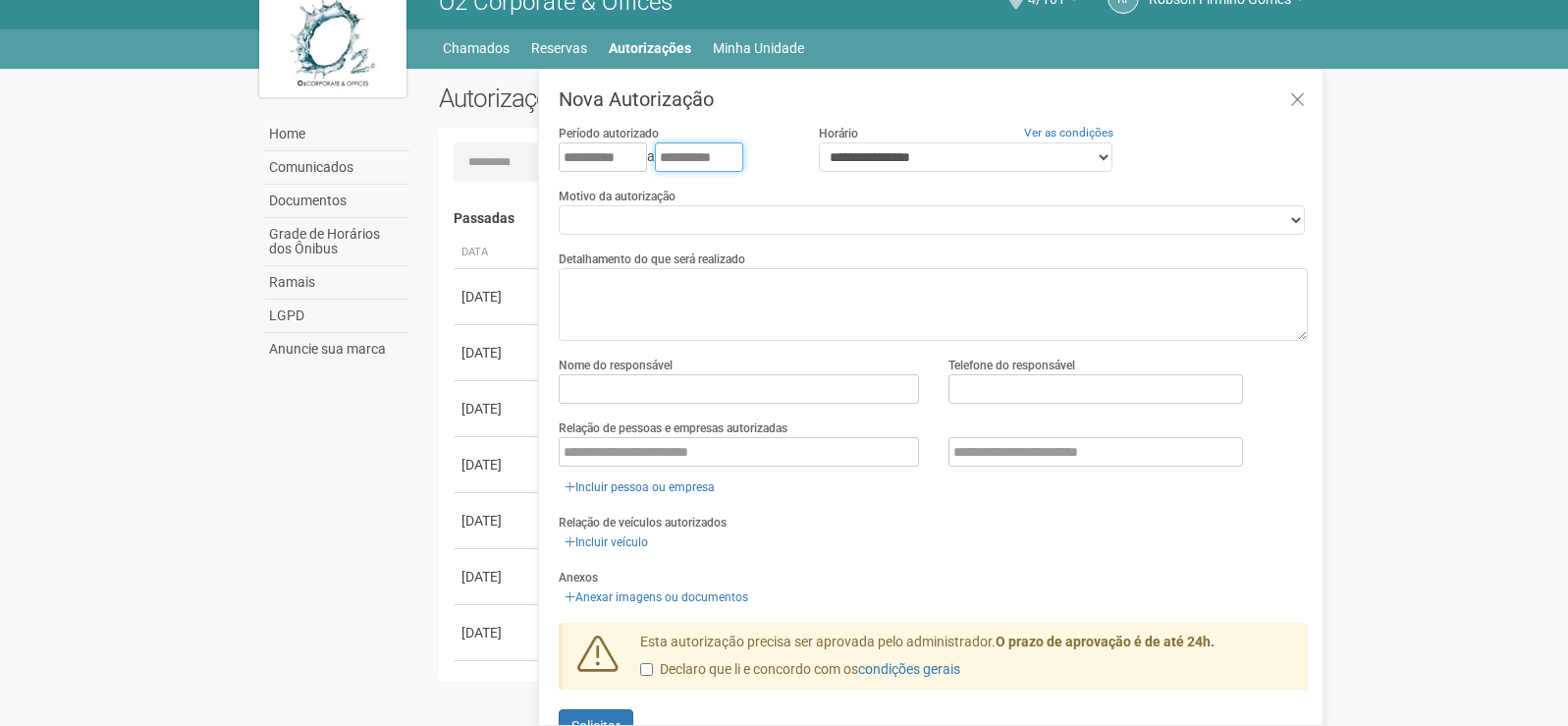 type on "**********" 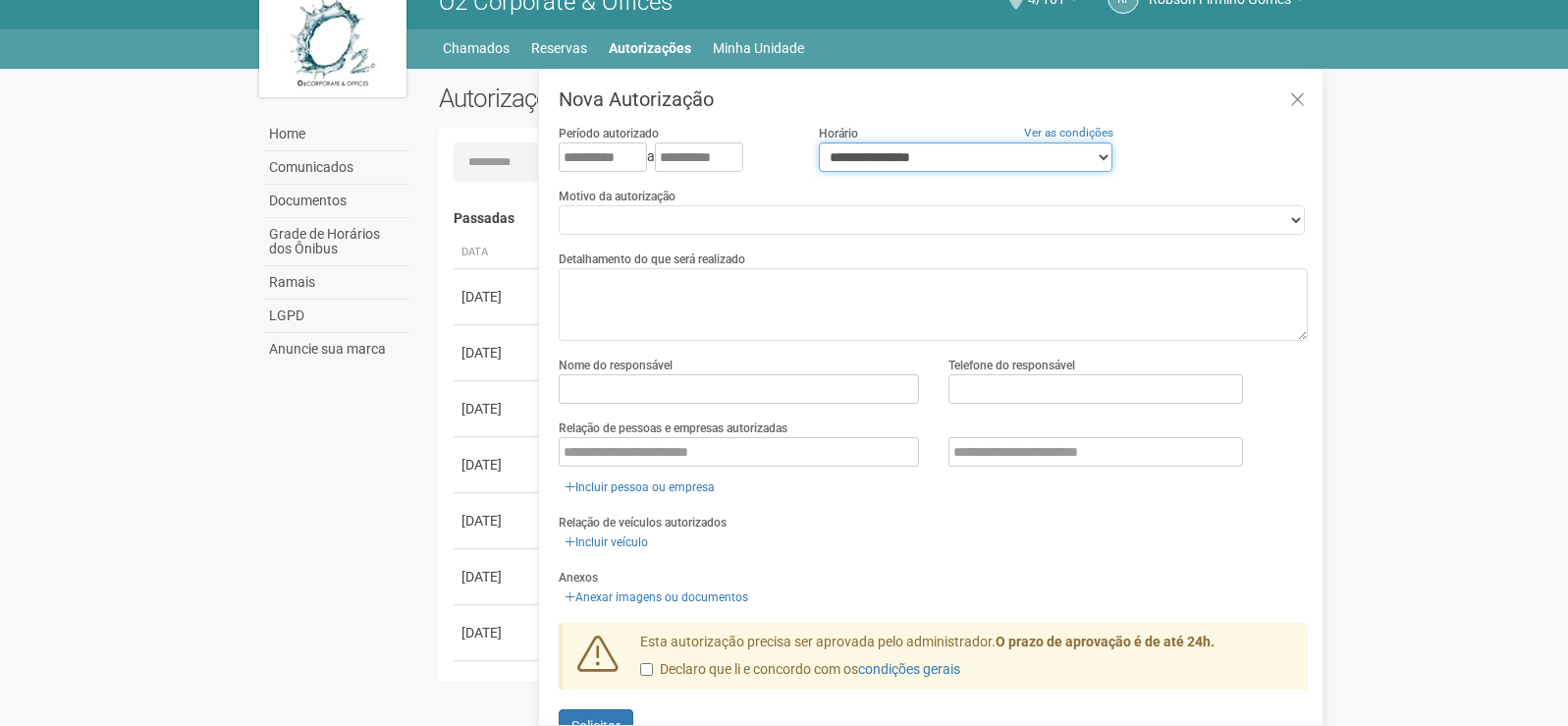 click on "**********" at bounding box center (965, 157) 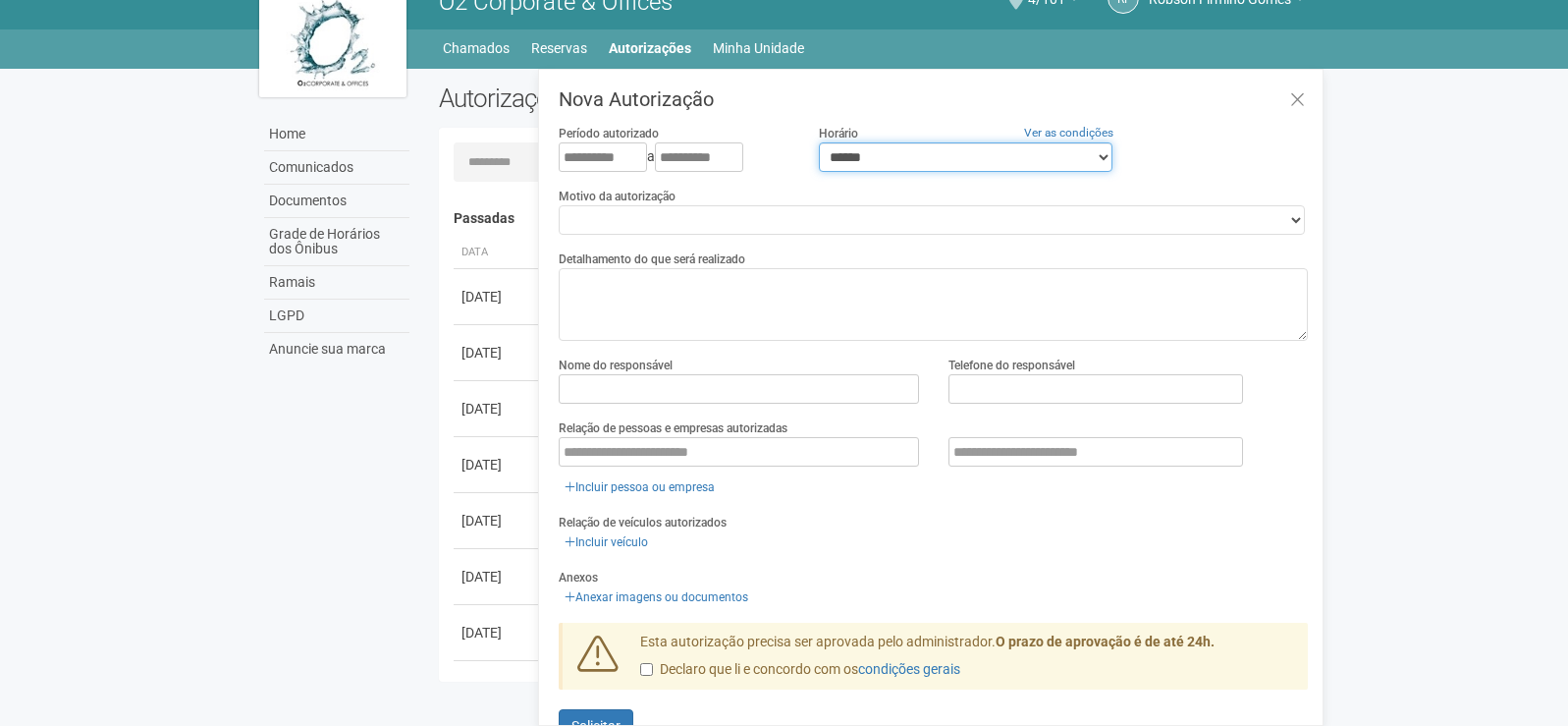 click on "**********" at bounding box center (965, 157) 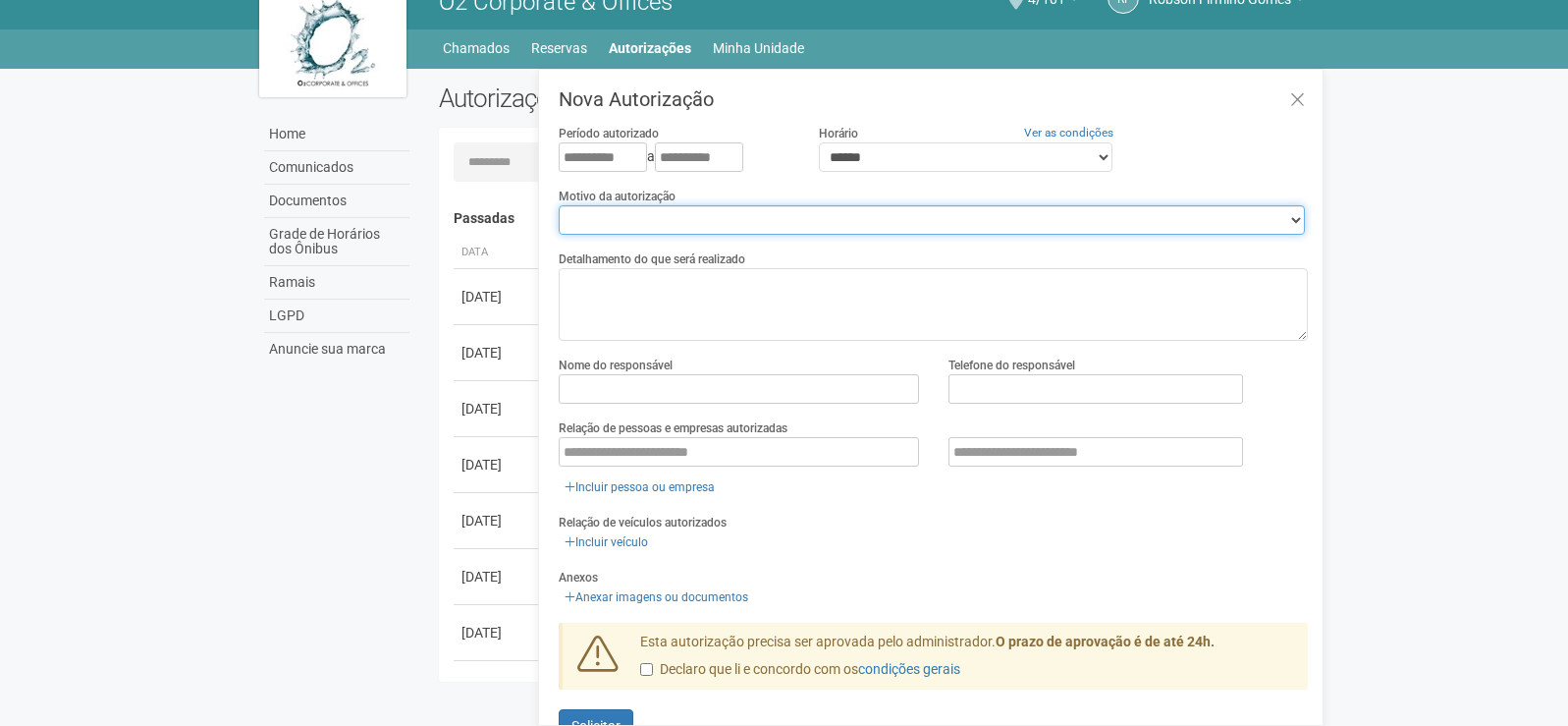click on "**********" at bounding box center [932, 220] 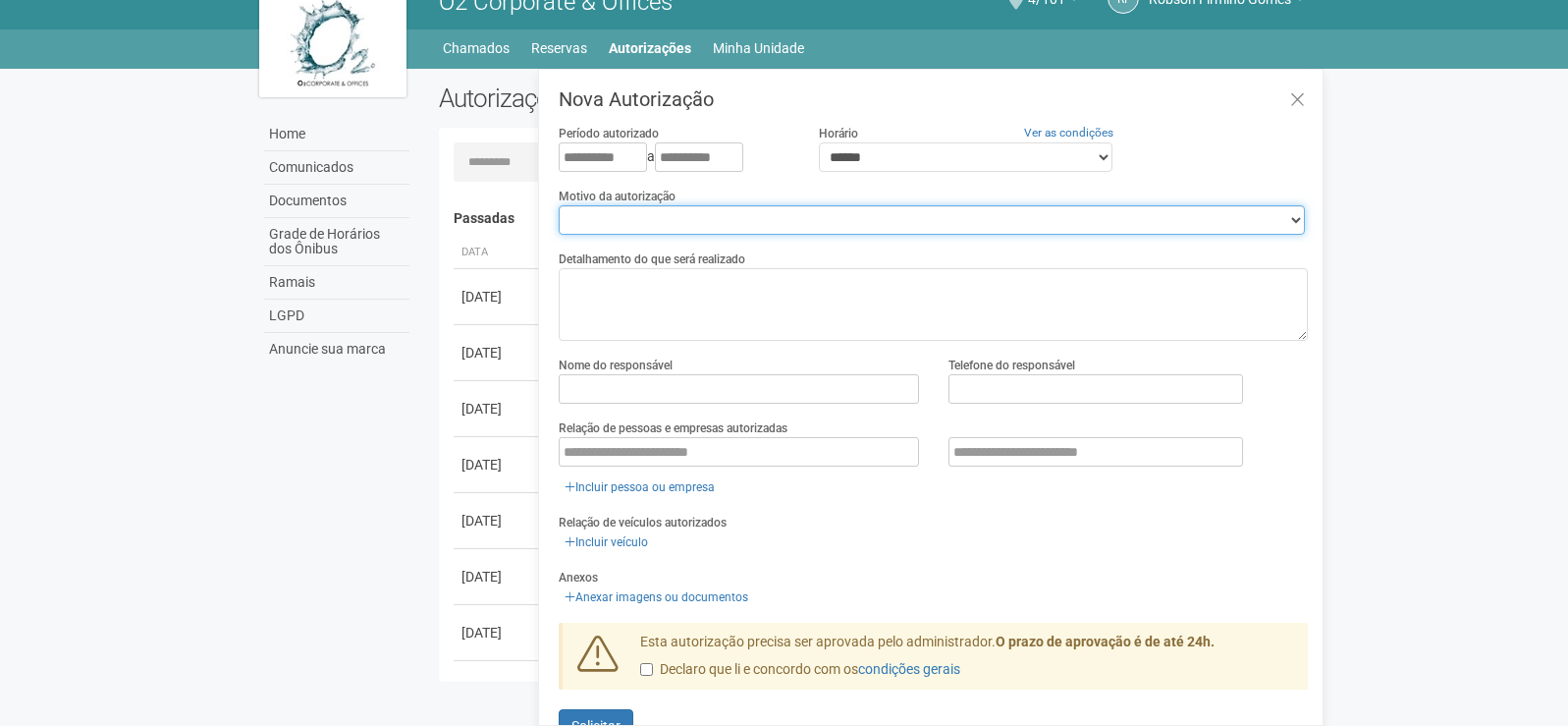 select on "******" 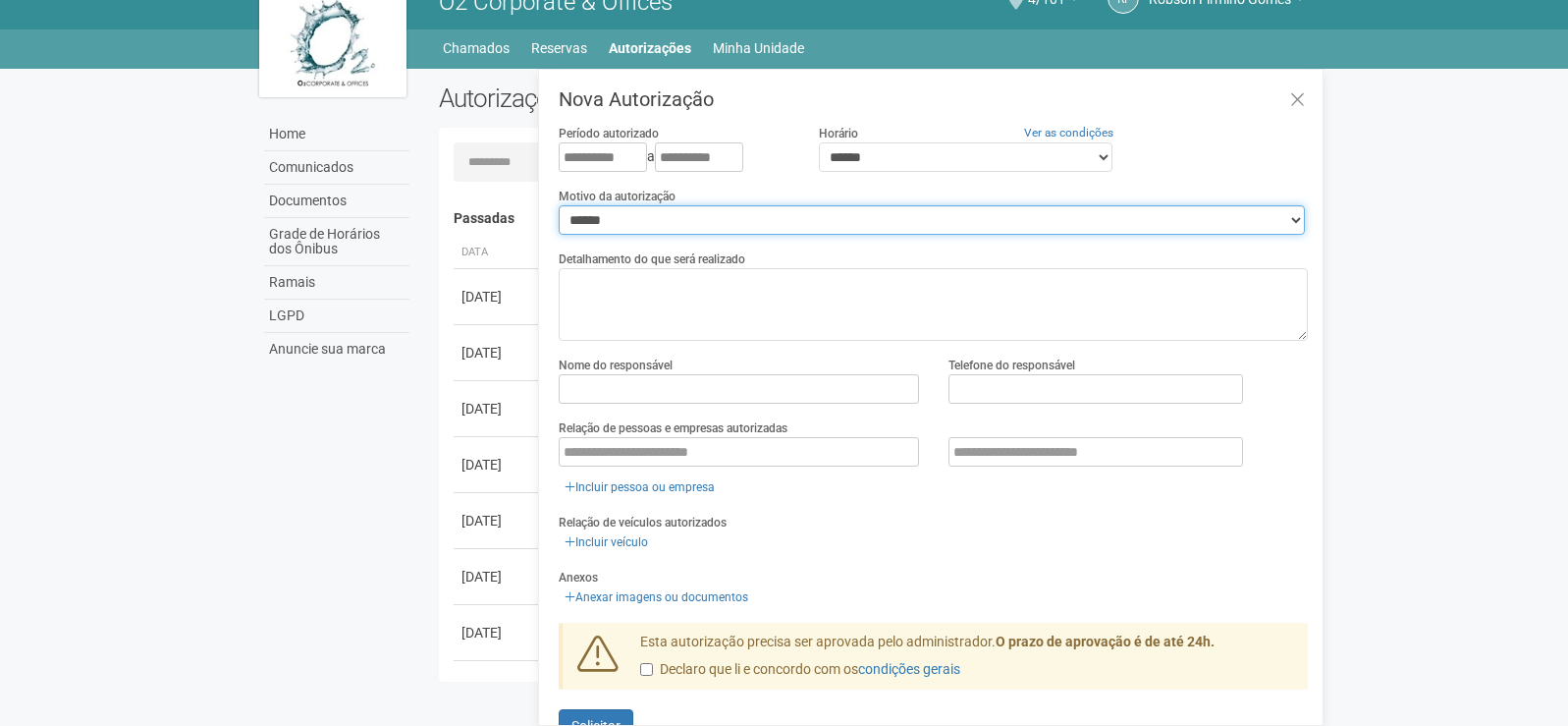 click on "**********" at bounding box center [932, 220] 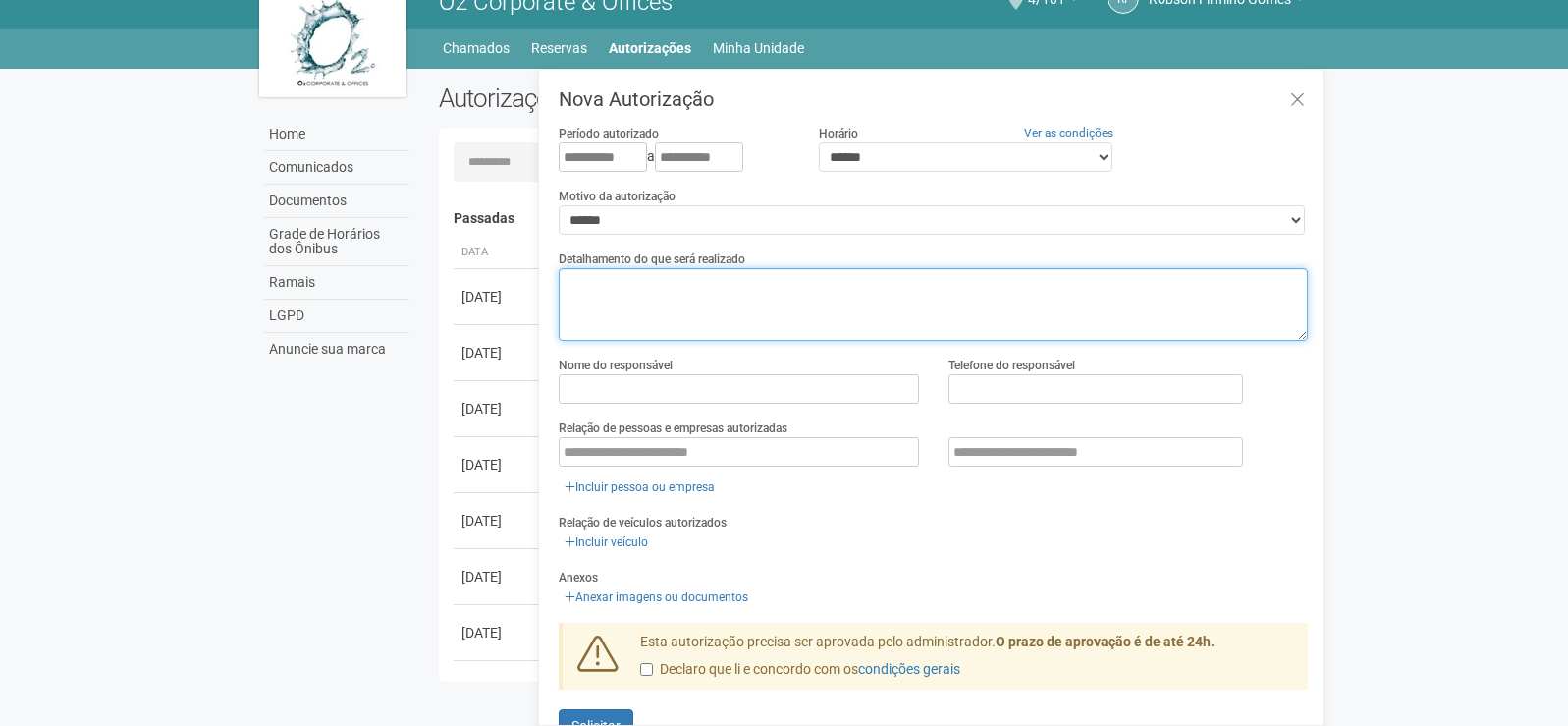 click at bounding box center [933, 305] 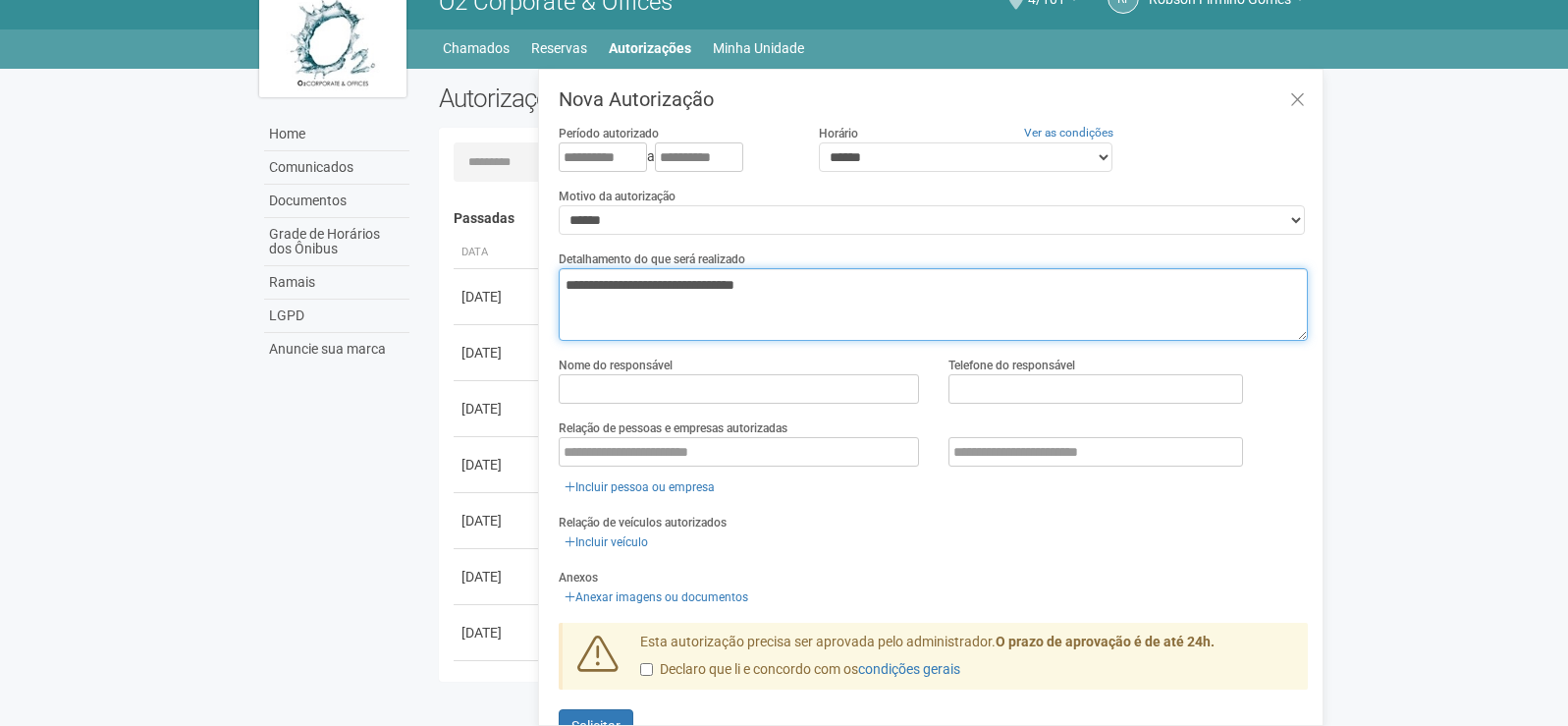 type on "**********" 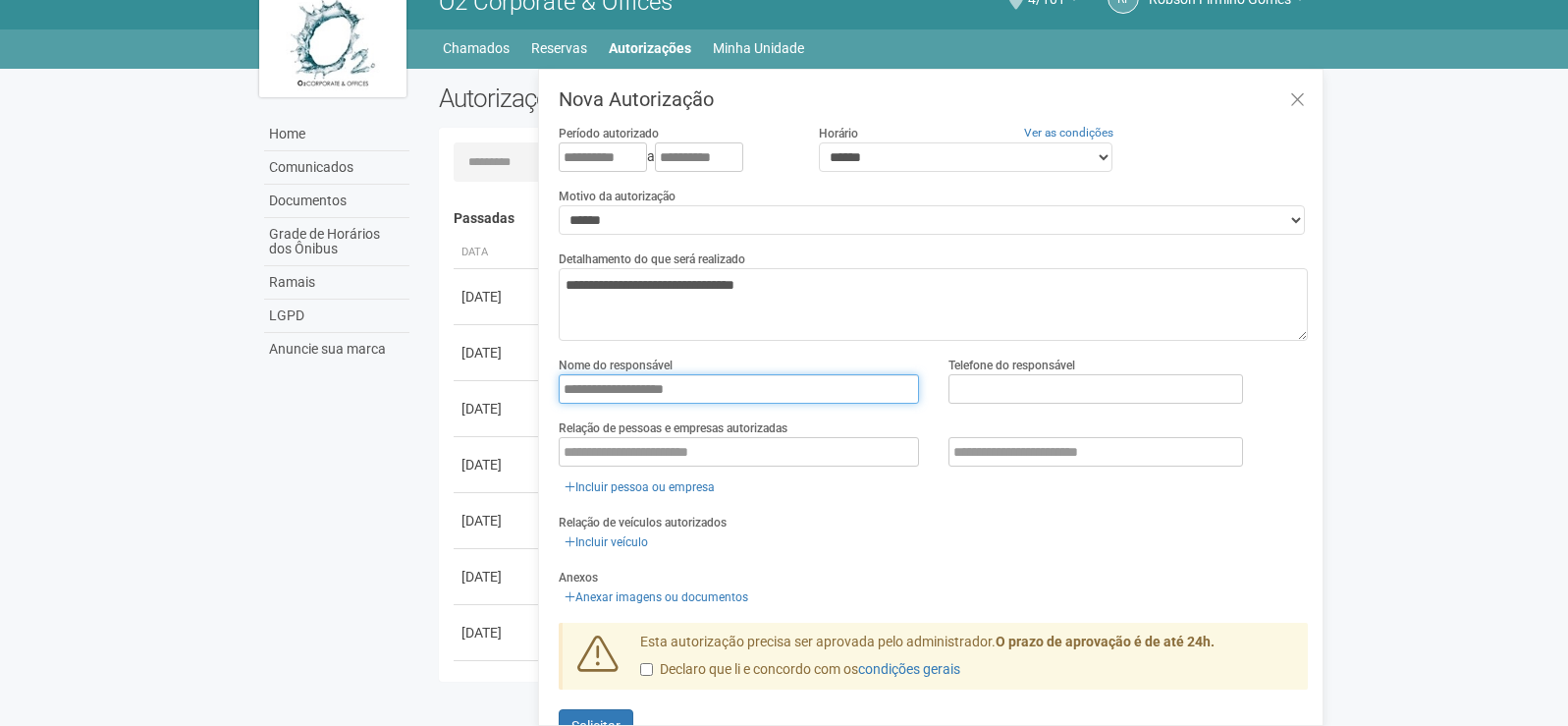 type on "**********" 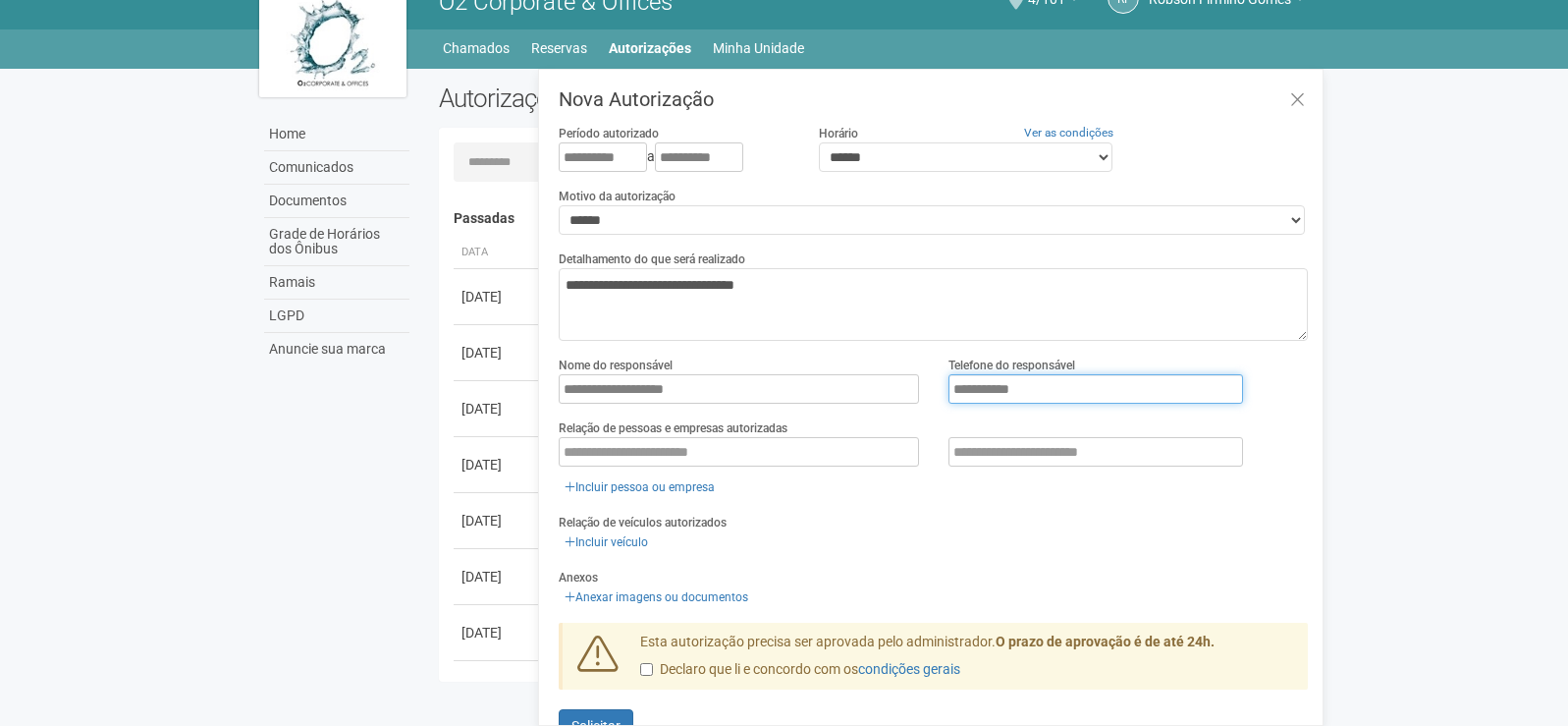 type on "**********" 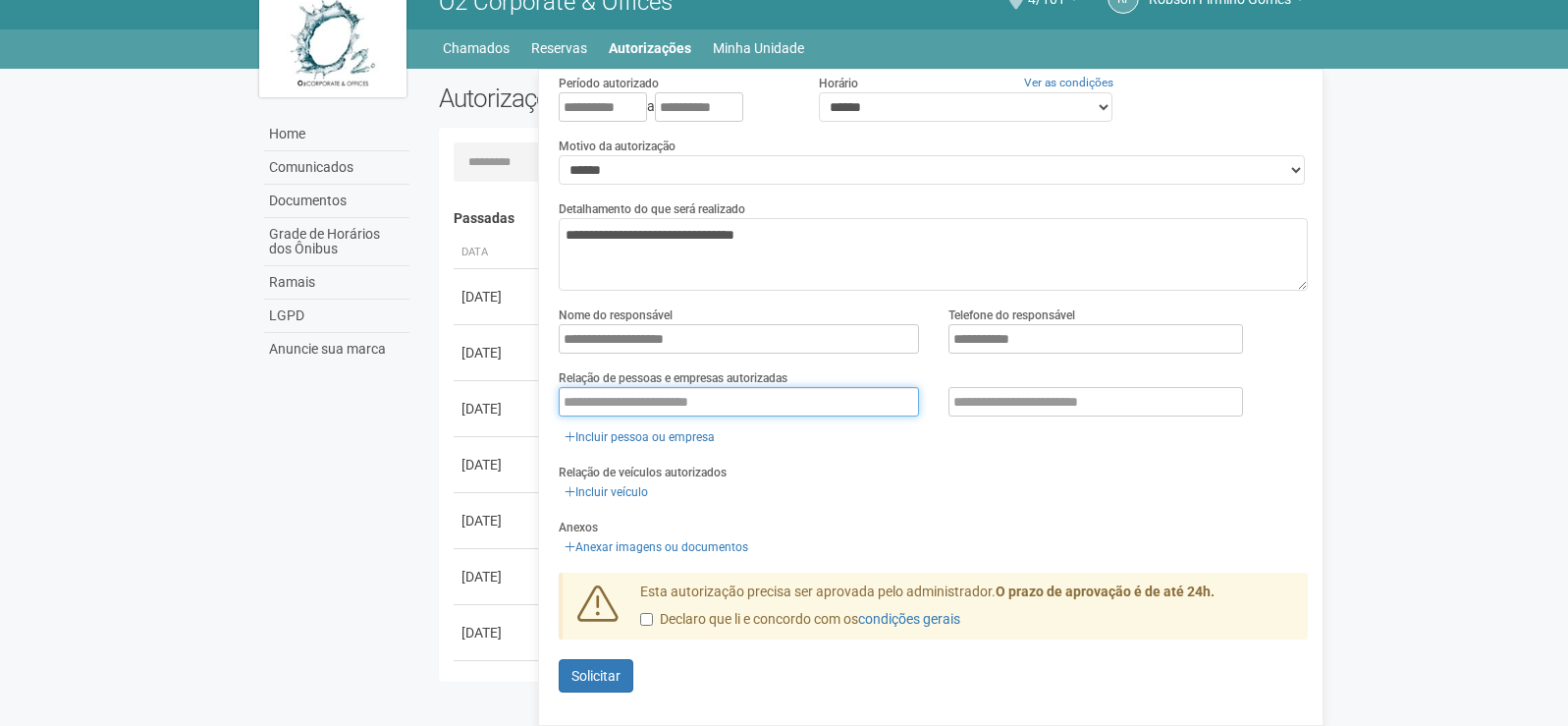 scroll, scrollTop: 0, scrollLeft: 0, axis: both 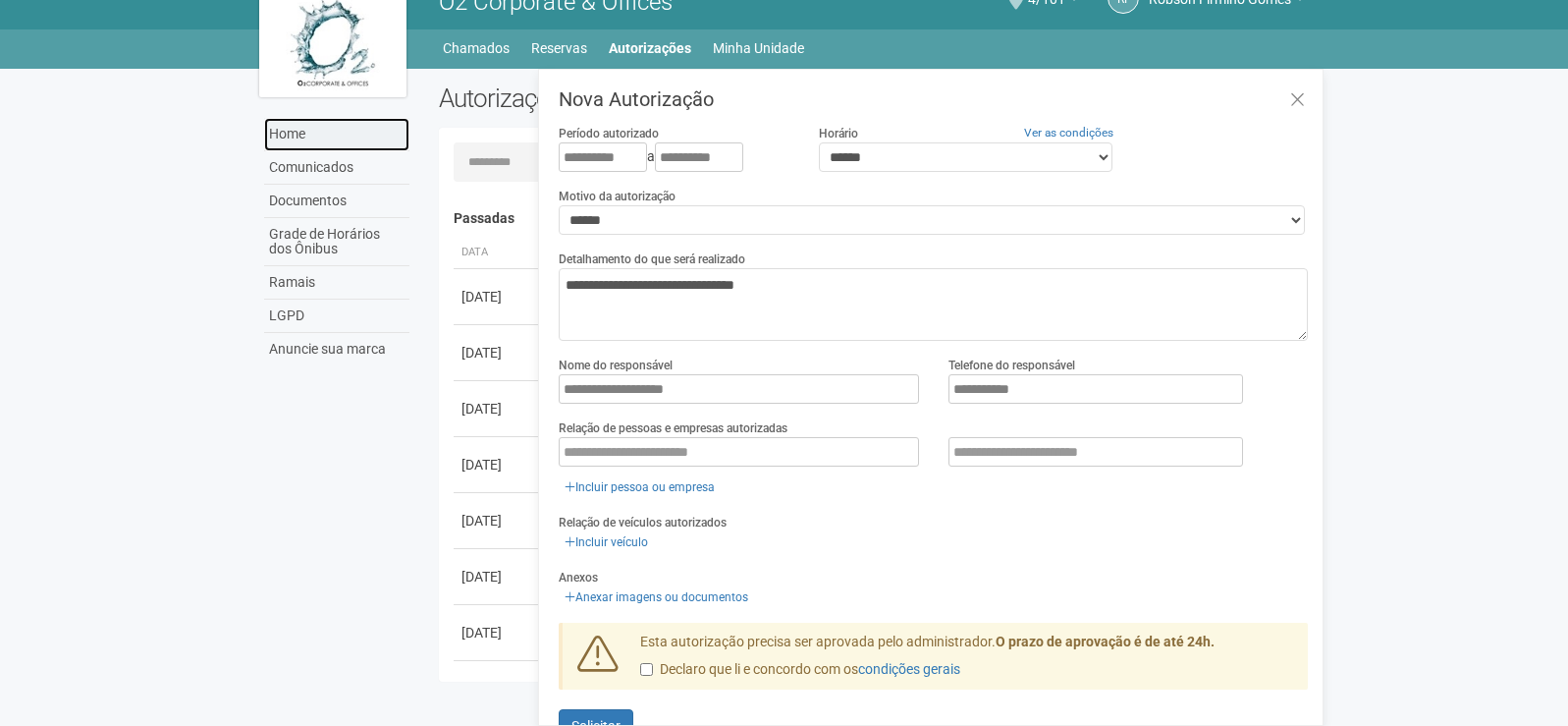 click on "Home" at bounding box center (337, 135) 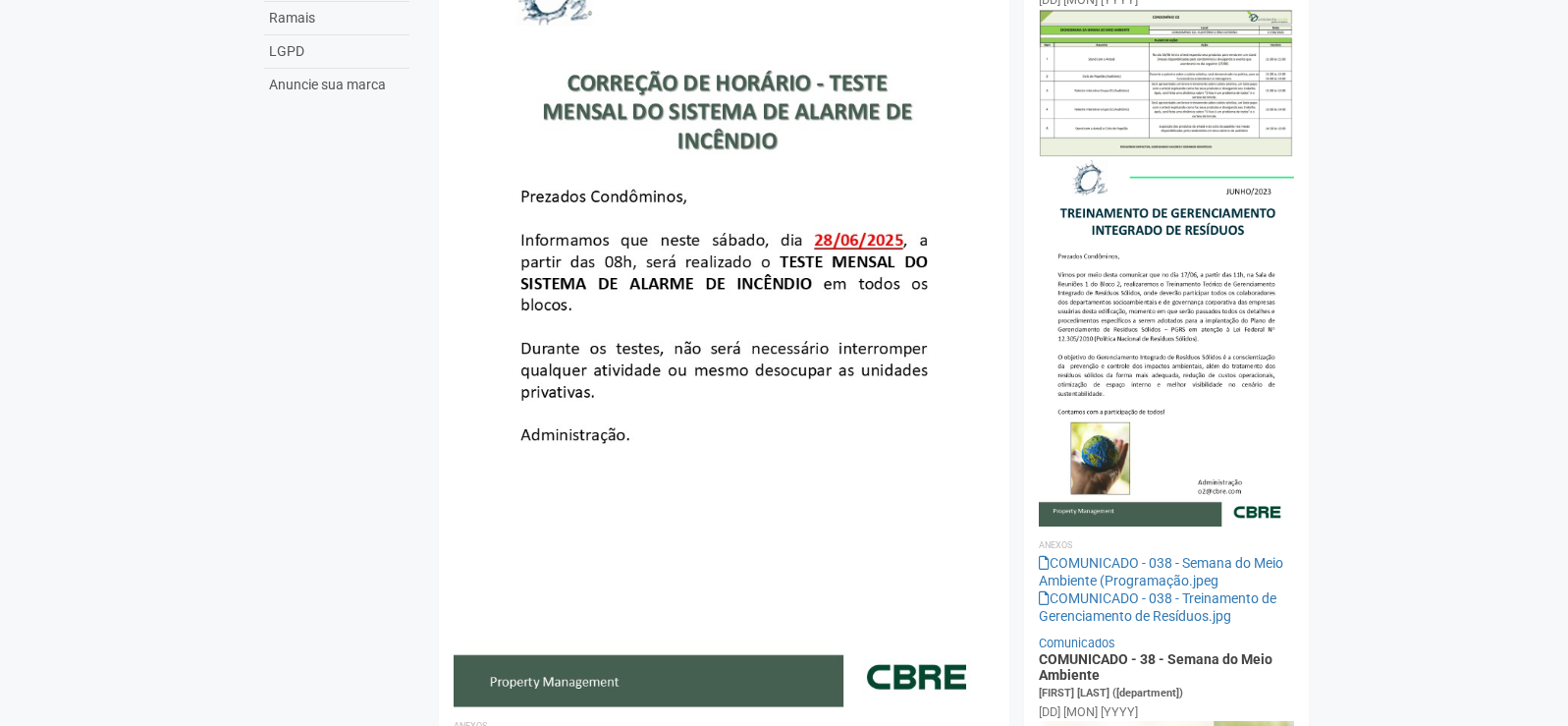 scroll, scrollTop: 0, scrollLeft: 0, axis: both 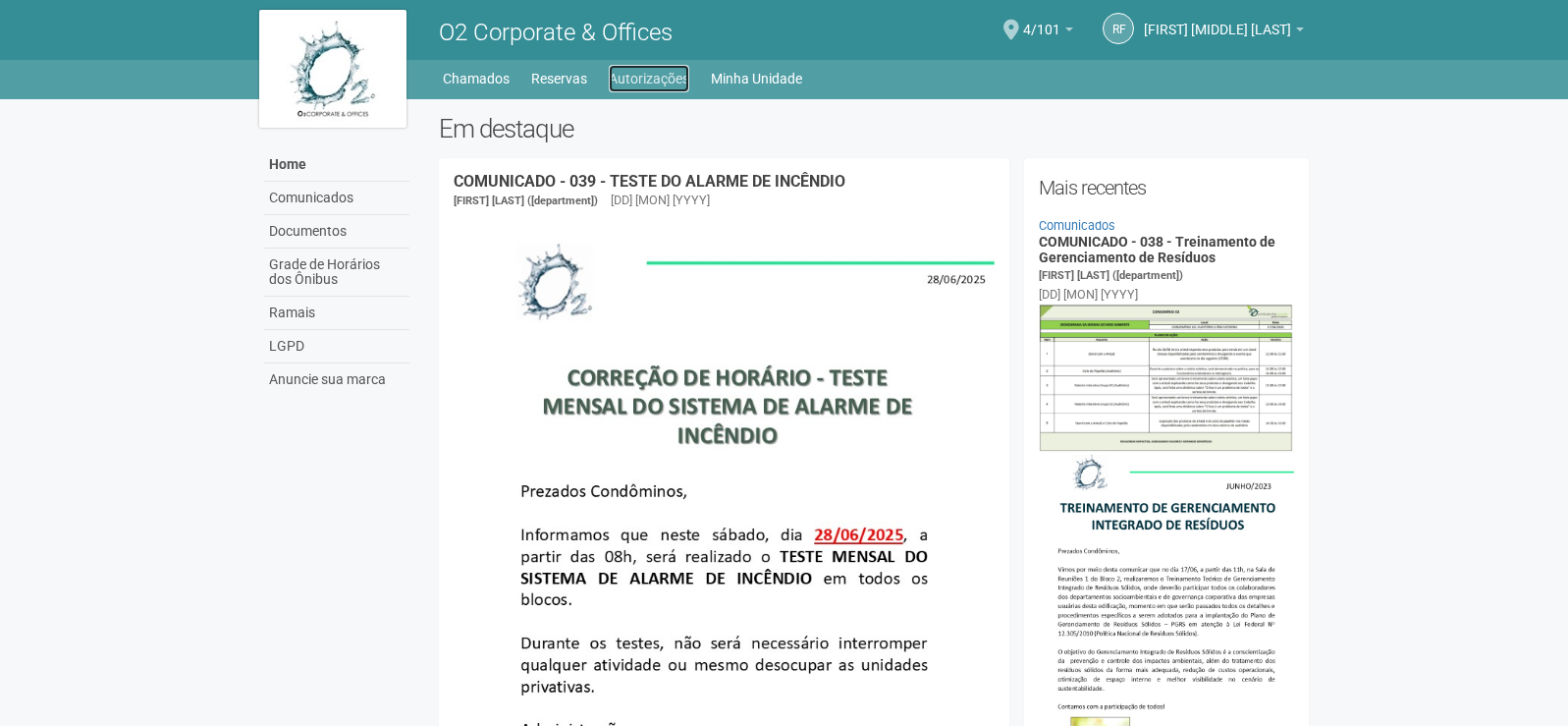 click on "Autorizações" at bounding box center (649, 79) 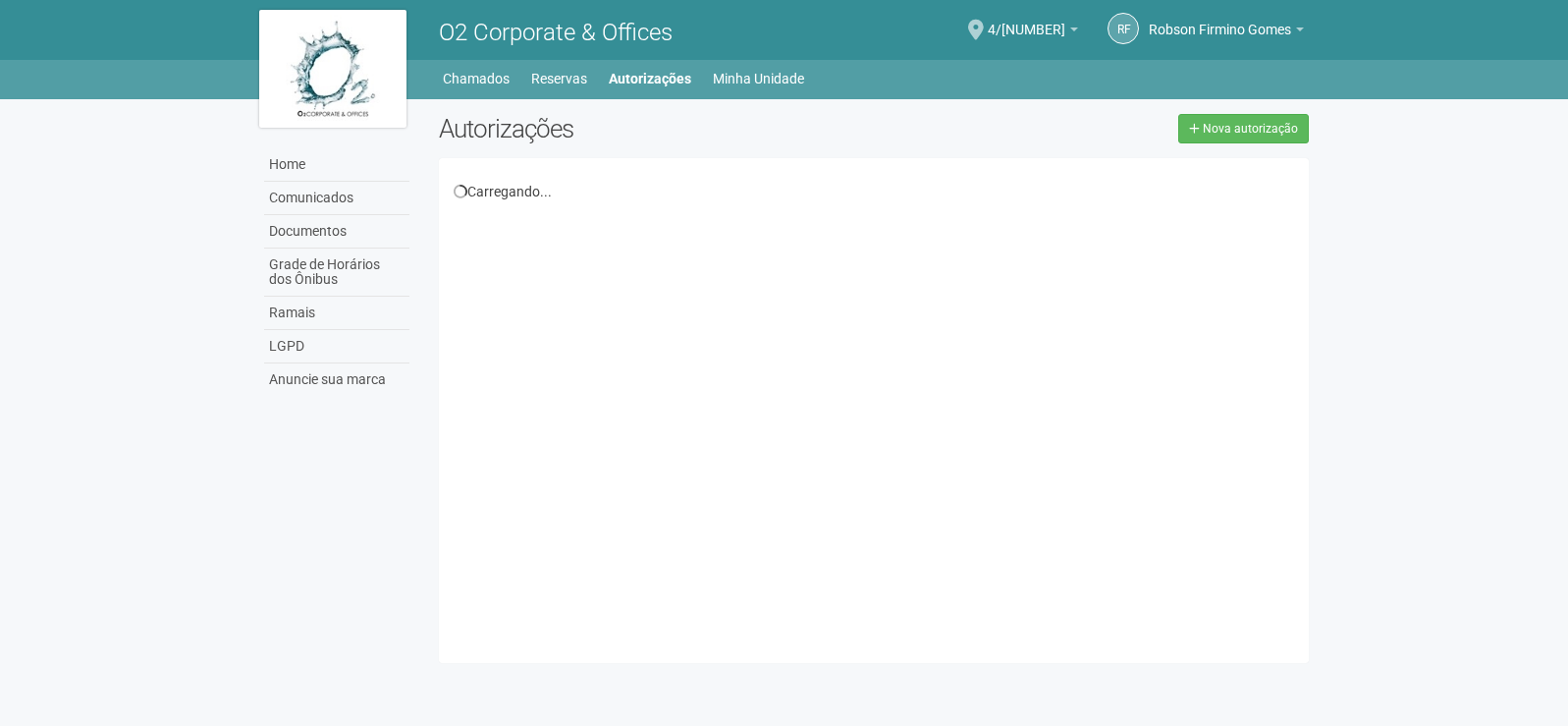 scroll, scrollTop: 0, scrollLeft: 0, axis: both 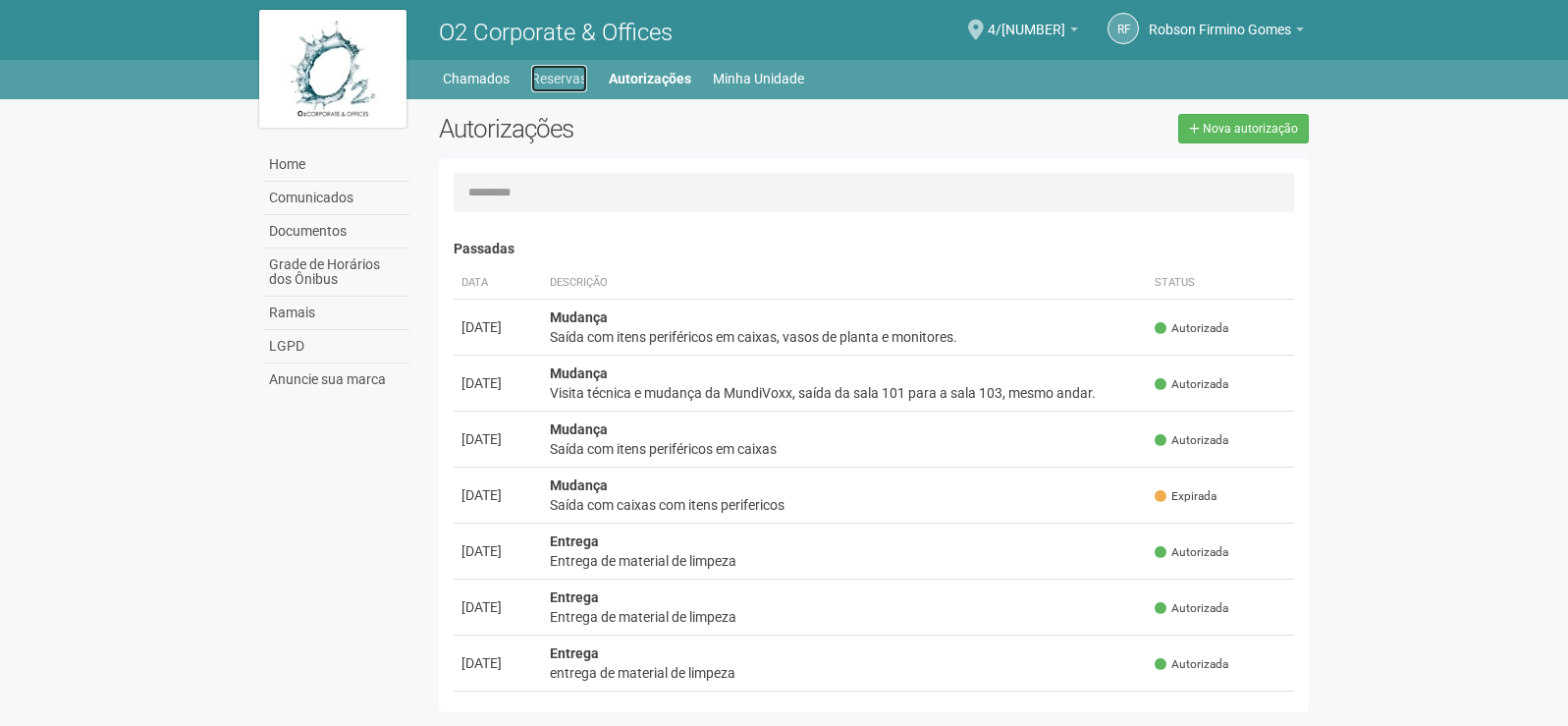 click on "Reservas" at bounding box center [559, 79] 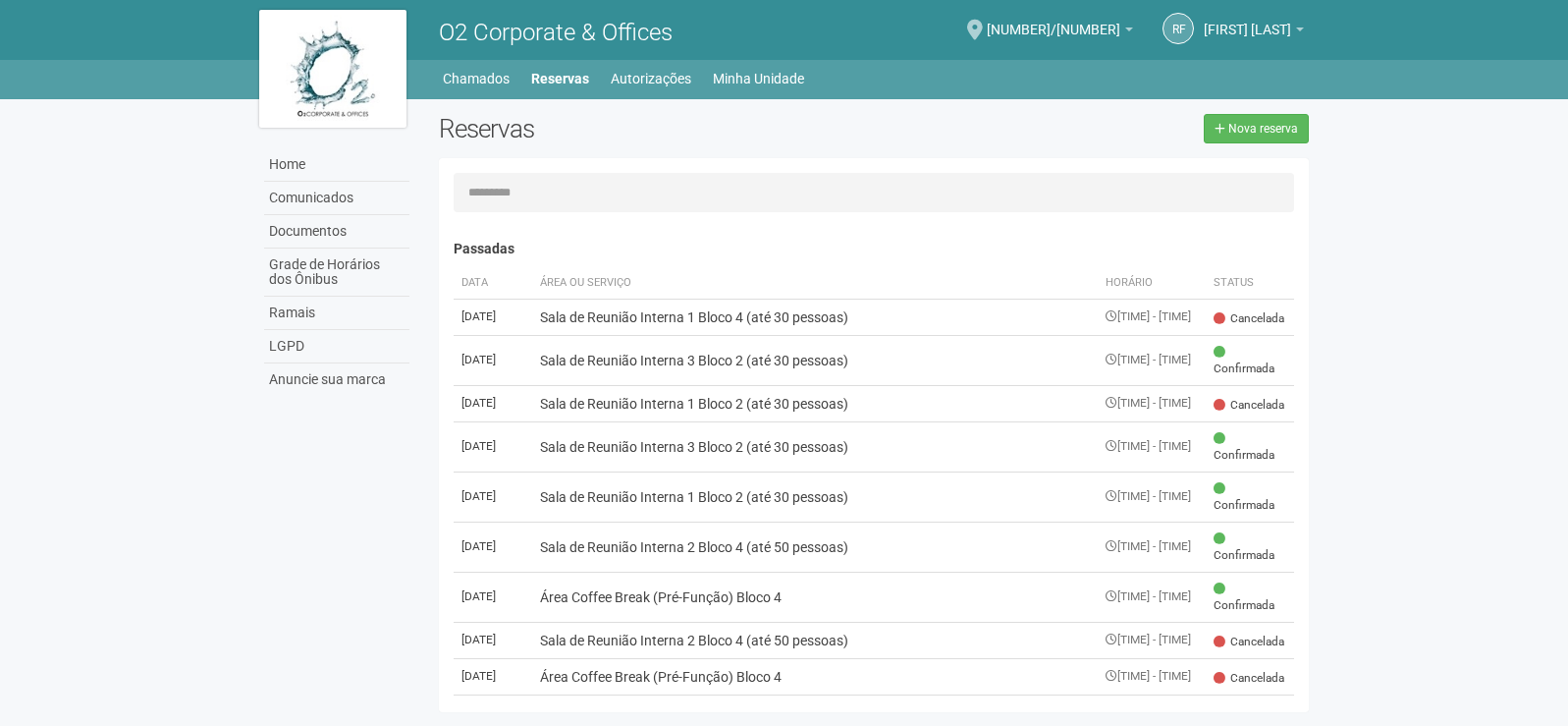 scroll, scrollTop: 0, scrollLeft: 0, axis: both 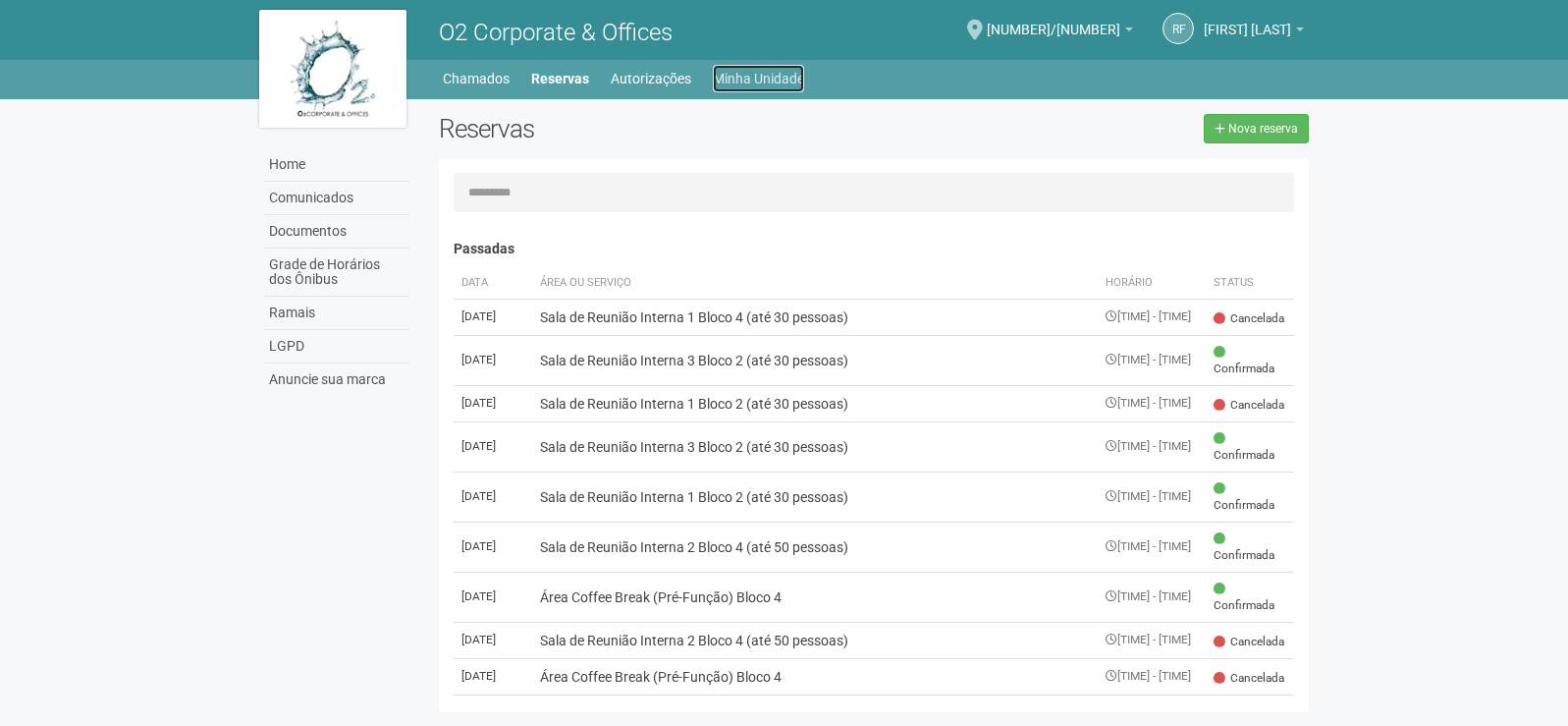click on "Minha Unidade" at bounding box center (758, 79) 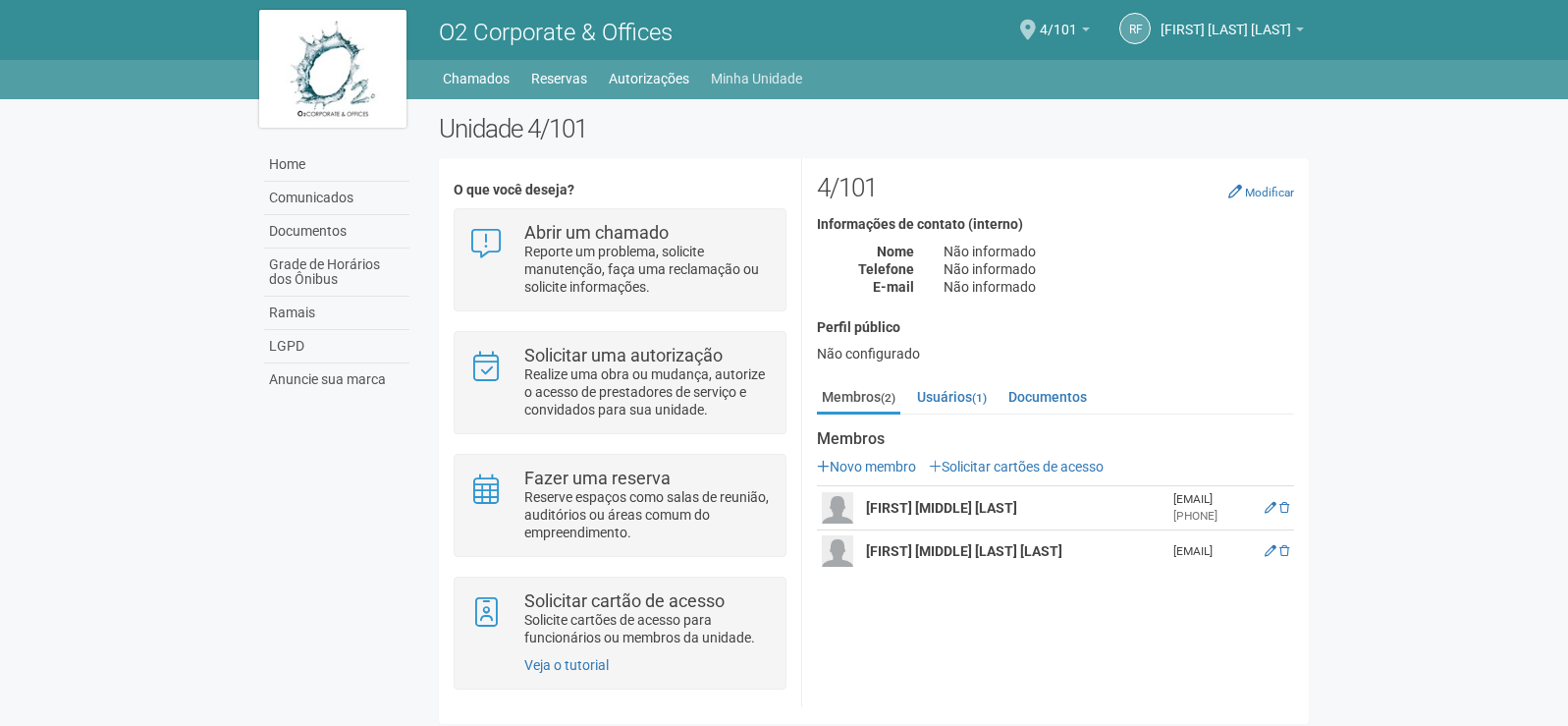 scroll, scrollTop: 0, scrollLeft: 0, axis: both 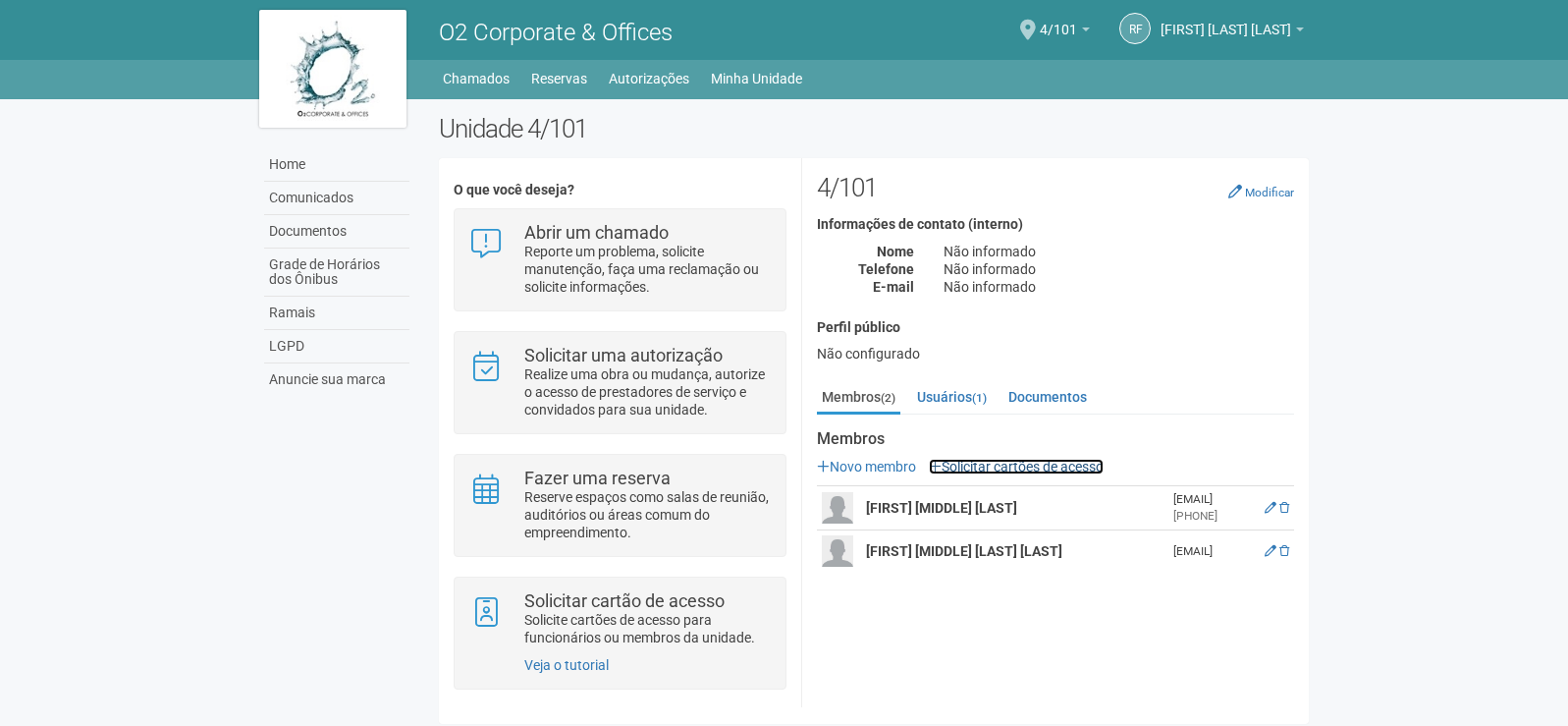 click on "Solicitar cartões de acesso" at bounding box center [1016, 467] 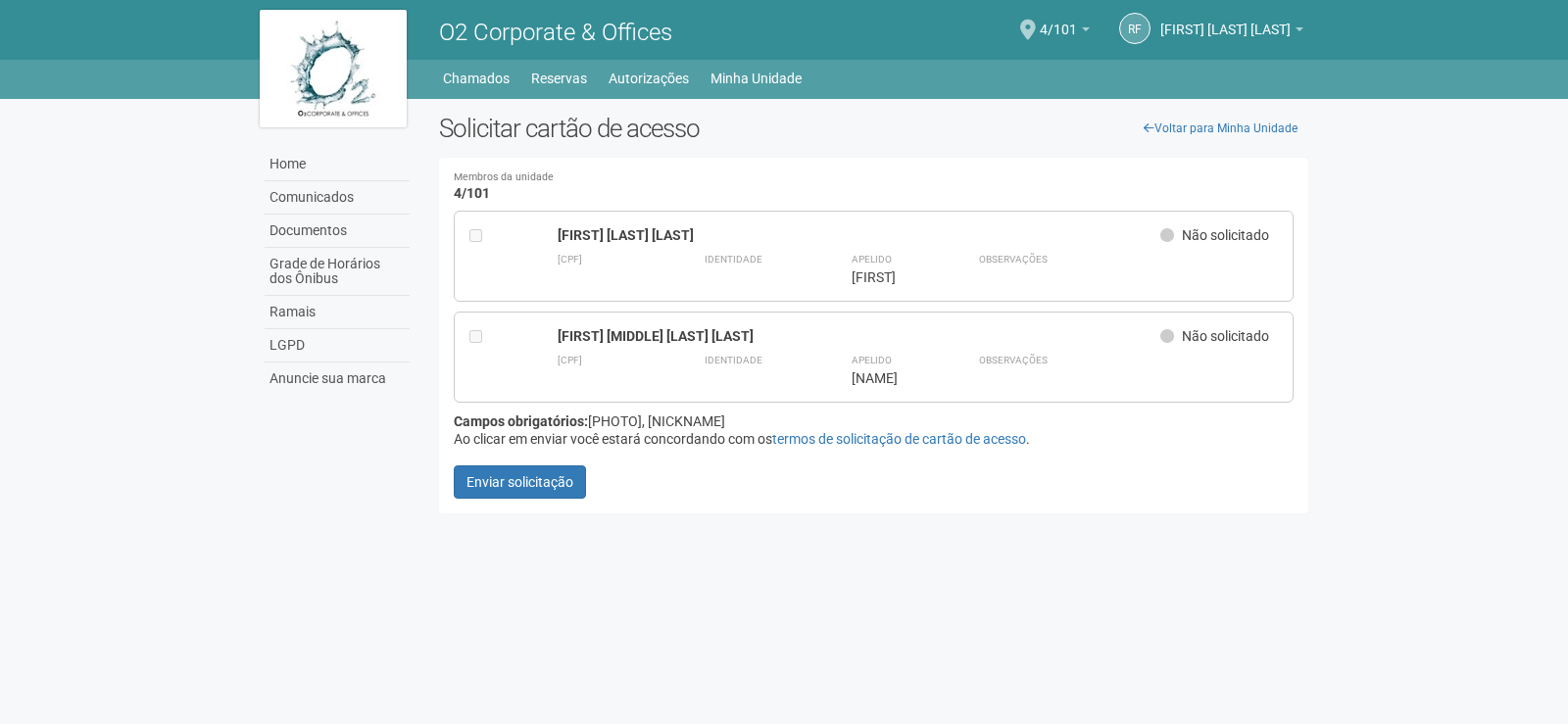 scroll, scrollTop: 0, scrollLeft: 0, axis: both 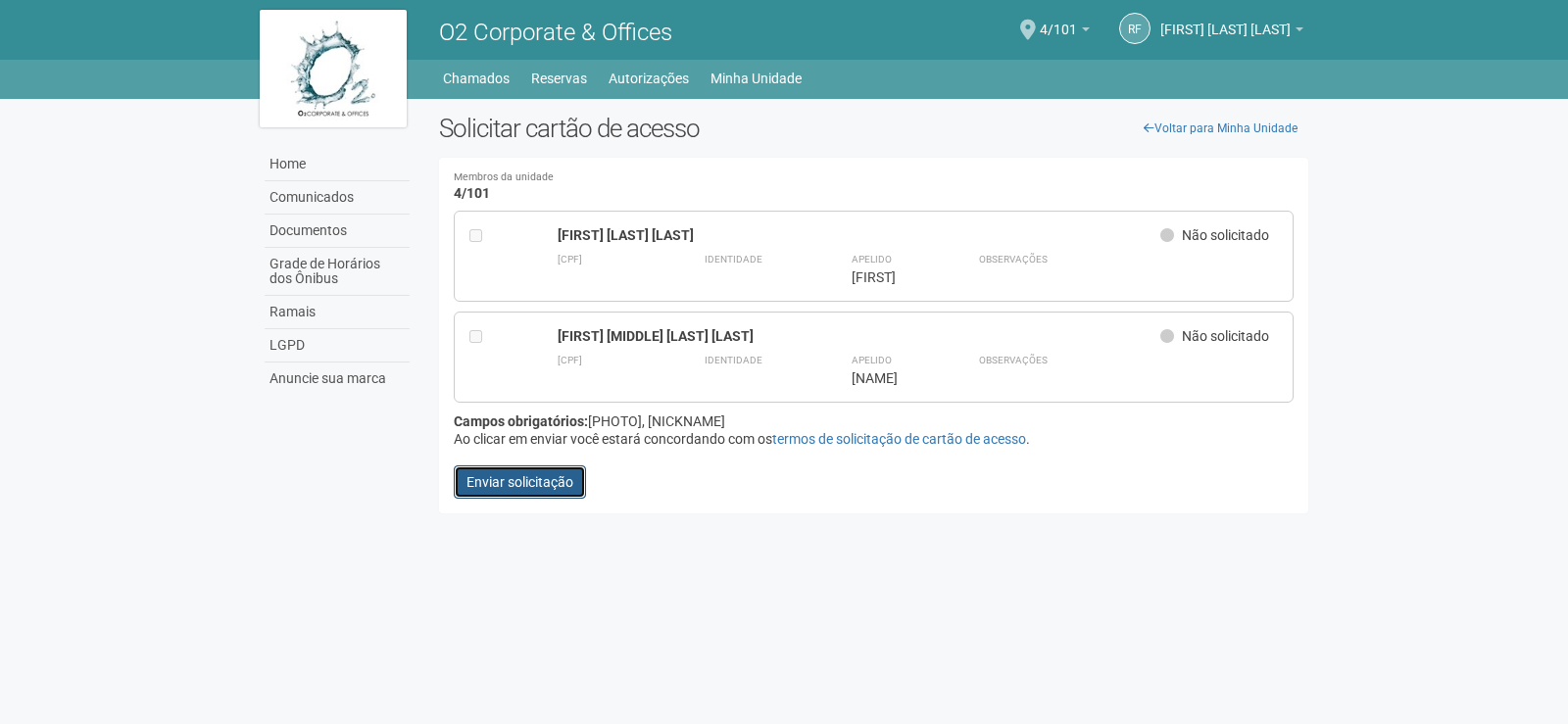 click on "Enviar solicitação" at bounding box center (519, 482) 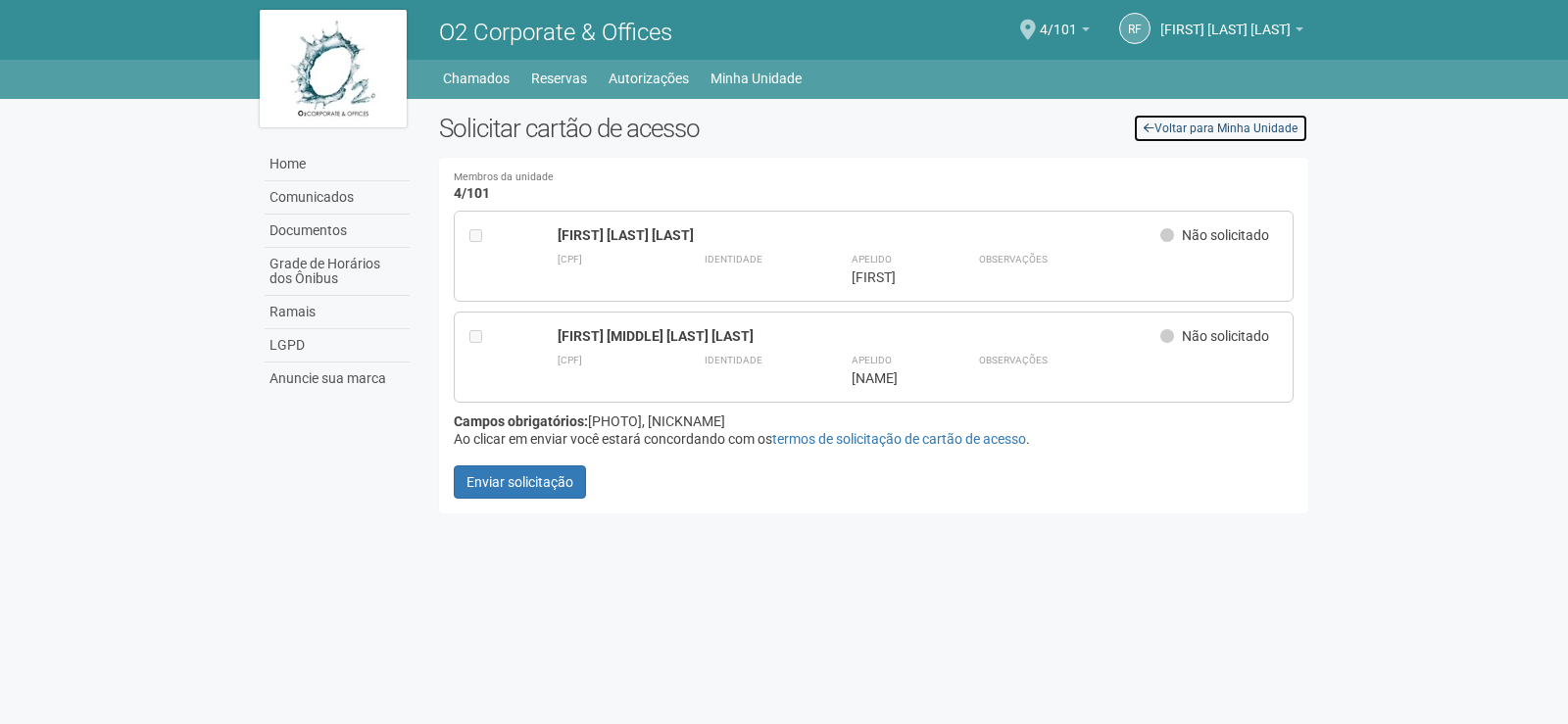 click on "Voltar para Minha Unidade" at bounding box center (1220, 128) 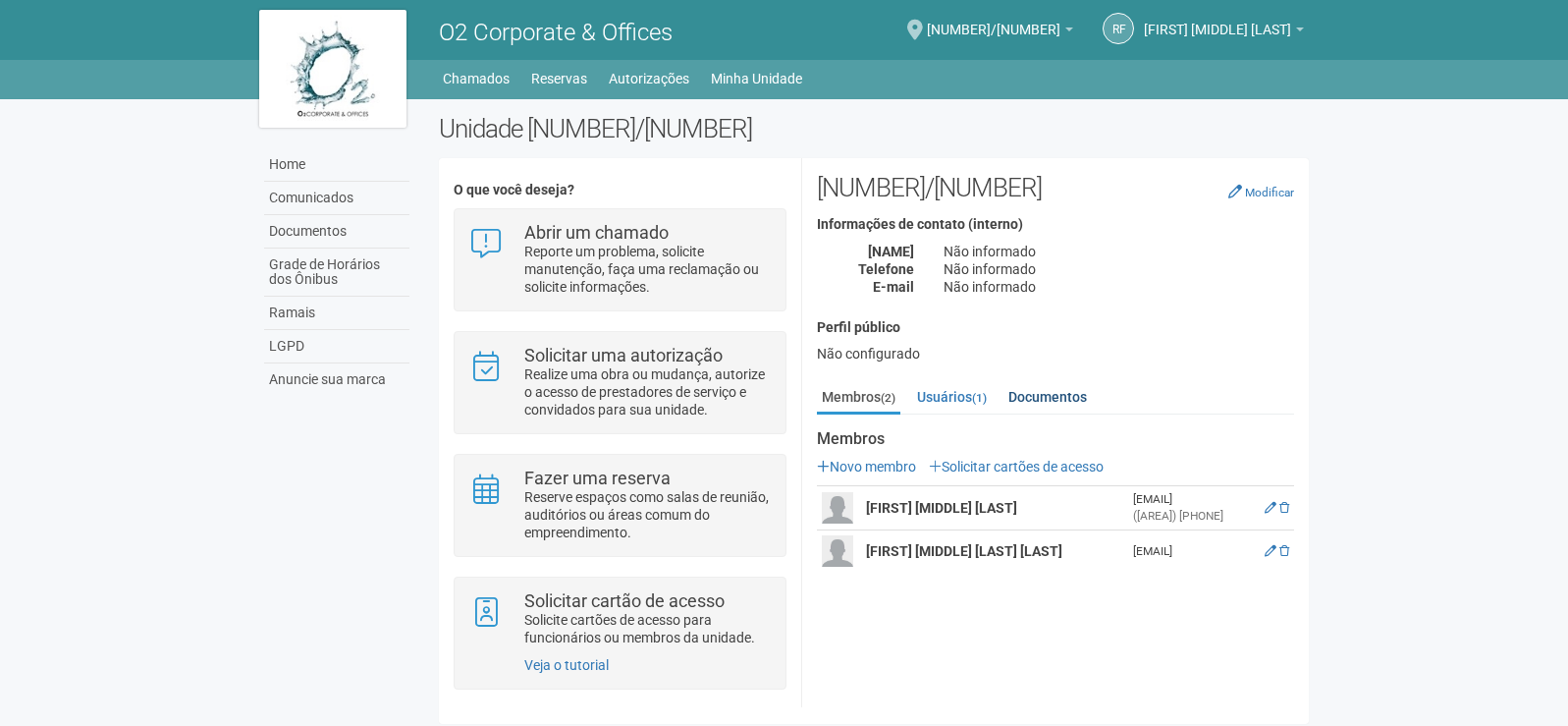scroll, scrollTop: 0, scrollLeft: 0, axis: both 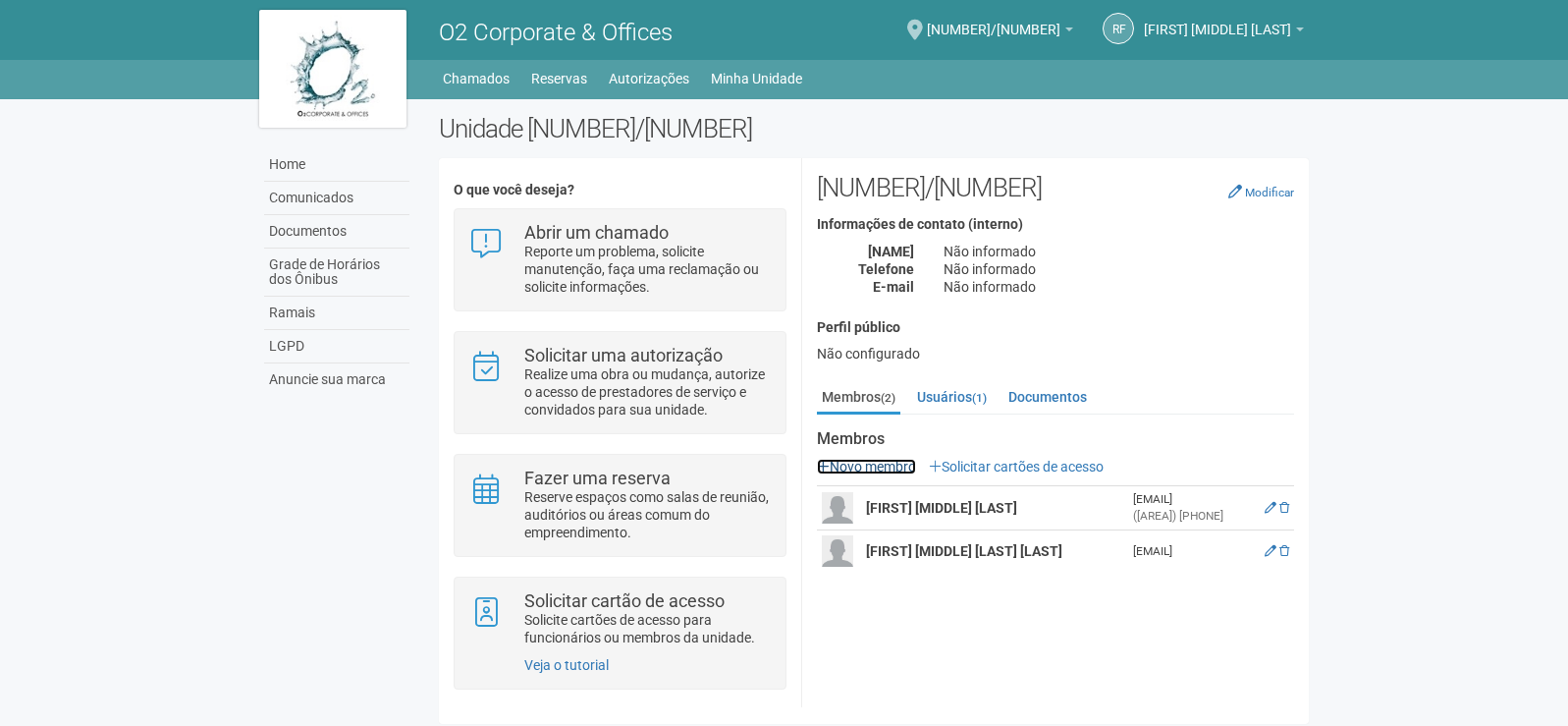 click on "Novo membro" at bounding box center (866, 467) 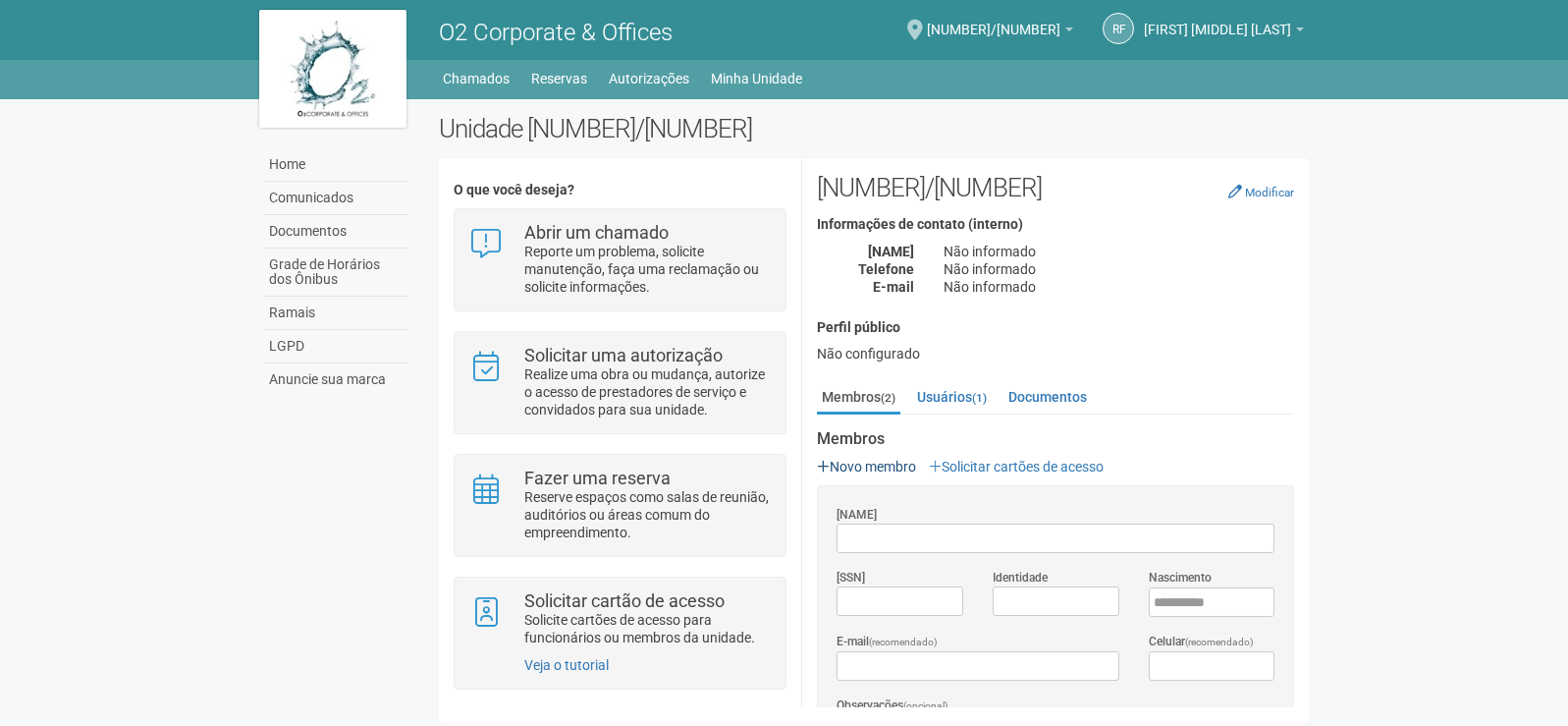 scroll, scrollTop: 0, scrollLeft: 0, axis: both 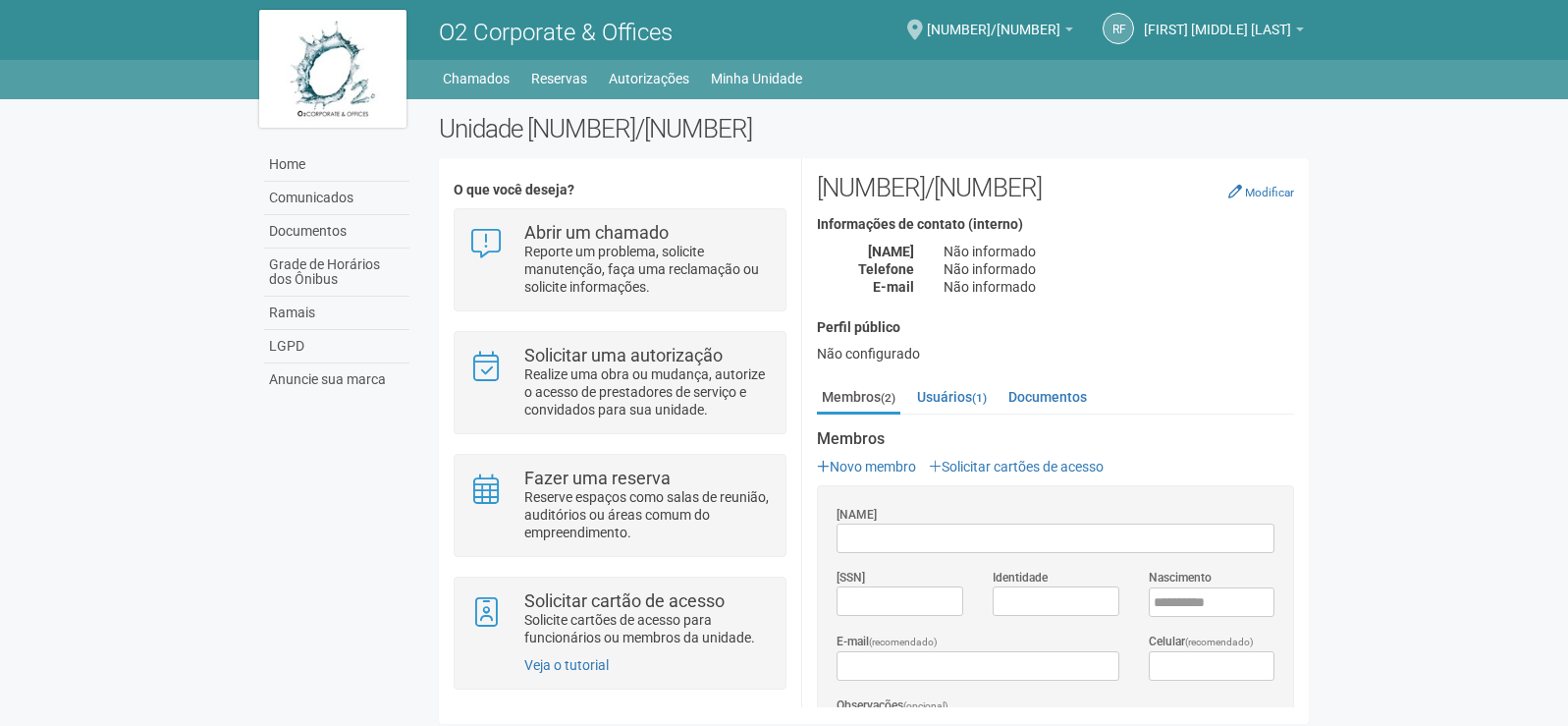 click on "Nome" at bounding box center [1055, 538] 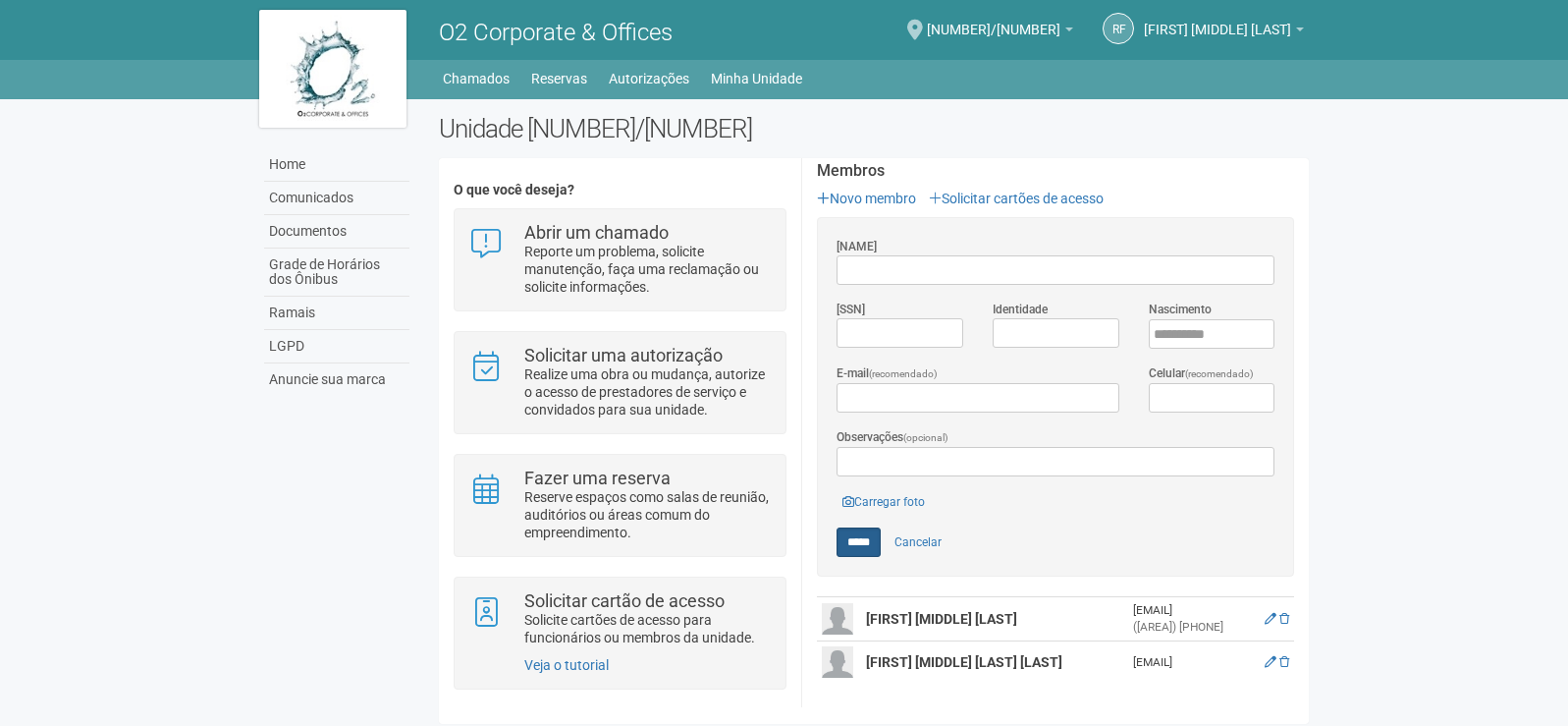 scroll, scrollTop: 80, scrollLeft: 0, axis: vertical 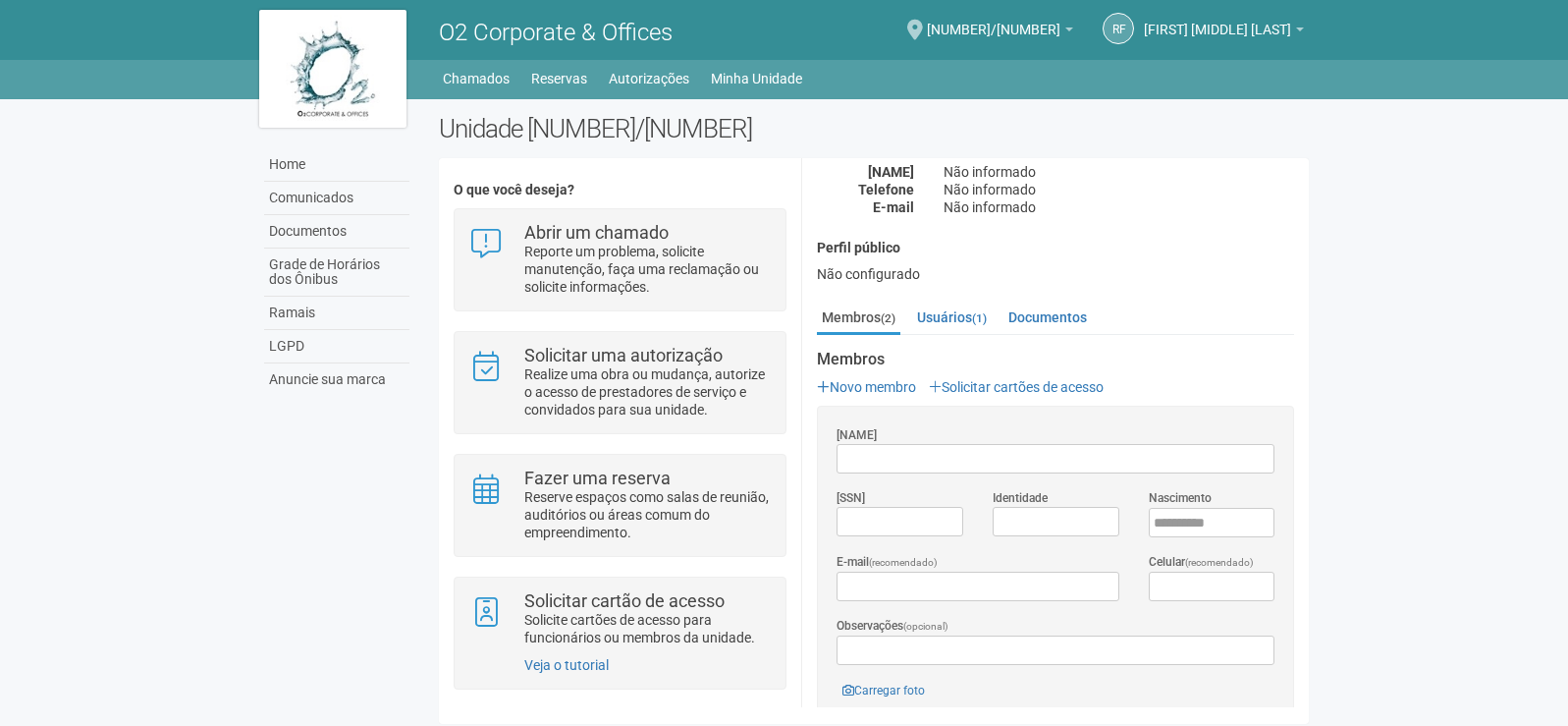 click on "Perfil público" at bounding box center (1055, 144) 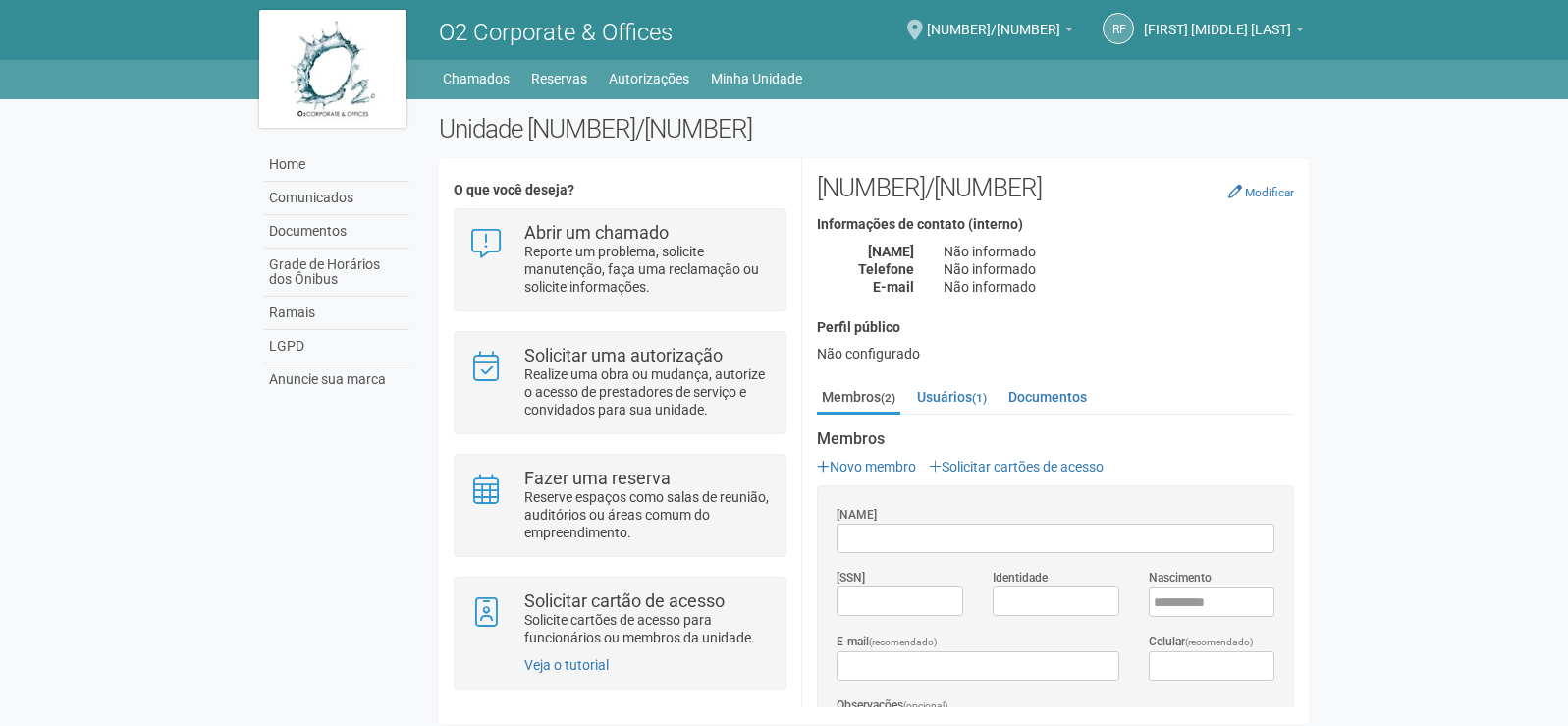 drag, startPoint x: 1105, startPoint y: 418, endPoint x: 817, endPoint y: 389, distance: 289.45639 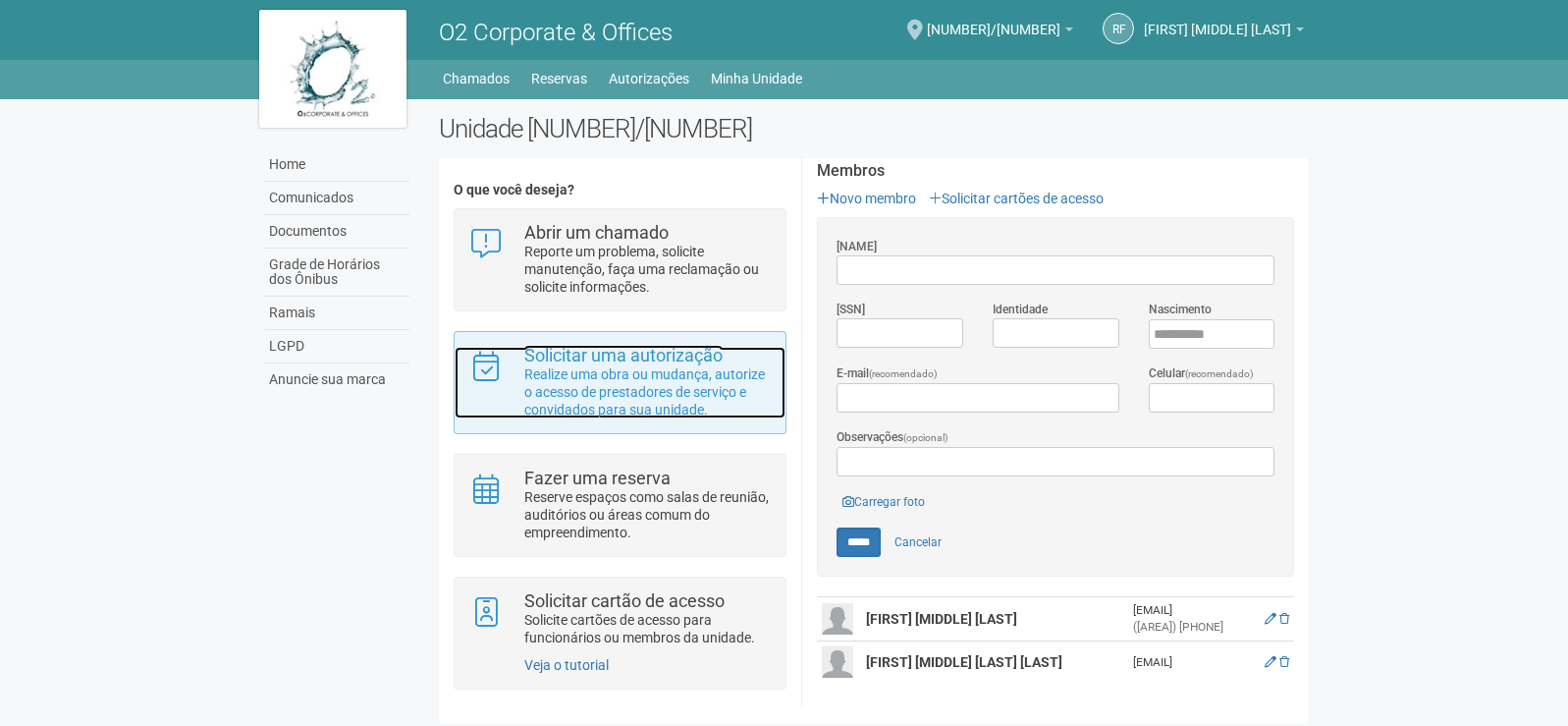 click on "Realize uma obra ou mudança, autorize o acesso de prestadores de serviço e convidados para sua unidade." at bounding box center (647, 392) 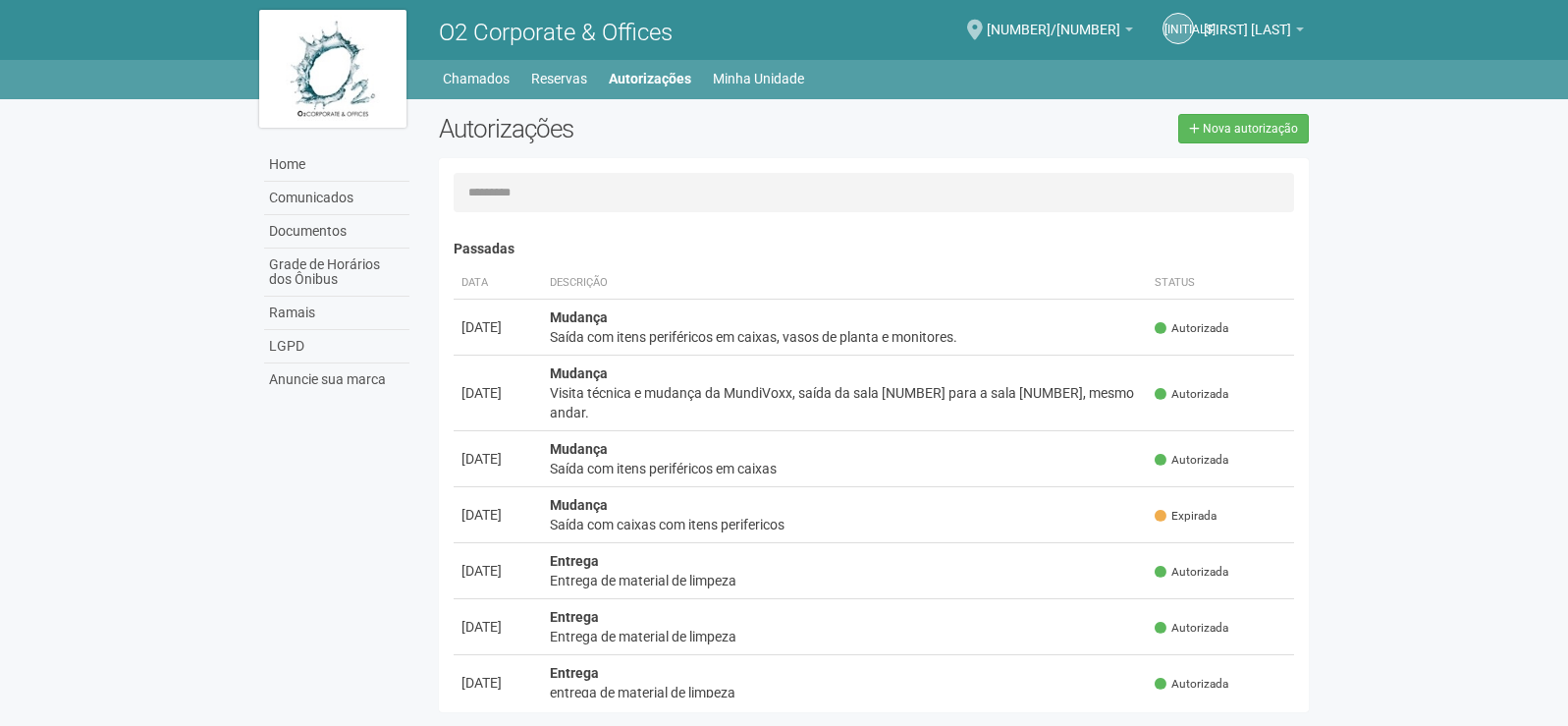 scroll, scrollTop: 0, scrollLeft: 0, axis: both 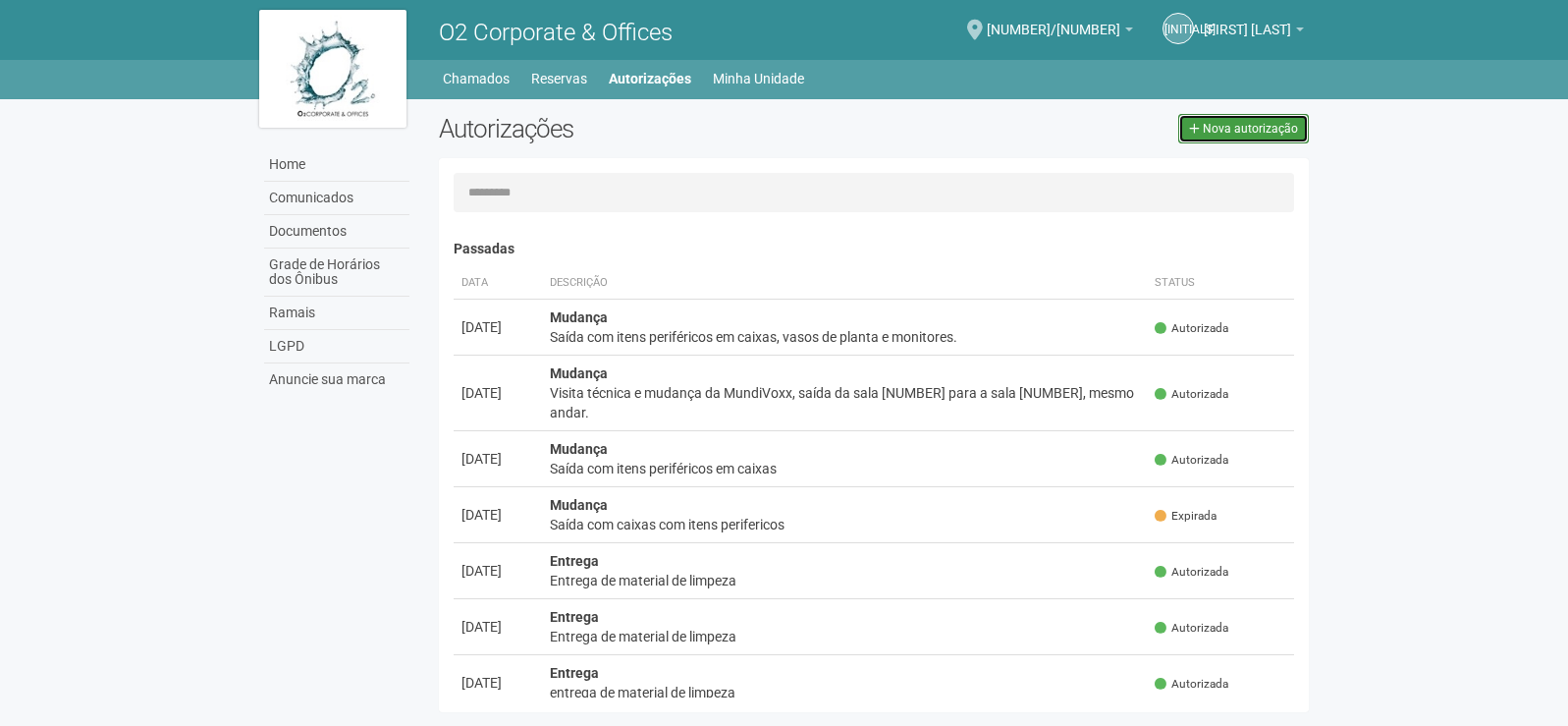 click on "Nova autorização" at bounding box center [1250, 129] 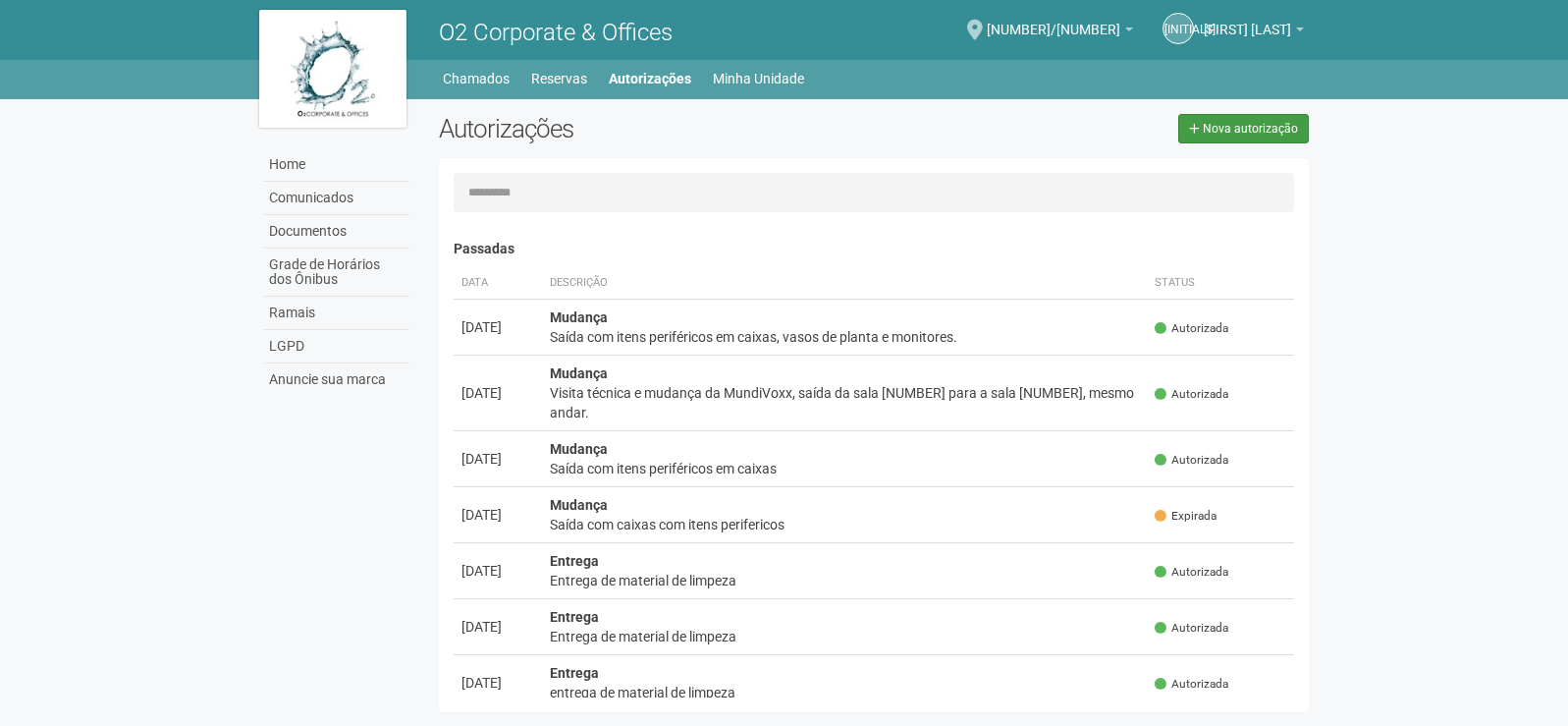 scroll, scrollTop: 30, scrollLeft: 0, axis: vertical 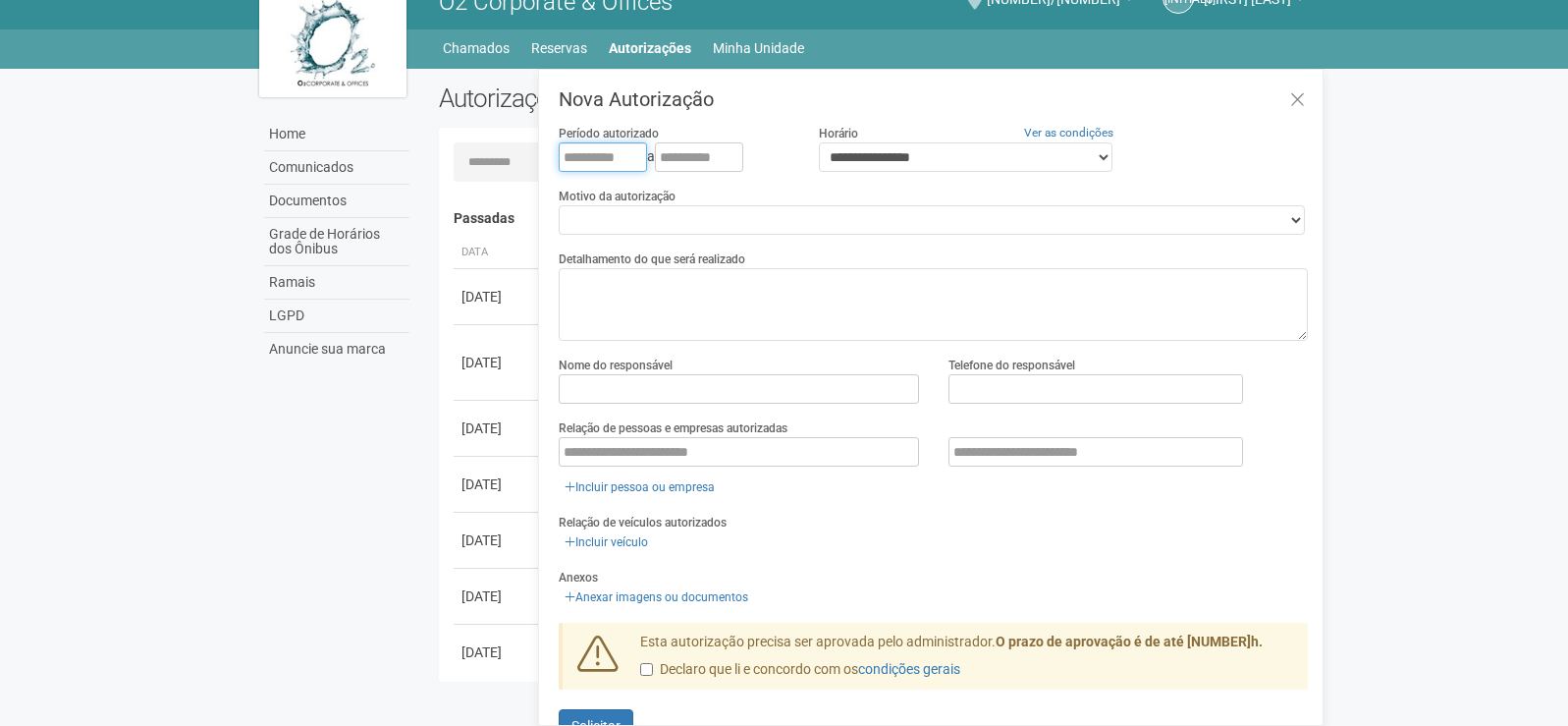 click at bounding box center [603, 157] 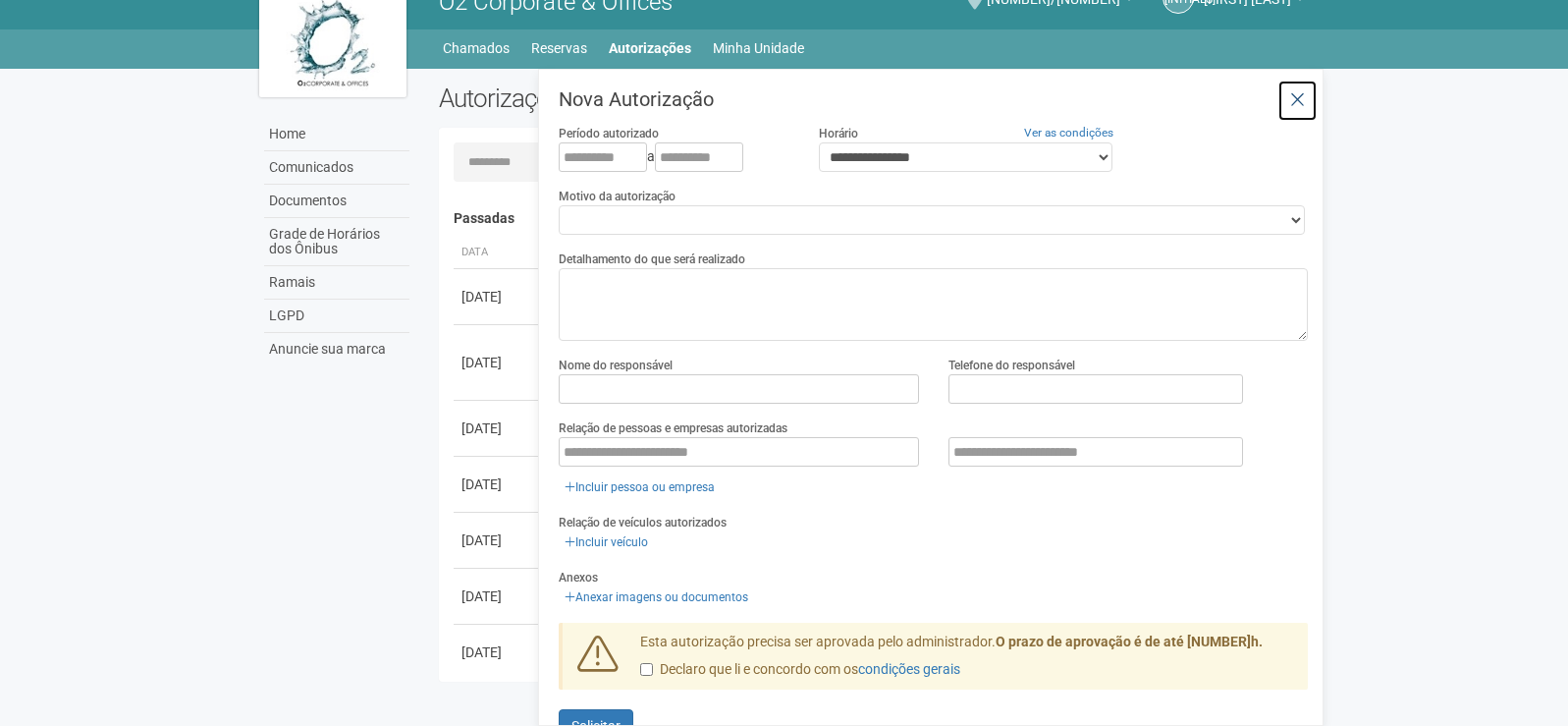 click at bounding box center [1297, 100] 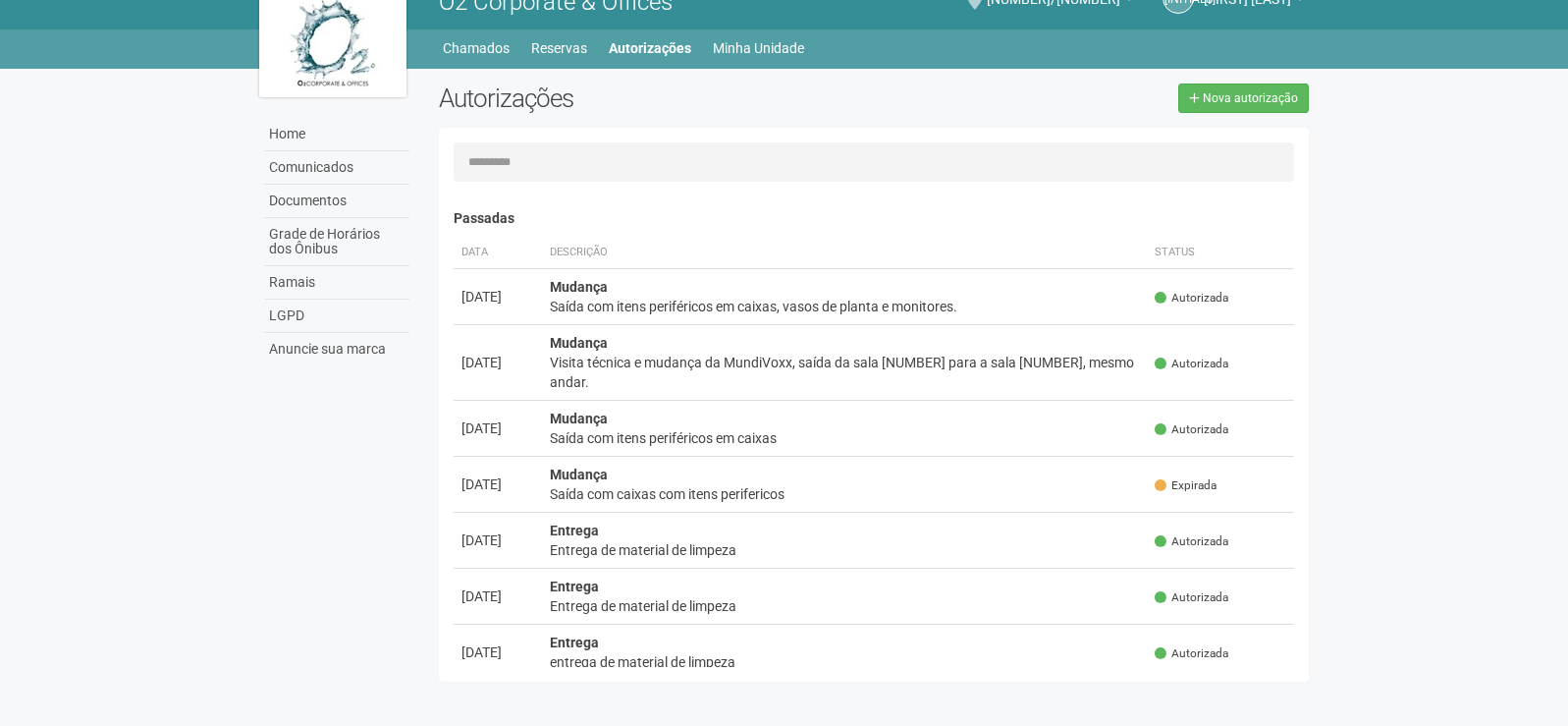 scroll, scrollTop: 0, scrollLeft: 0, axis: both 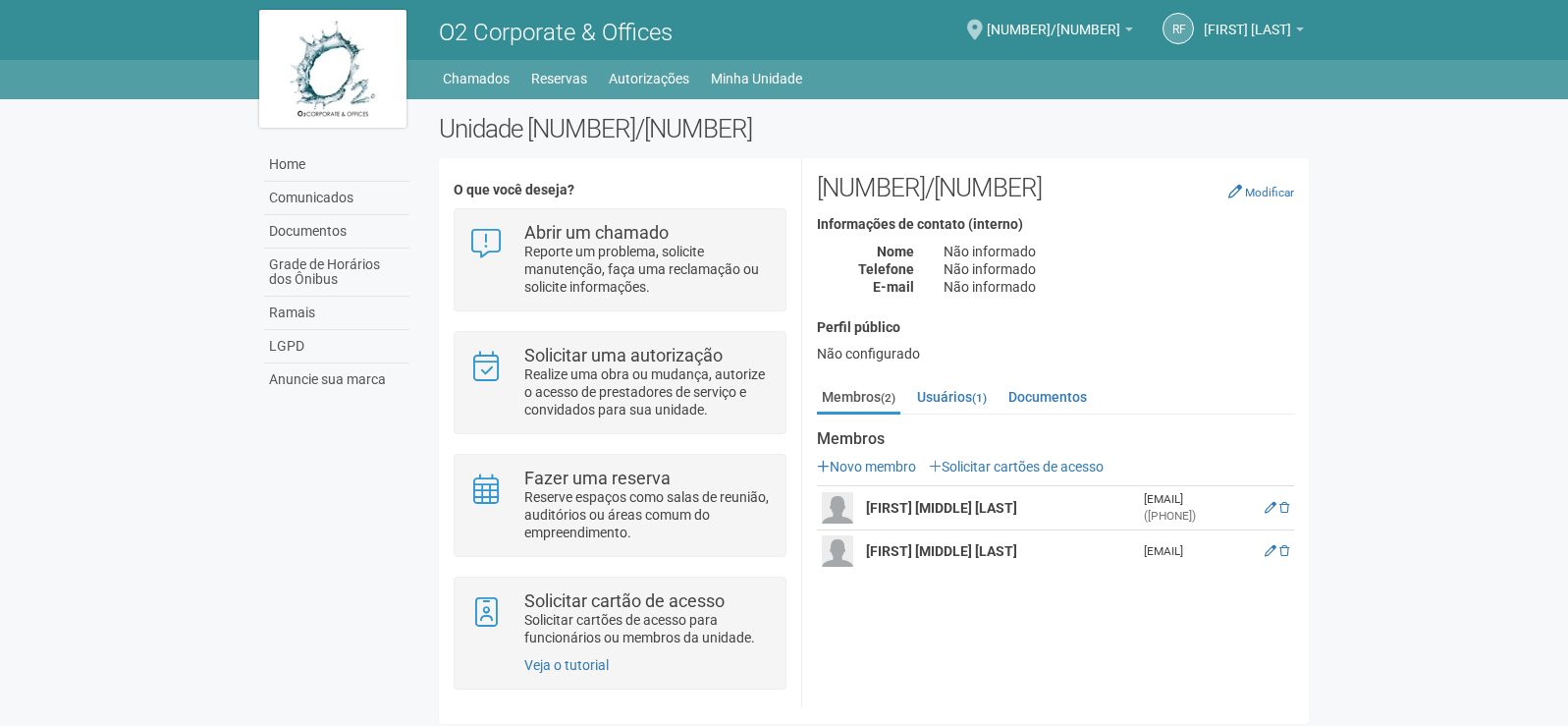 drag, startPoint x: 1051, startPoint y: 498, endPoint x: 1175, endPoint y: 526, distance: 127.12199 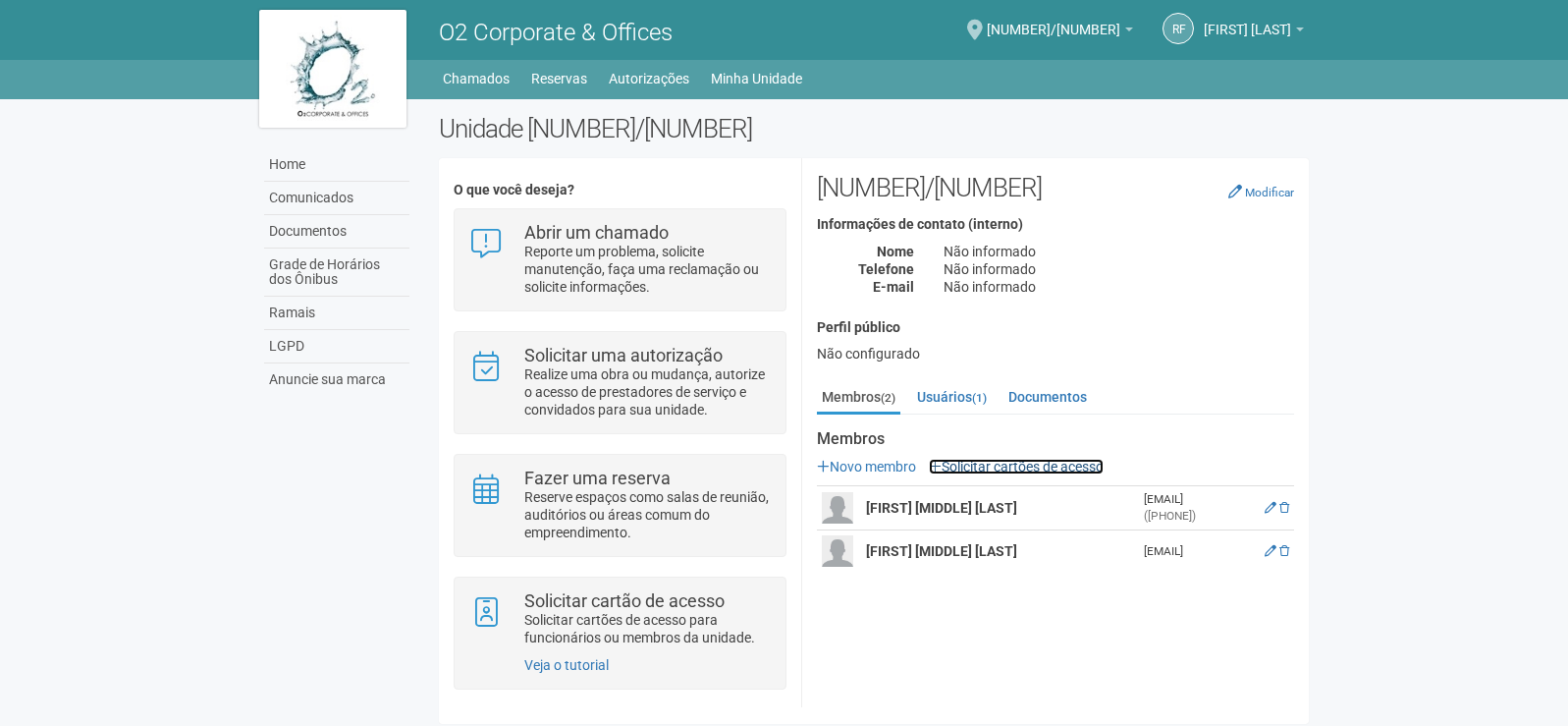 click on "Solicitar cartões de acesso" at bounding box center (1016, 467) 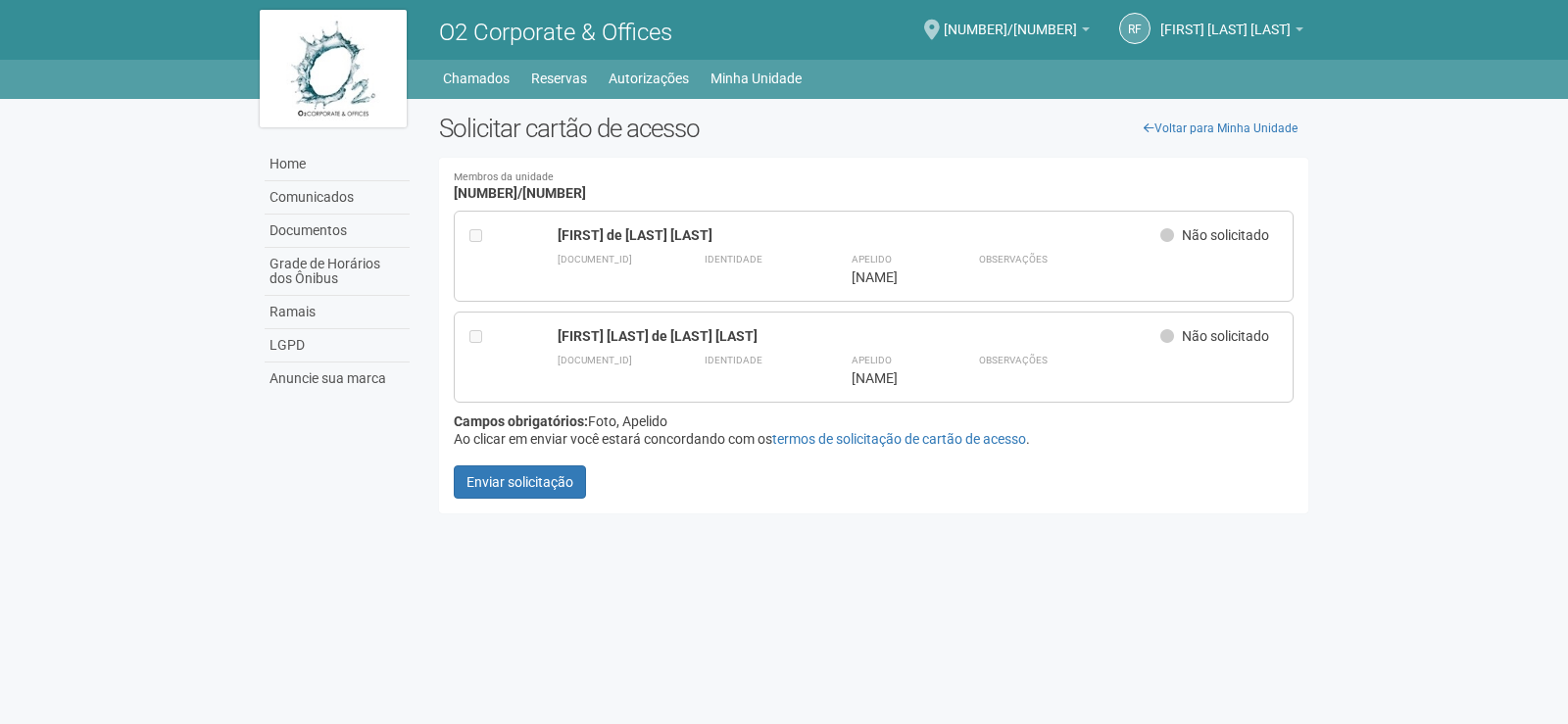 scroll, scrollTop: 0, scrollLeft: 0, axis: both 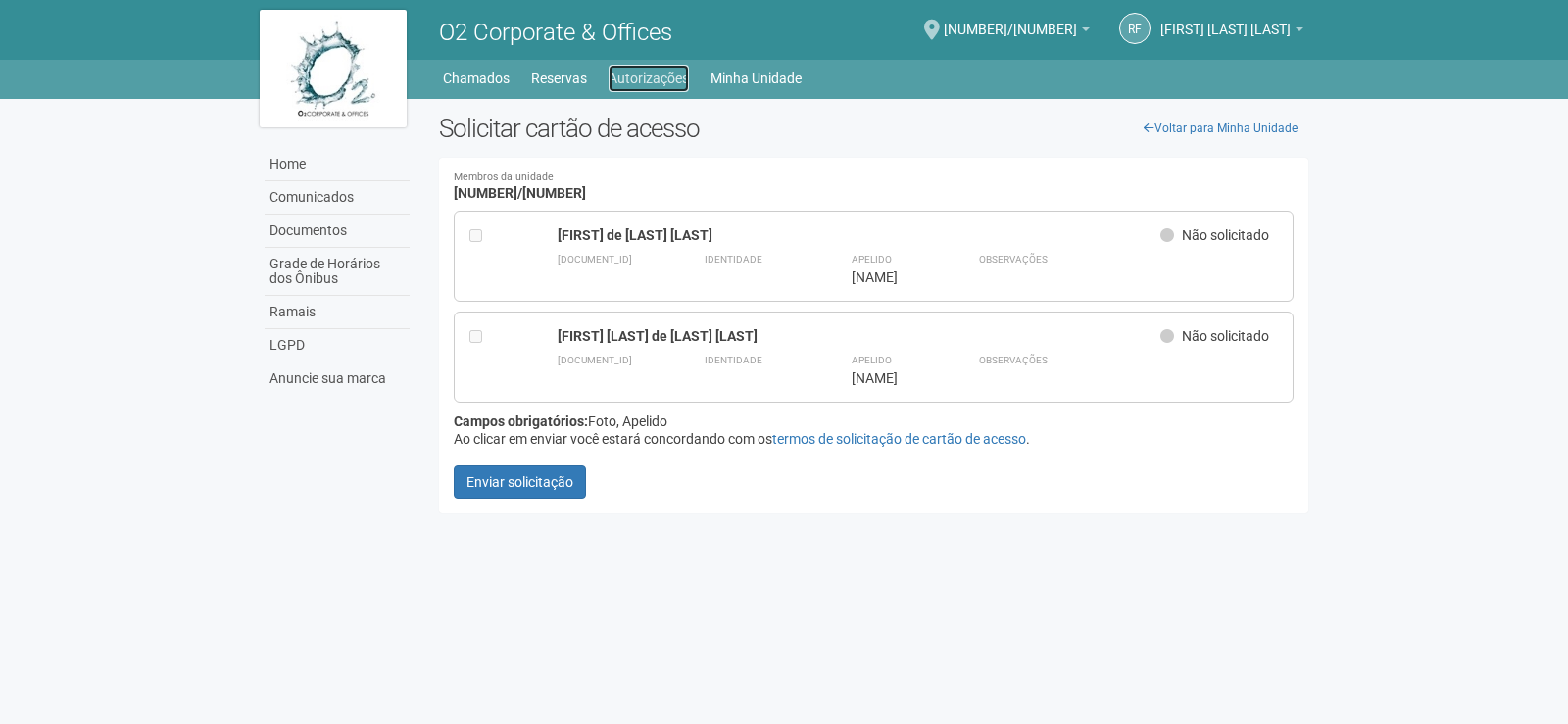 click on "Autorizações" at bounding box center [649, 78] 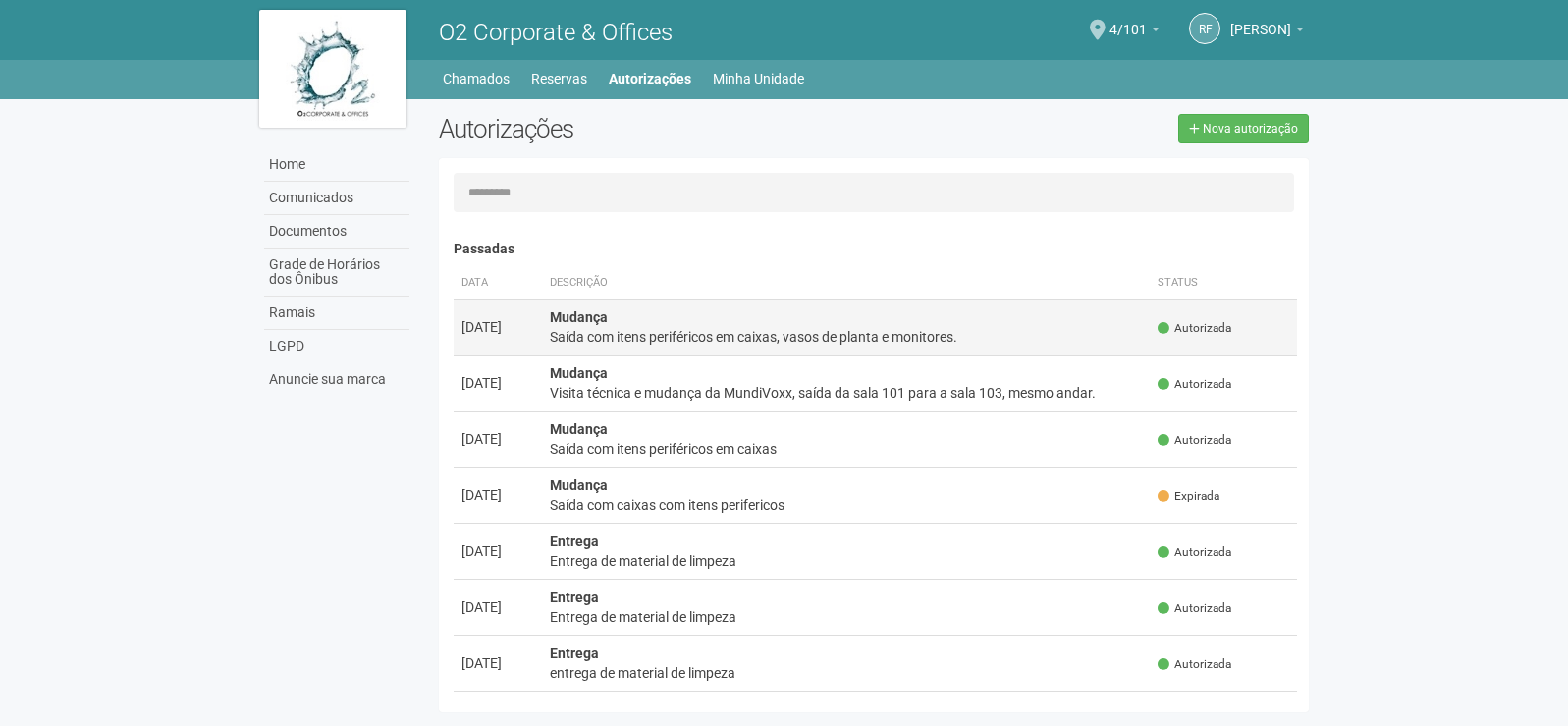 scroll, scrollTop: 0, scrollLeft: 0, axis: both 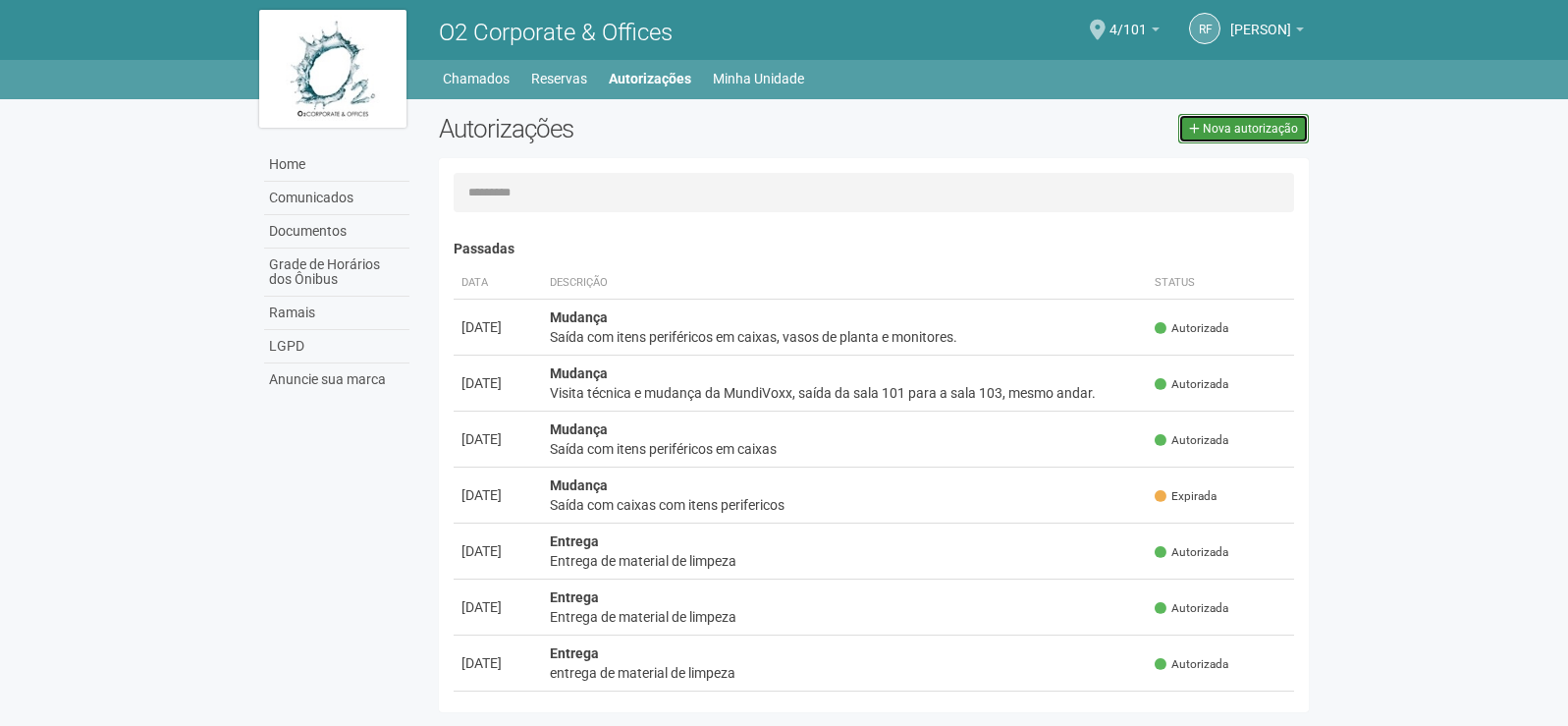 click on "Nova autorização" at bounding box center (1243, 129) 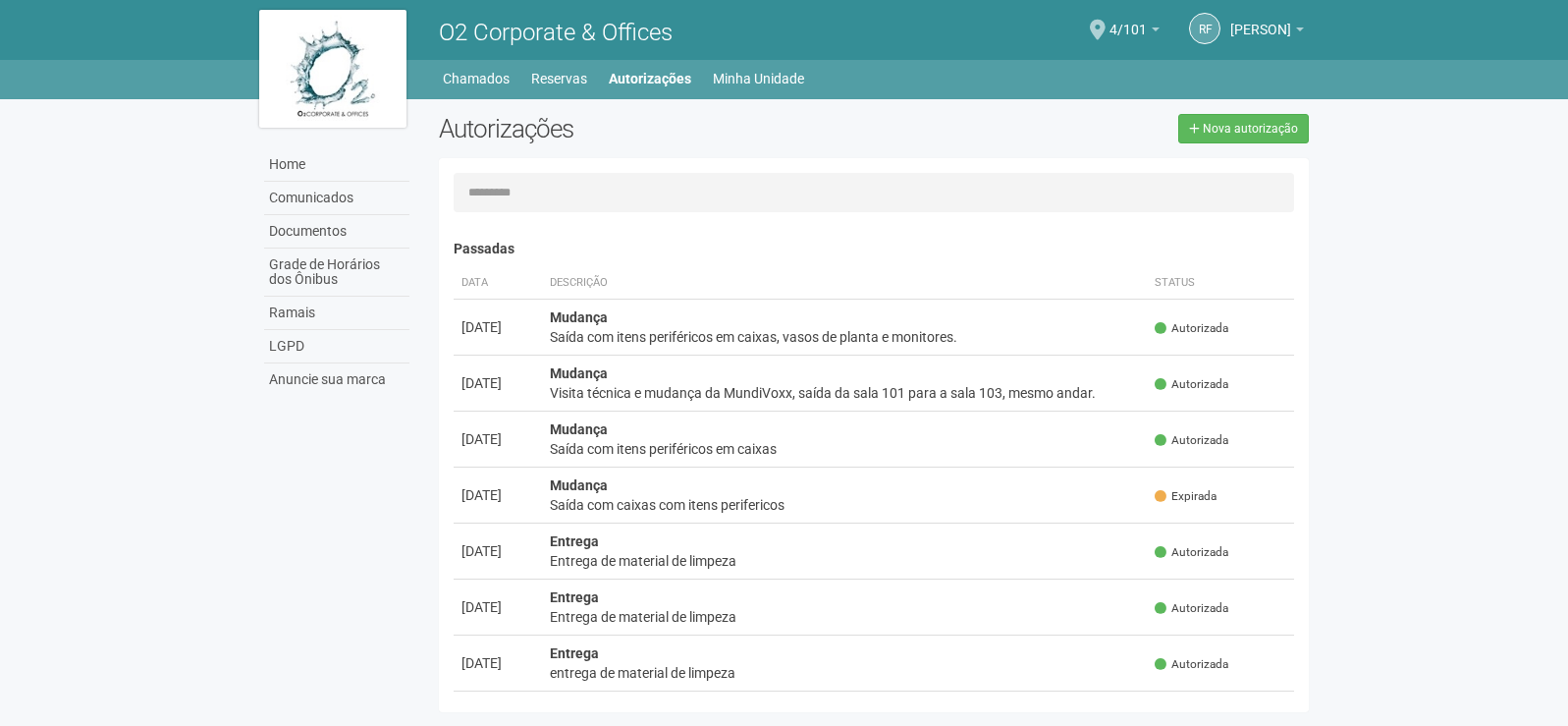 scroll, scrollTop: 30, scrollLeft: 0, axis: vertical 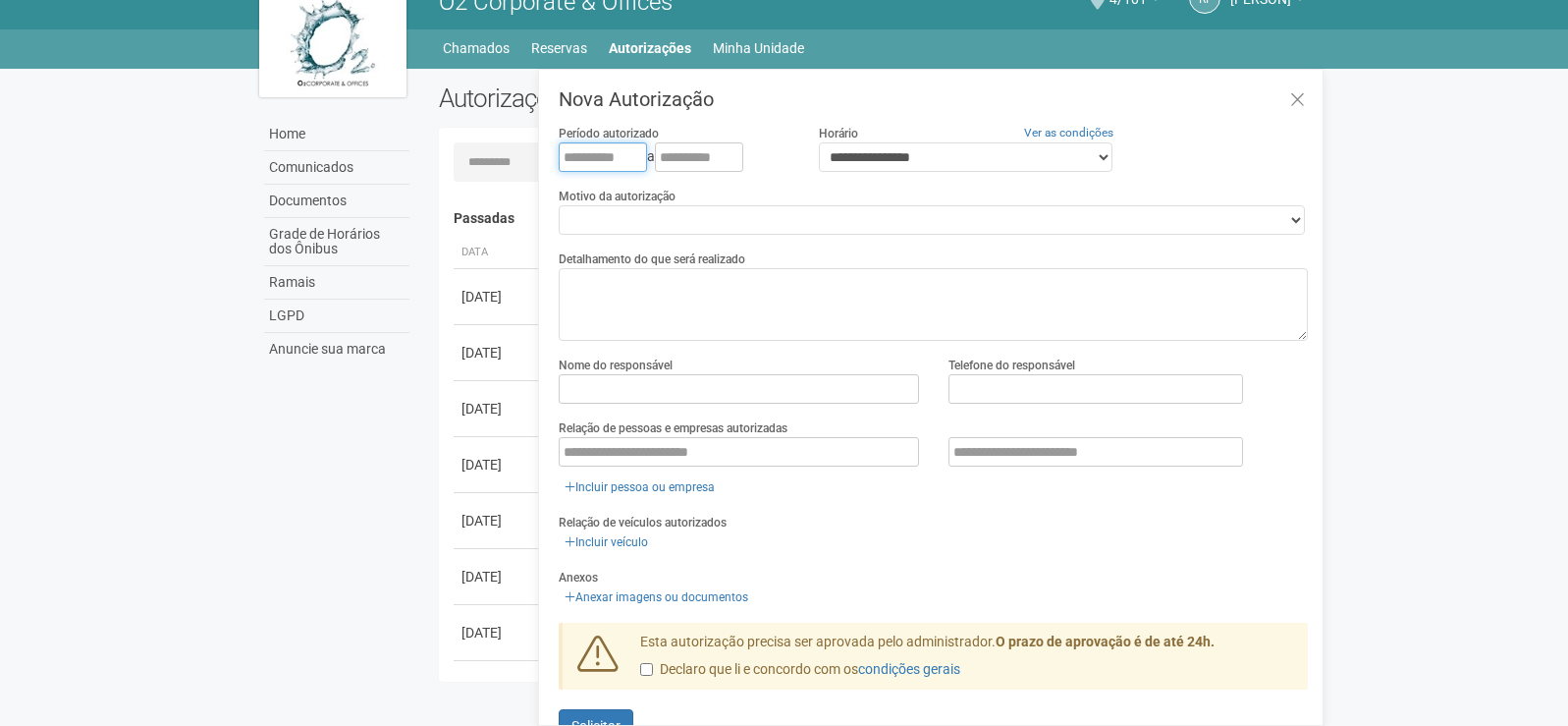 click at bounding box center (603, 157) 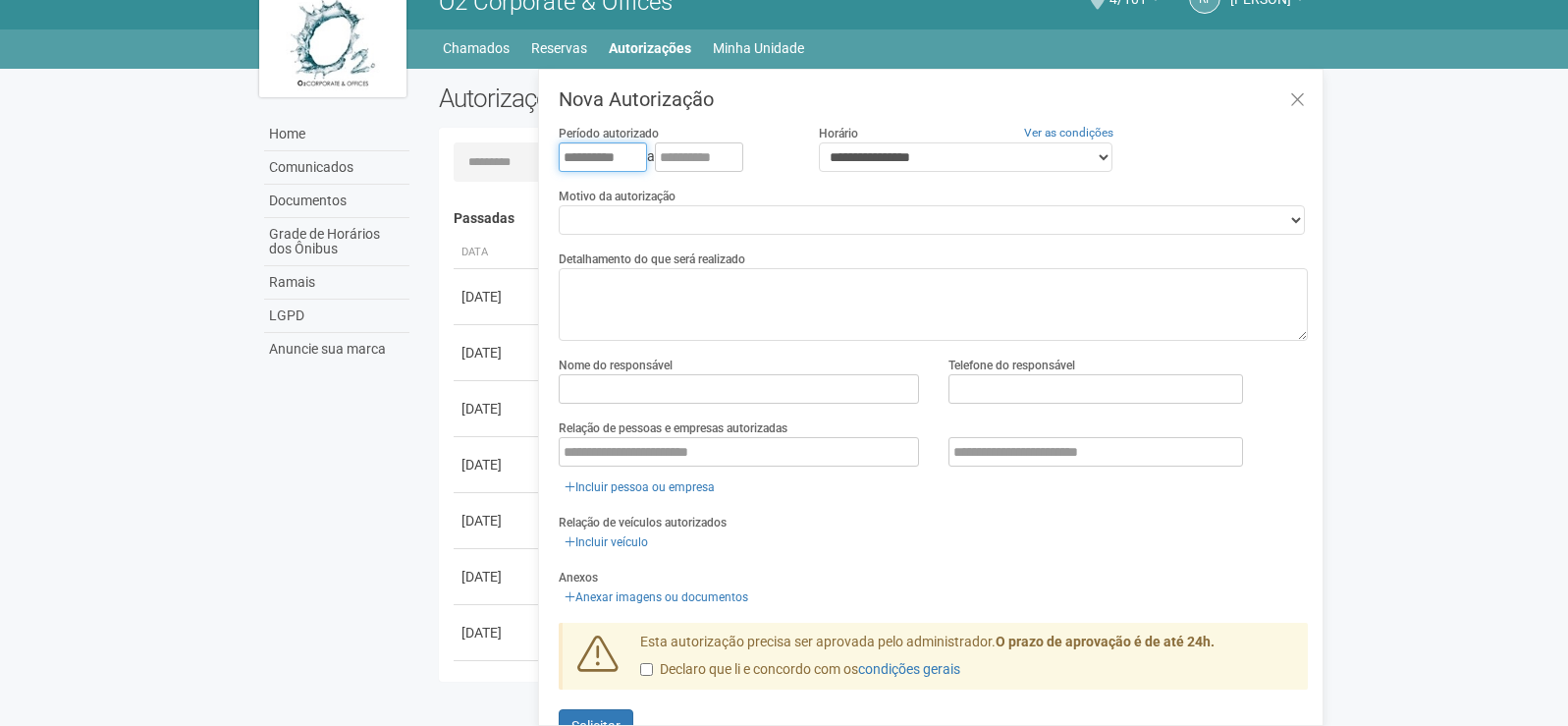 type on "**********" 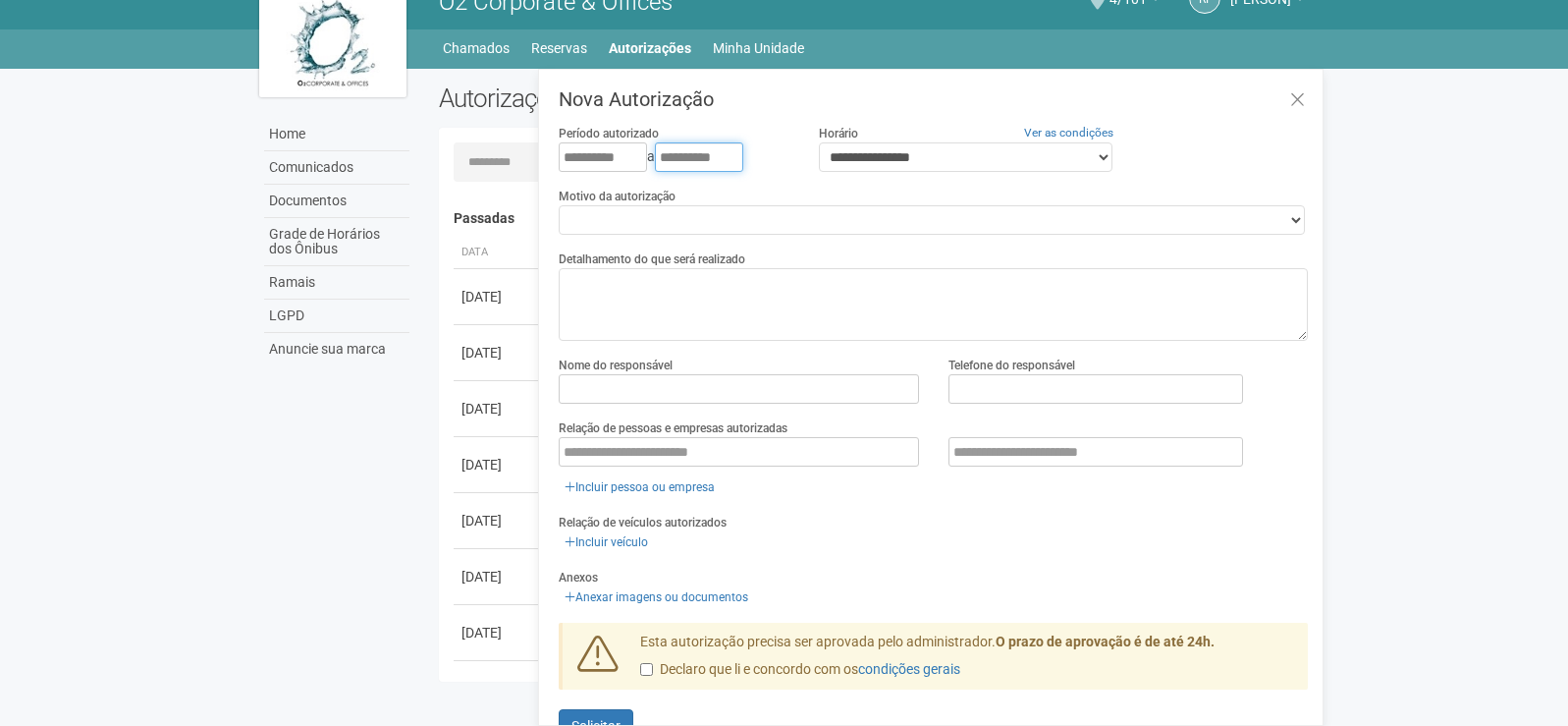 type on "**********" 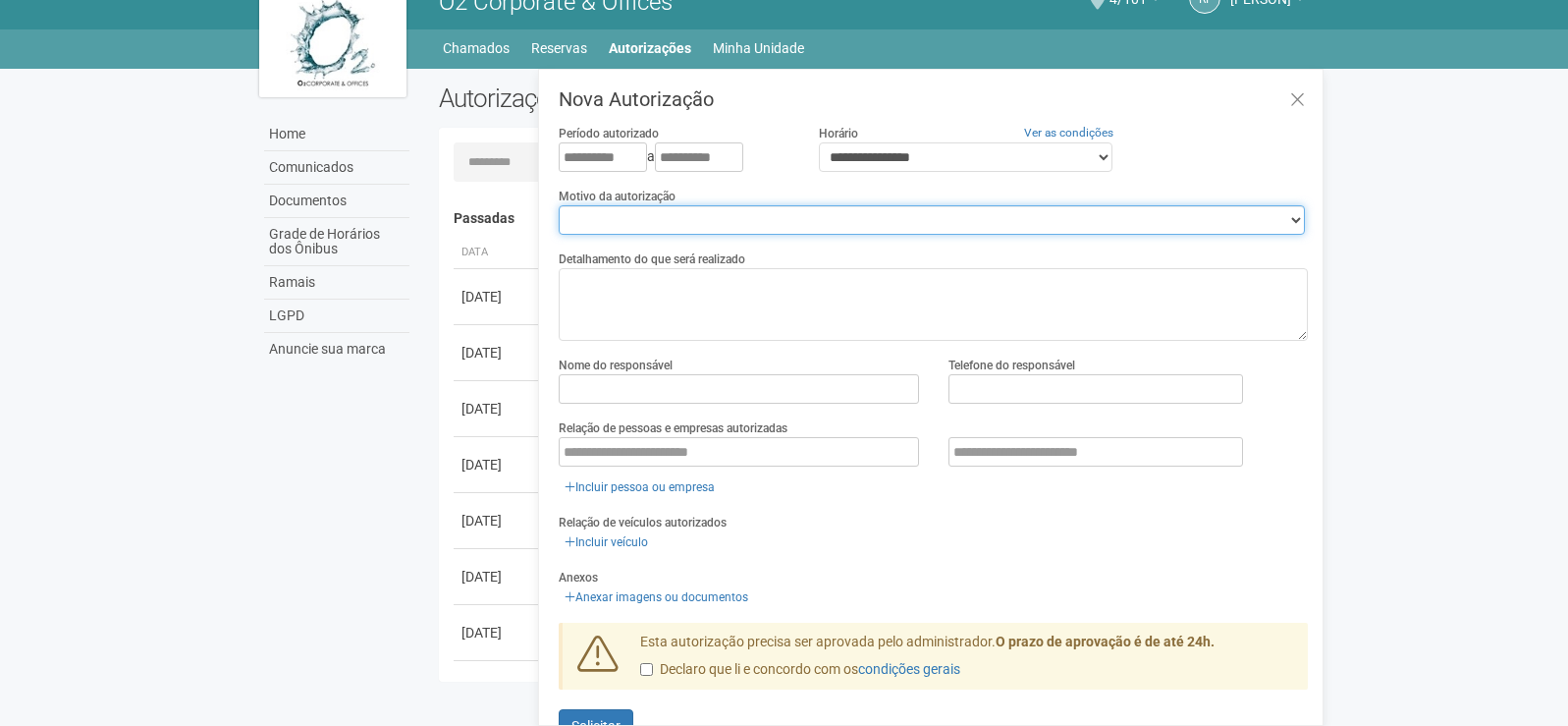 click on "**********" at bounding box center (932, 220) 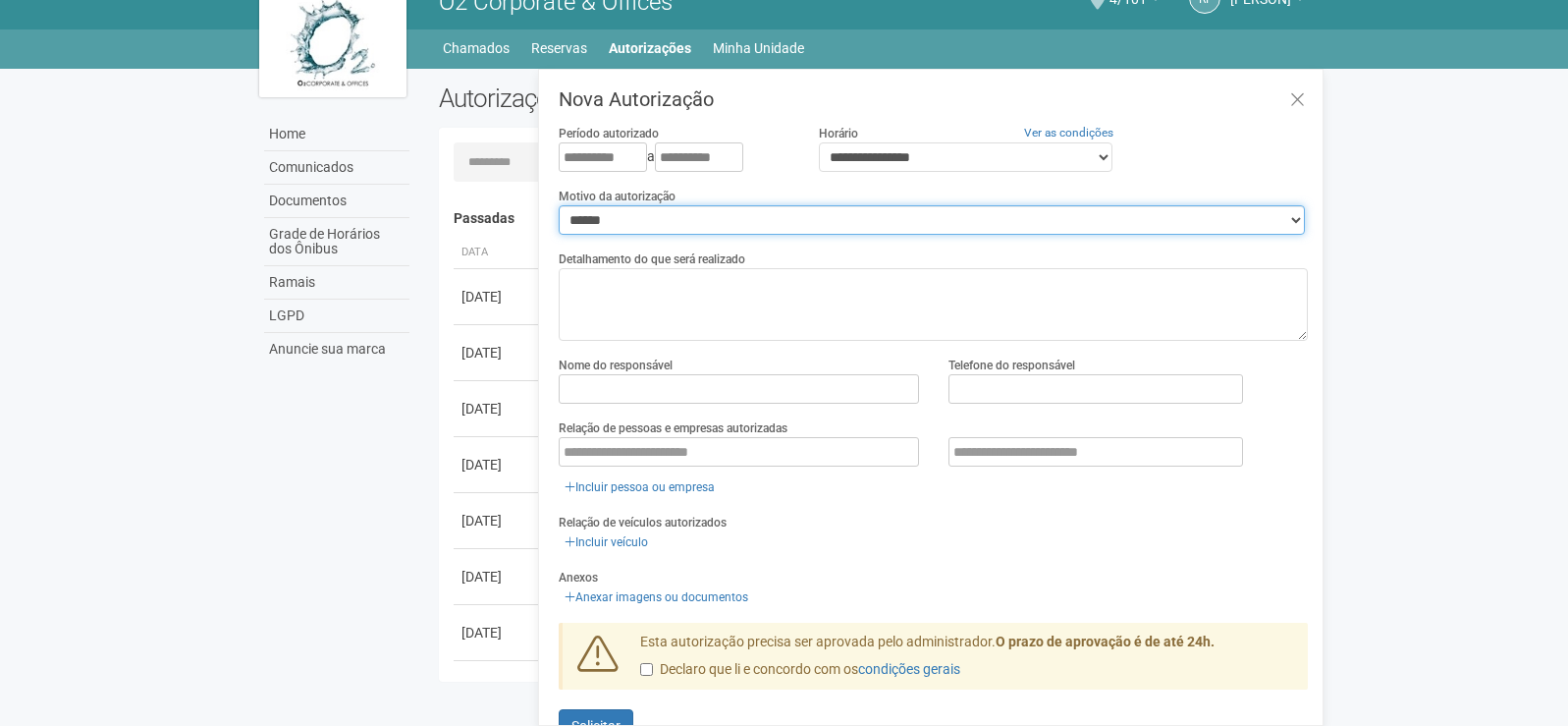 click on "**********" at bounding box center (932, 220) 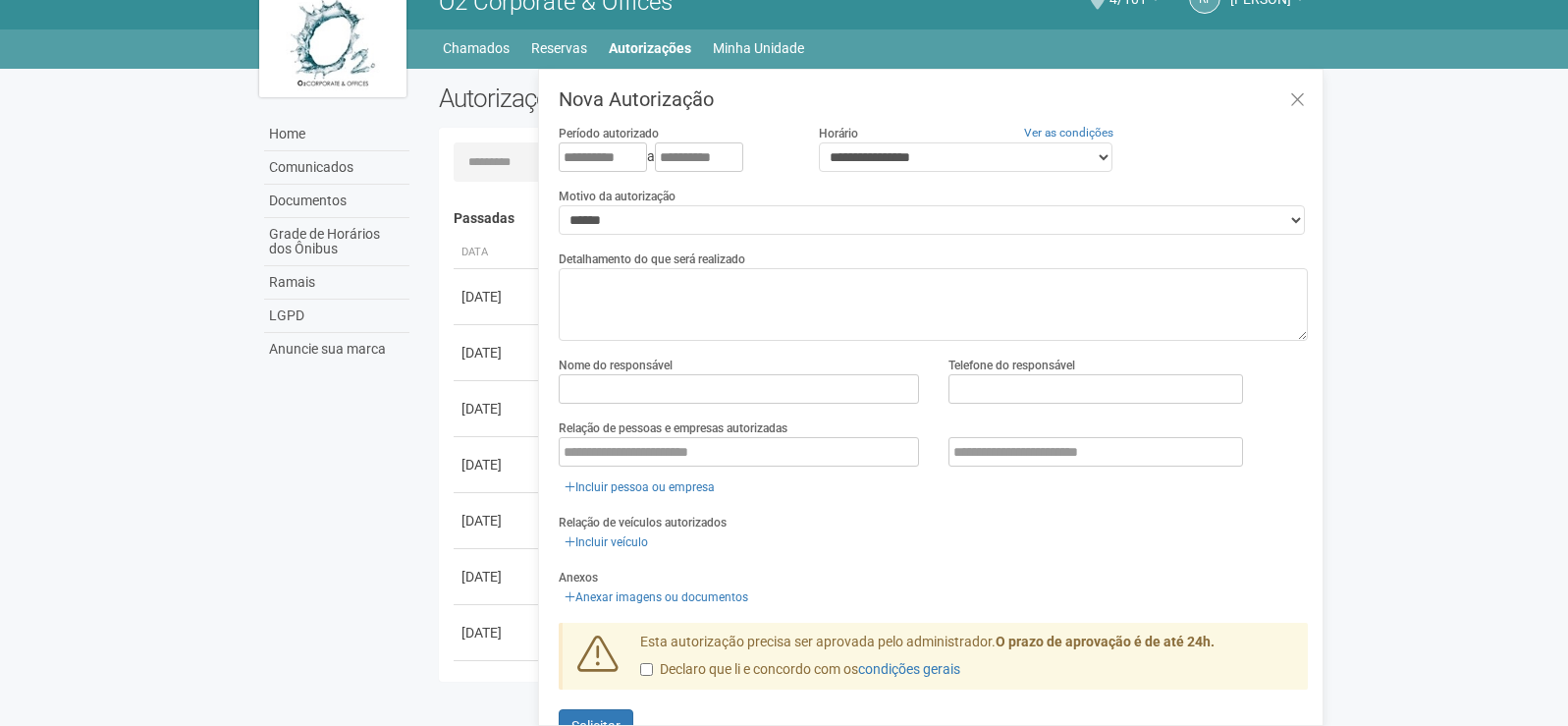 click on "Detalhamento do que será realizado" at bounding box center [652, 259] 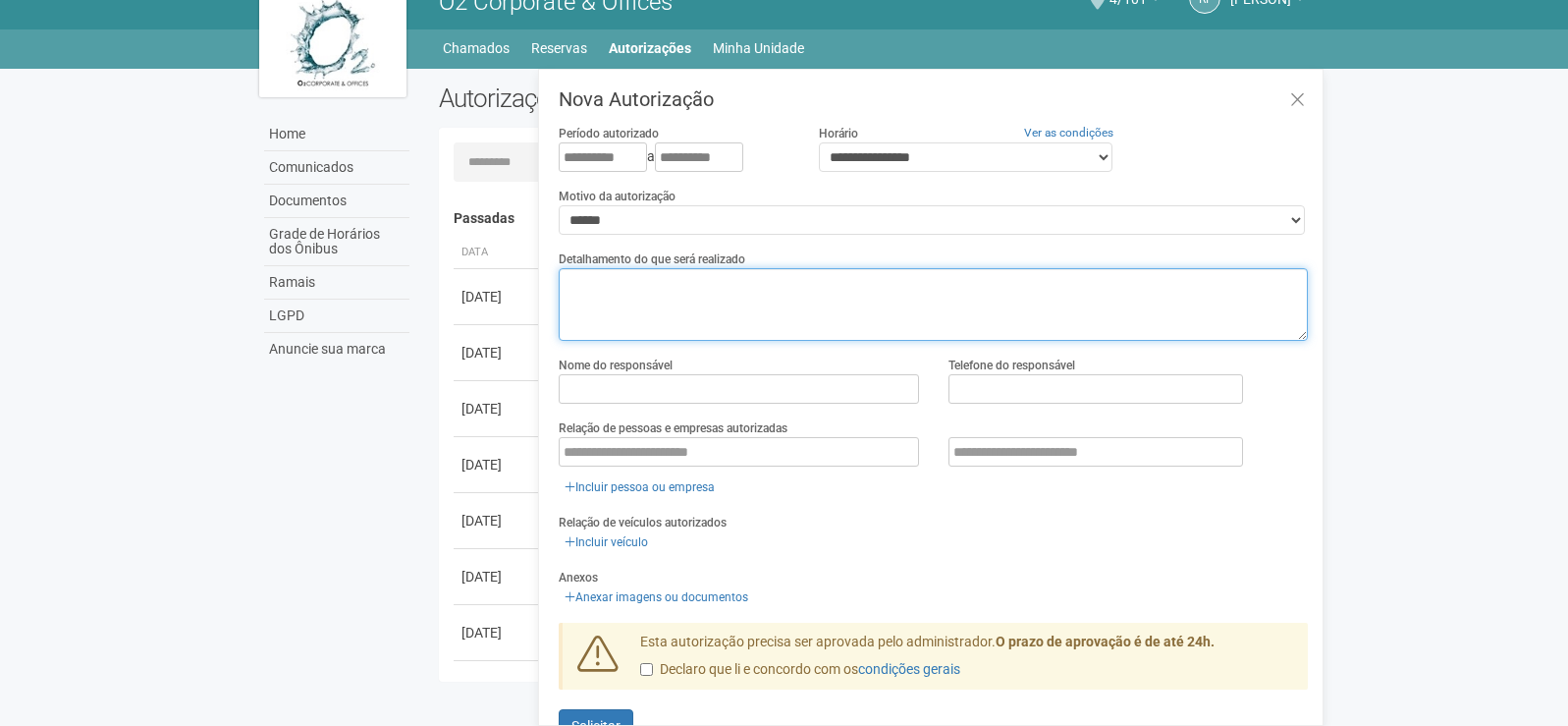 click at bounding box center [933, 305] 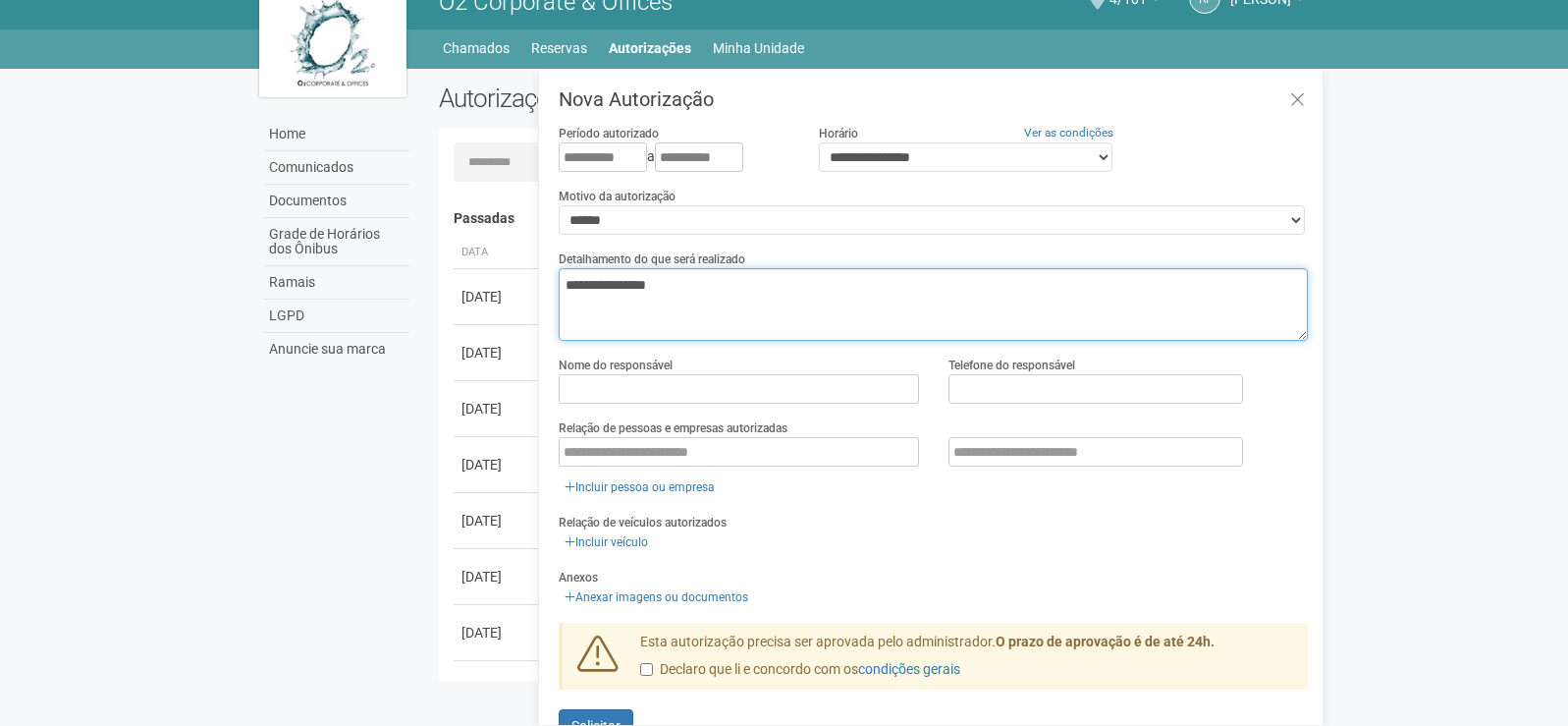 type on "**********" 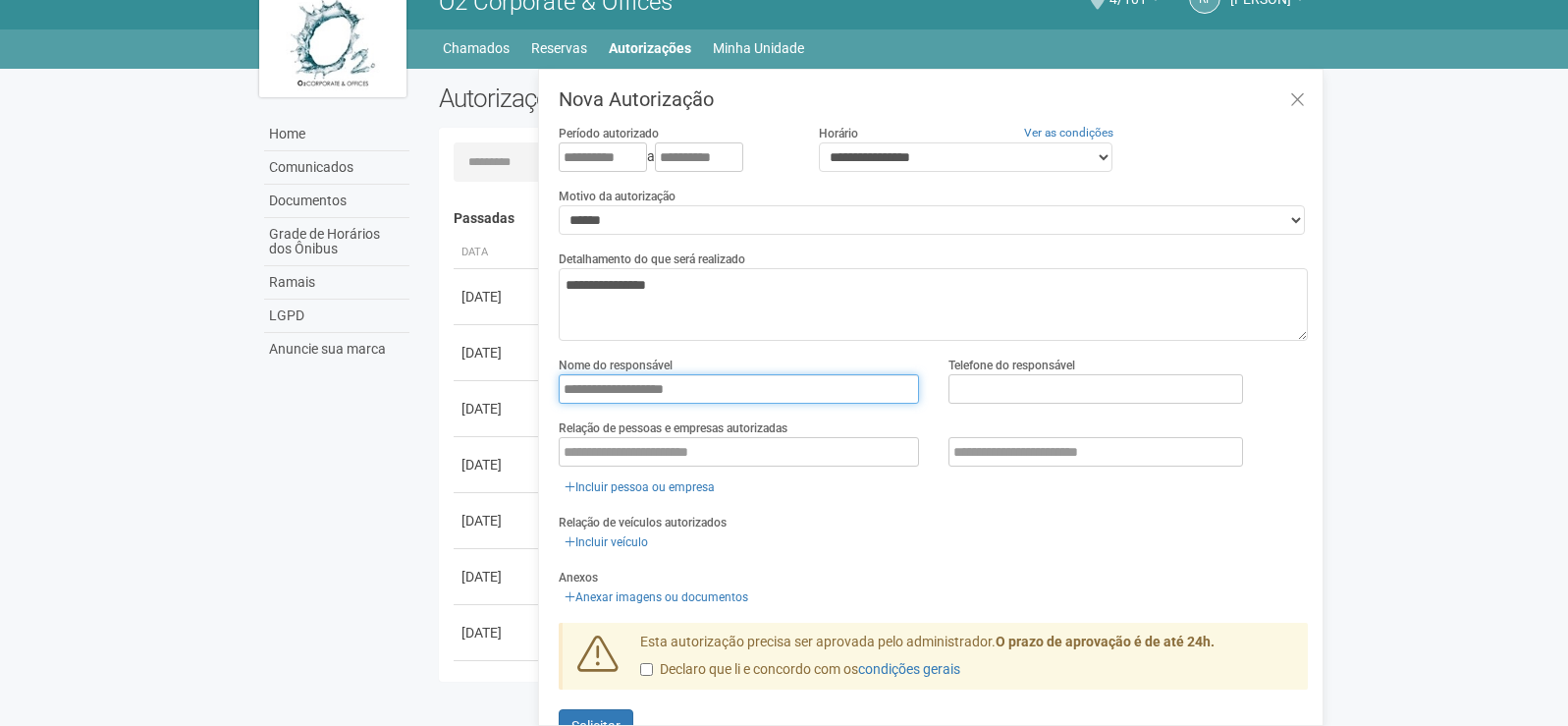 type on "**********" 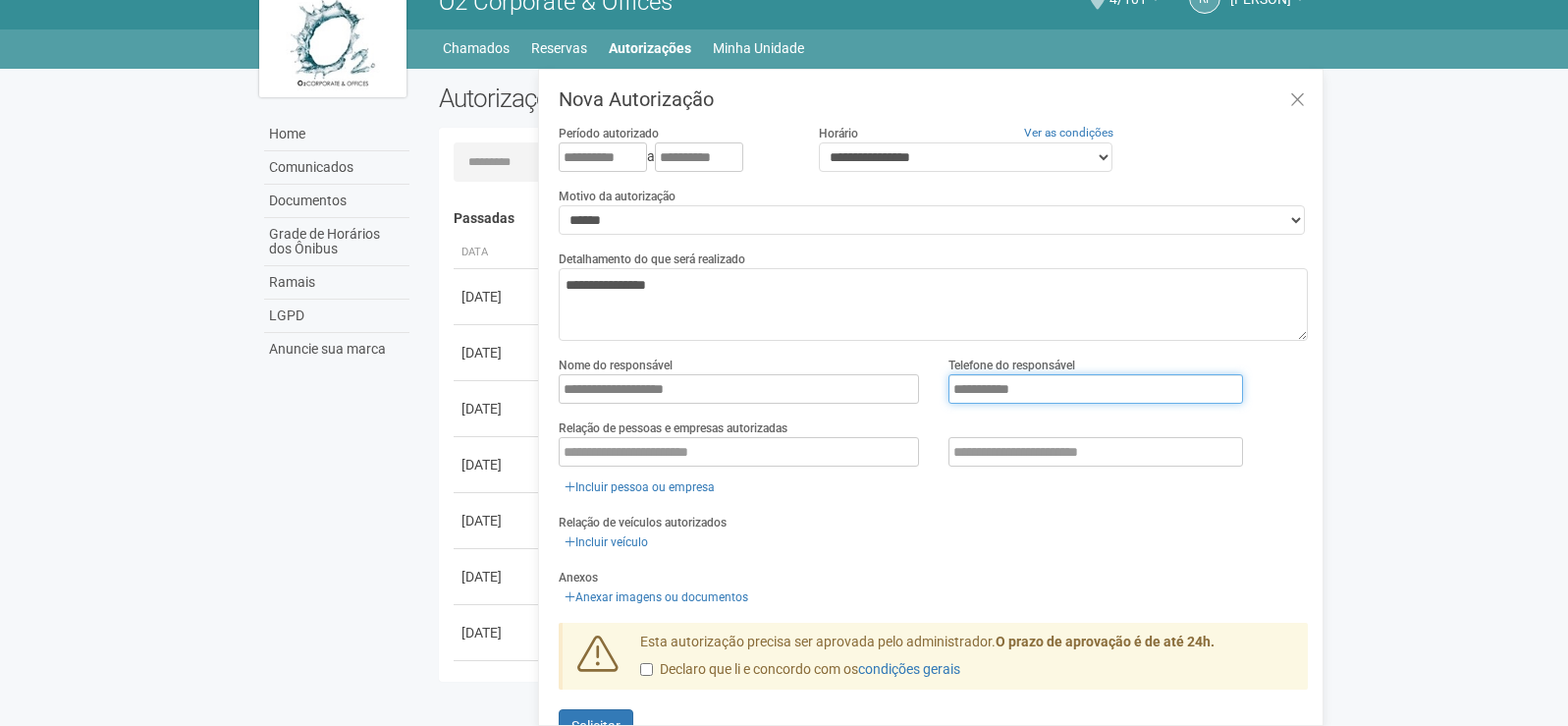 type on "**********" 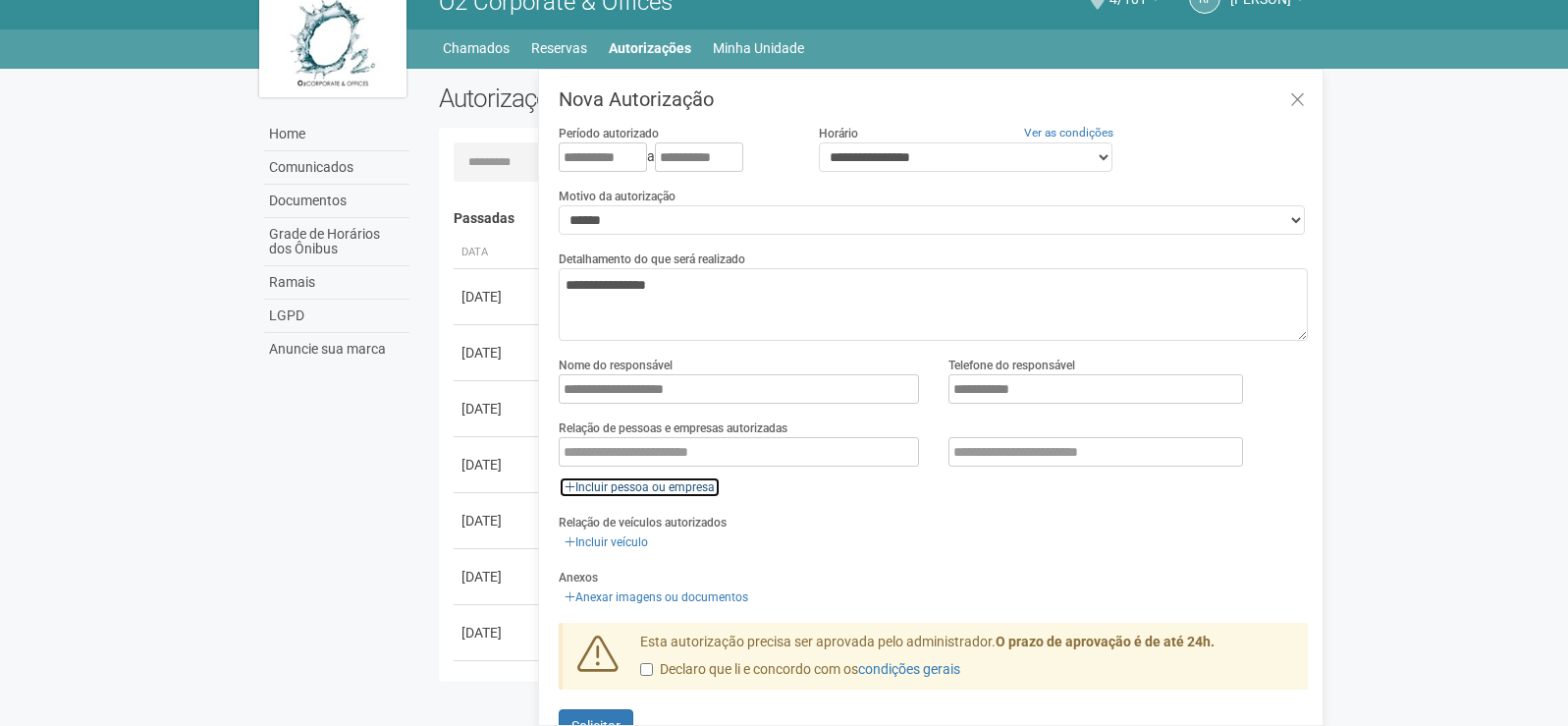 click on "Incluir pessoa ou empresa" at bounding box center (639, 487) 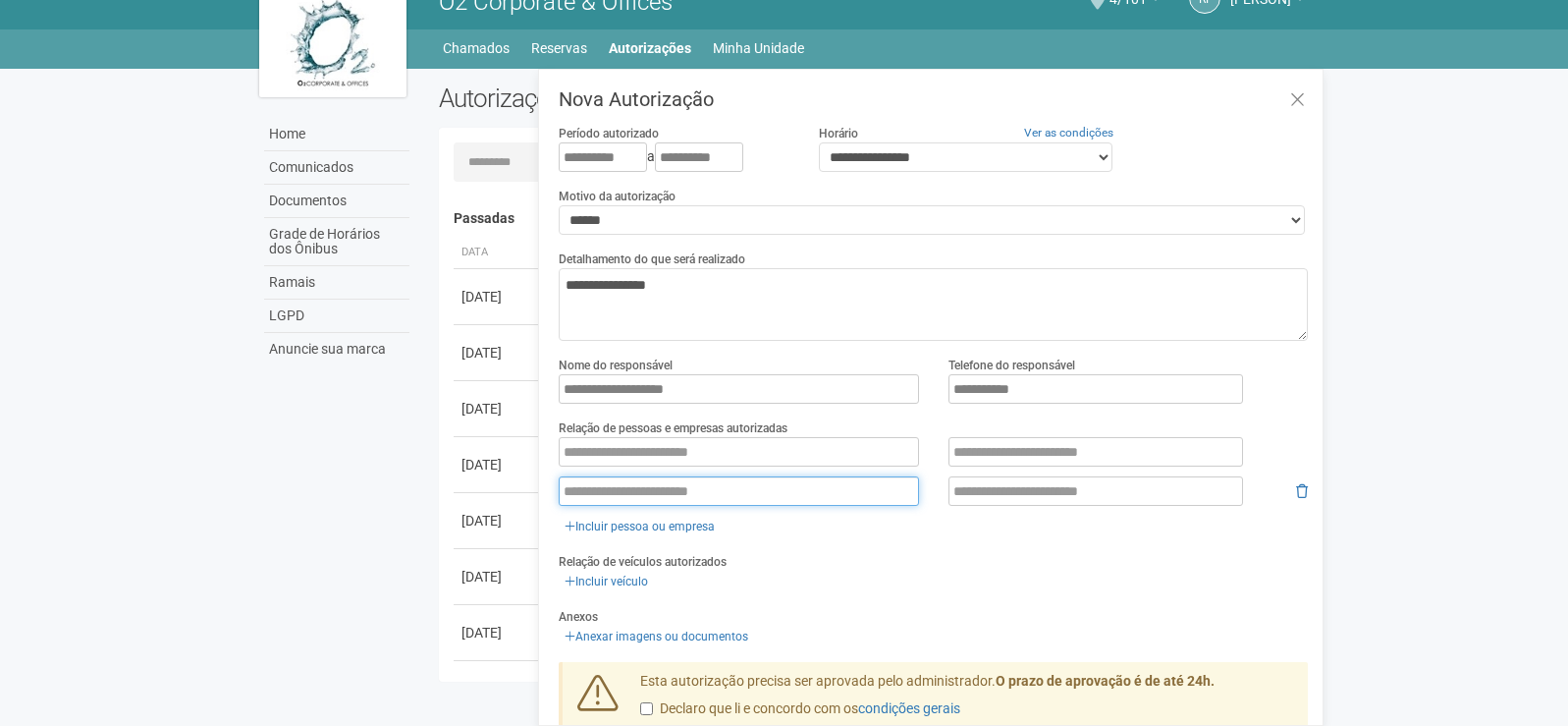 click at bounding box center (738, 491) 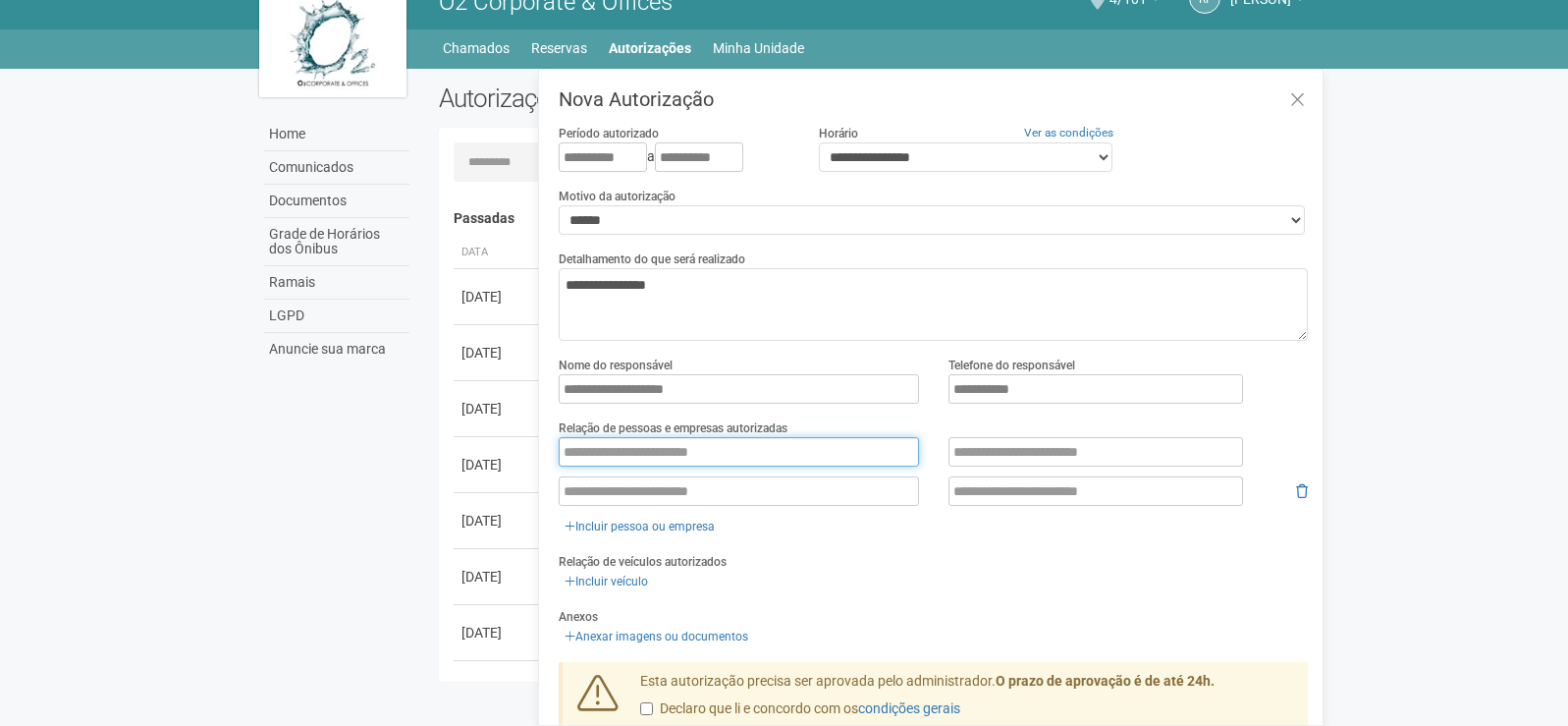 click at bounding box center [738, 452] 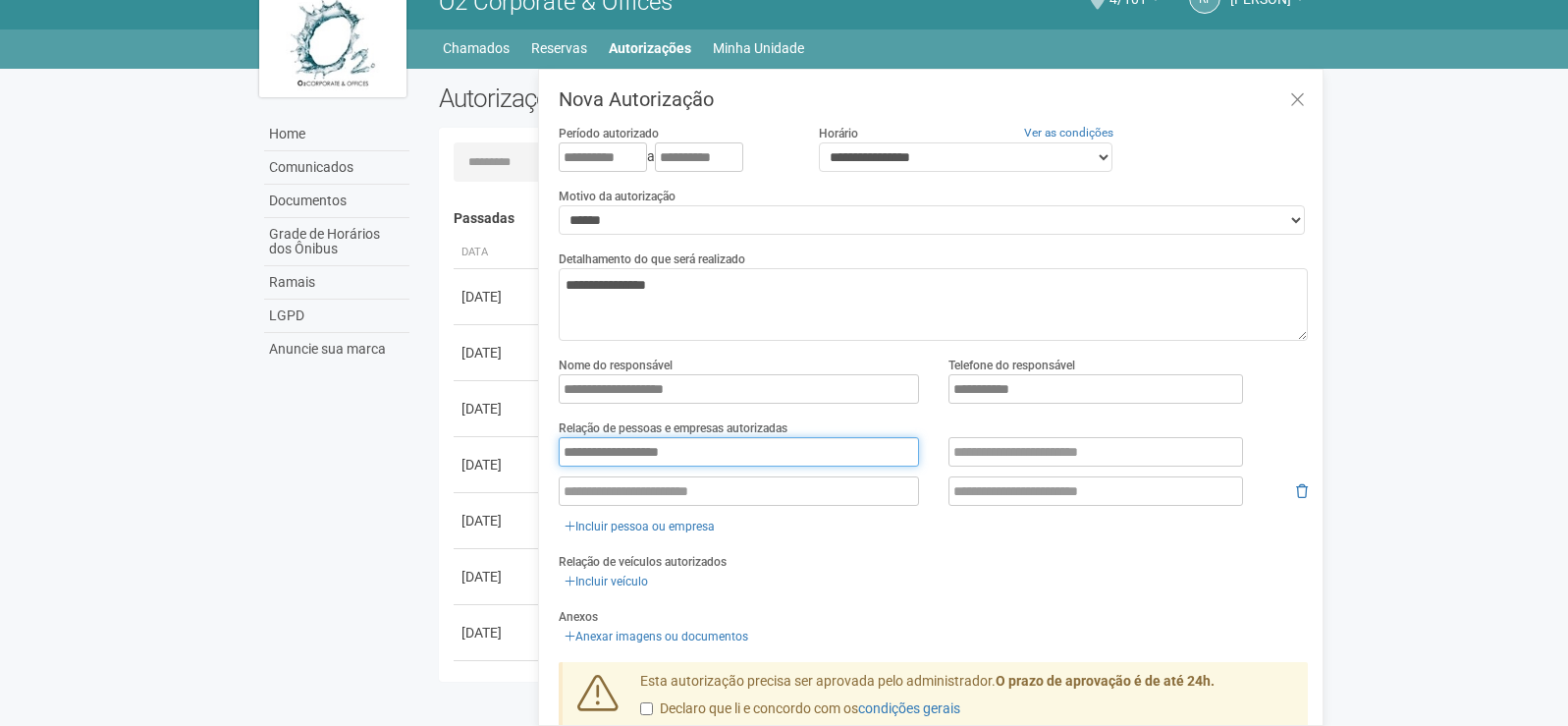 type on "**********" 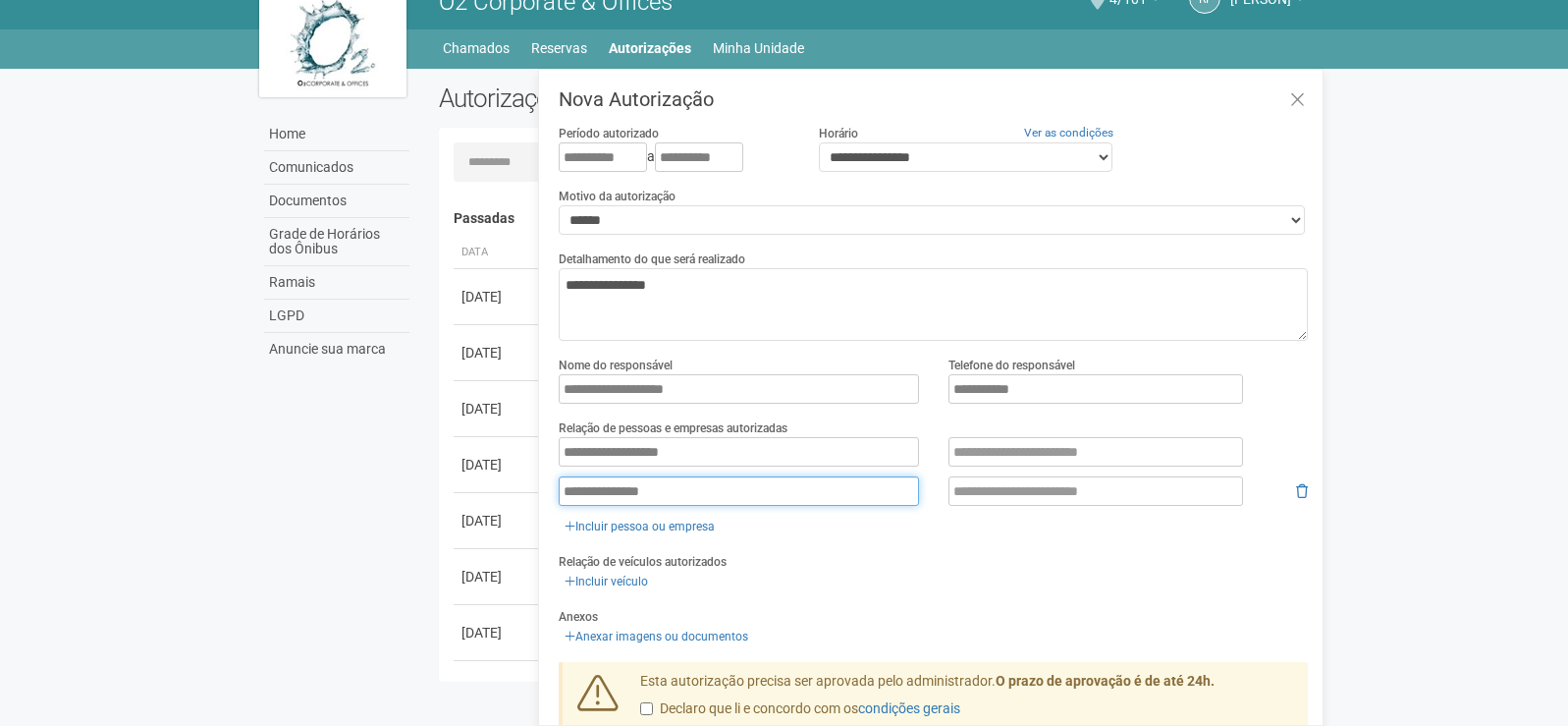 click on "**********" at bounding box center (738, 452) 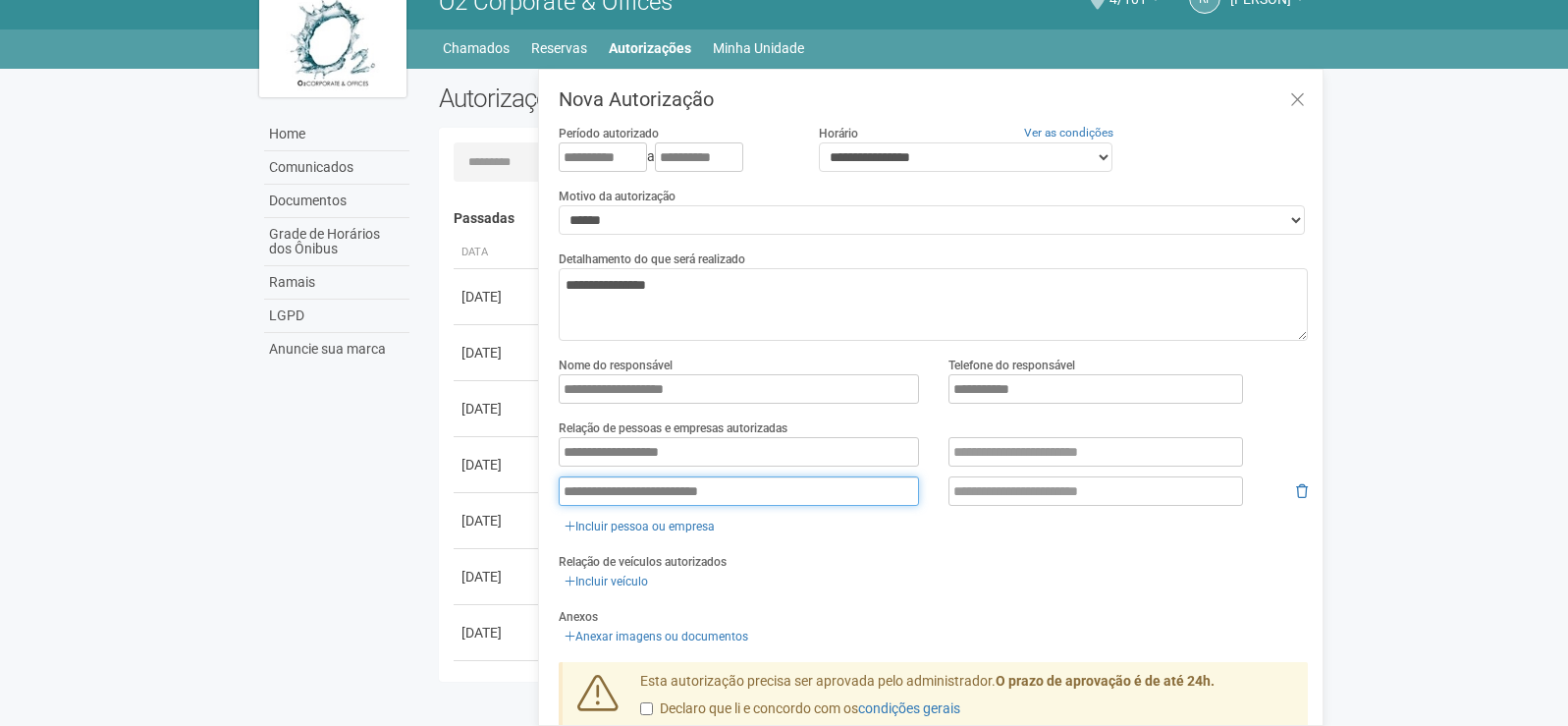 type on "**********" 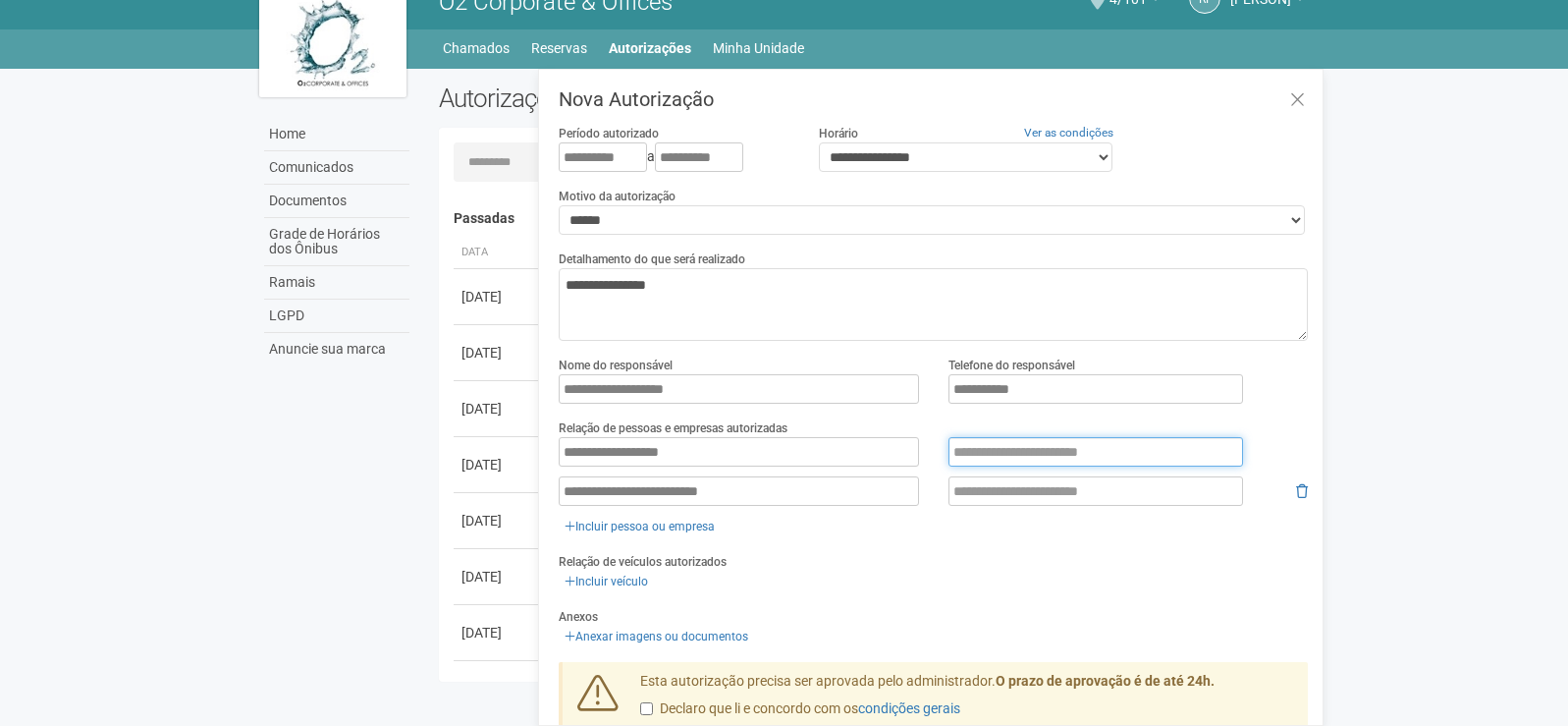 click at bounding box center (1096, 452) 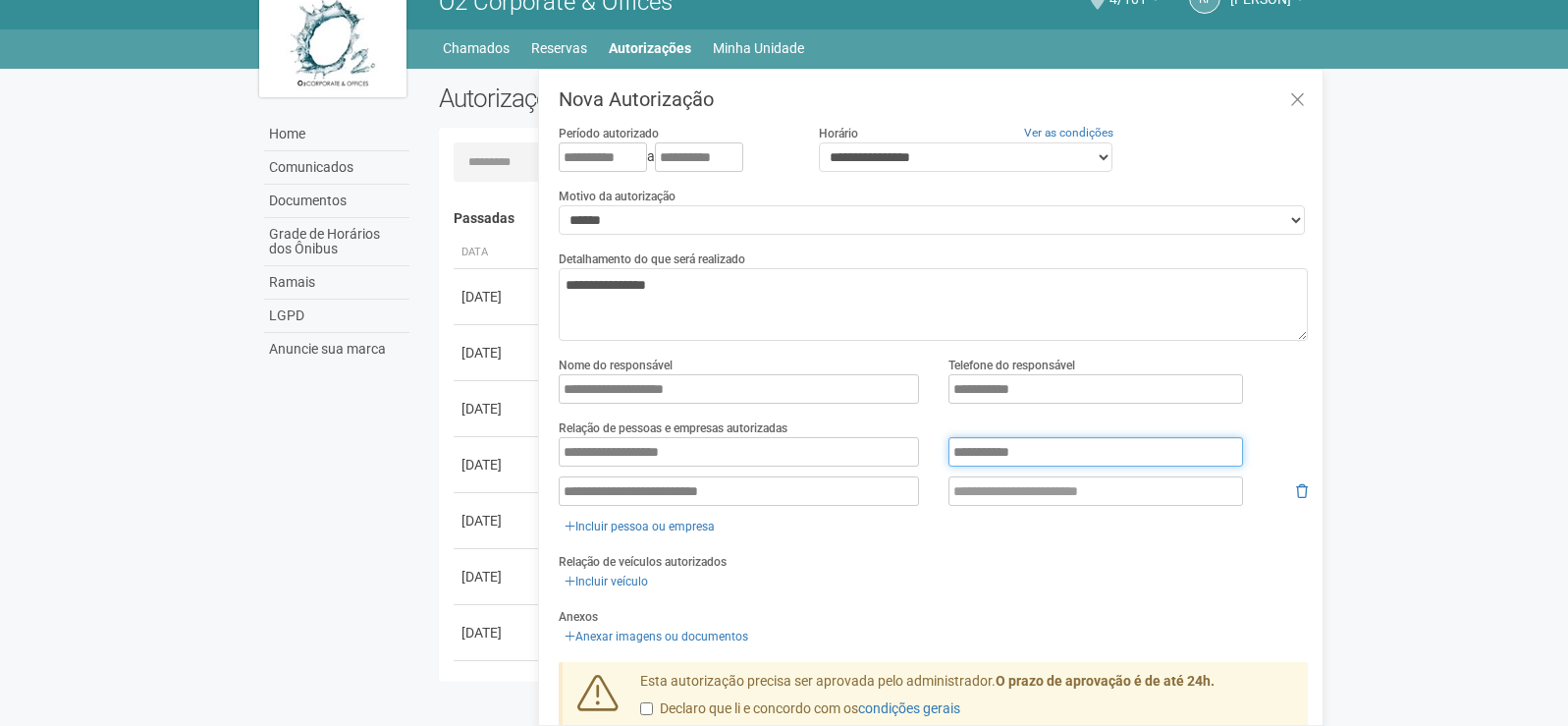 type on "**********" 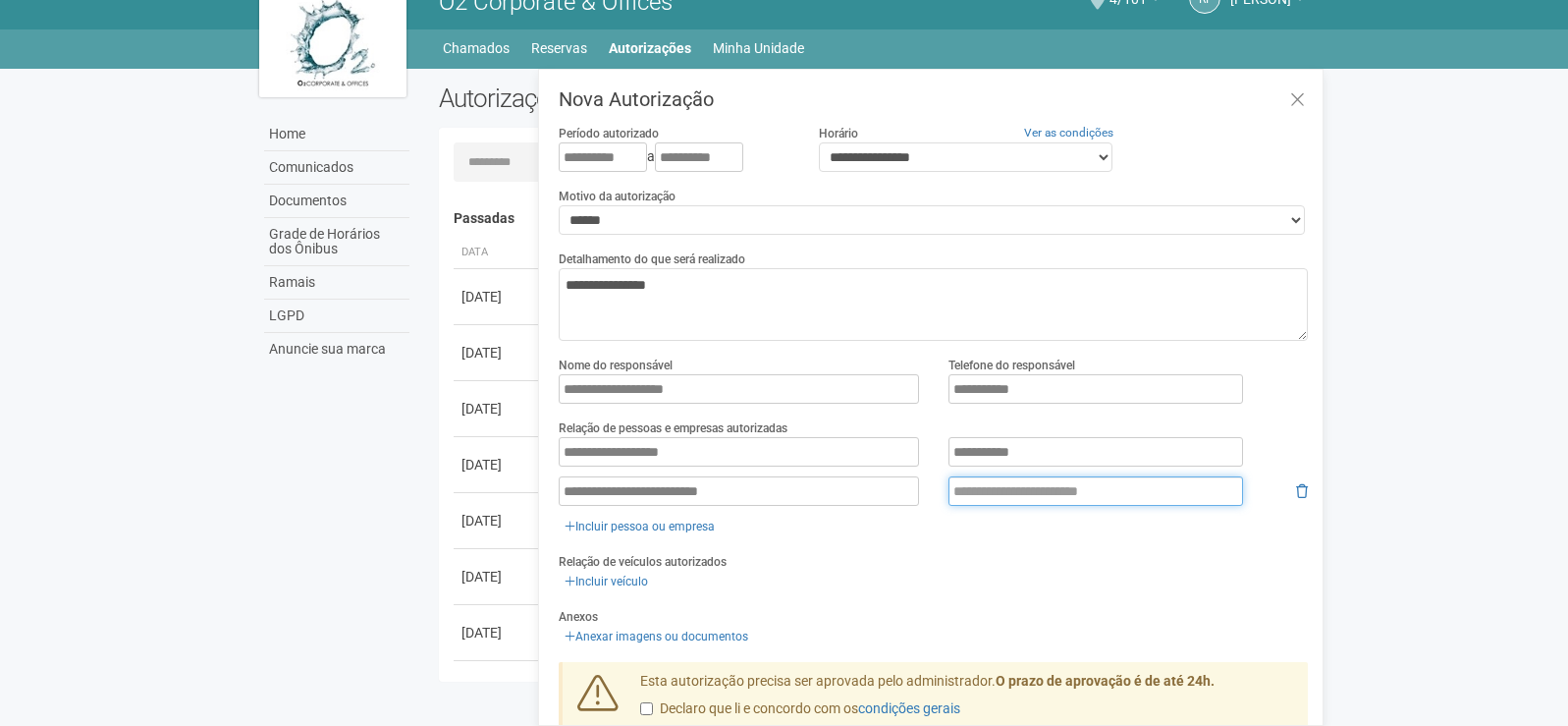click at bounding box center [1096, 491] 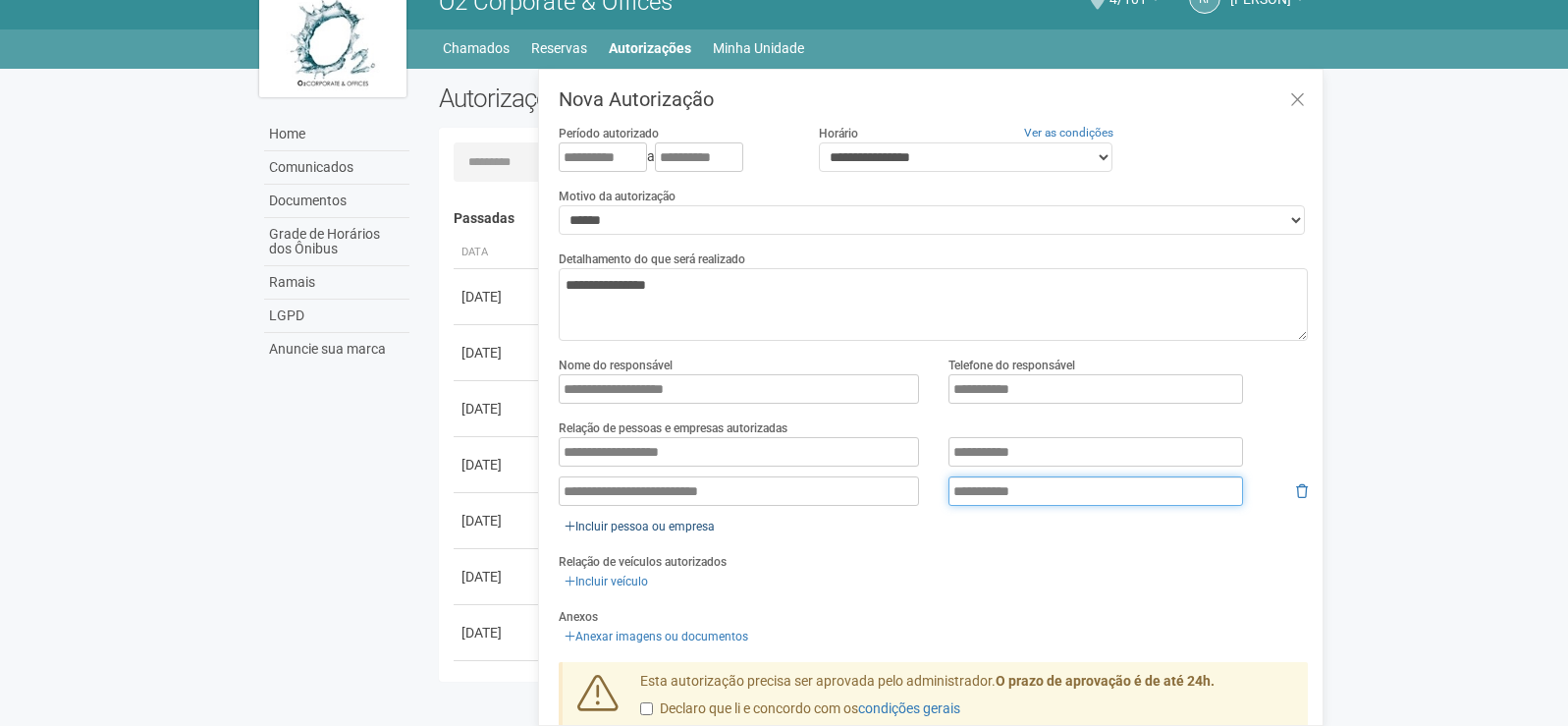 type on "**********" 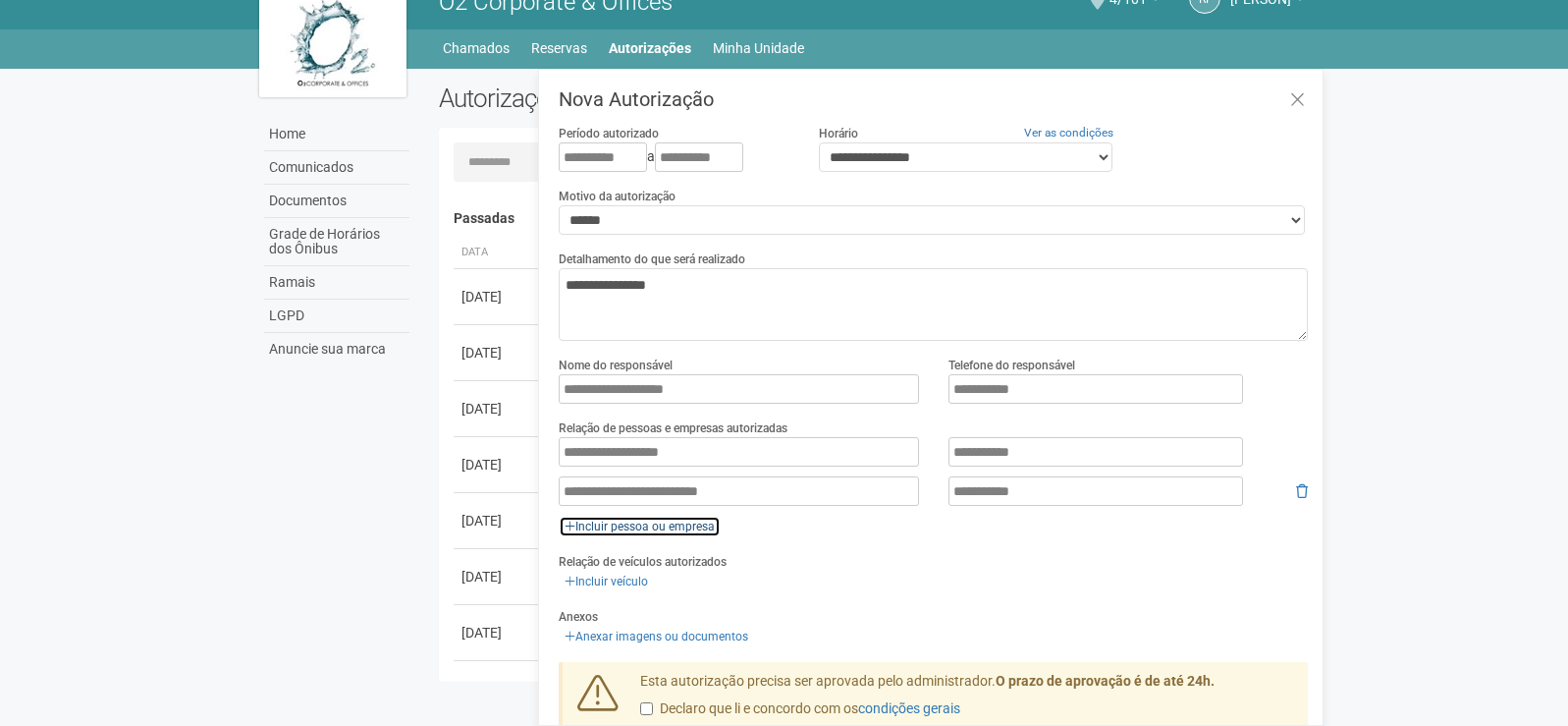 click on "Incluir pessoa ou empresa" at bounding box center (639, 527) 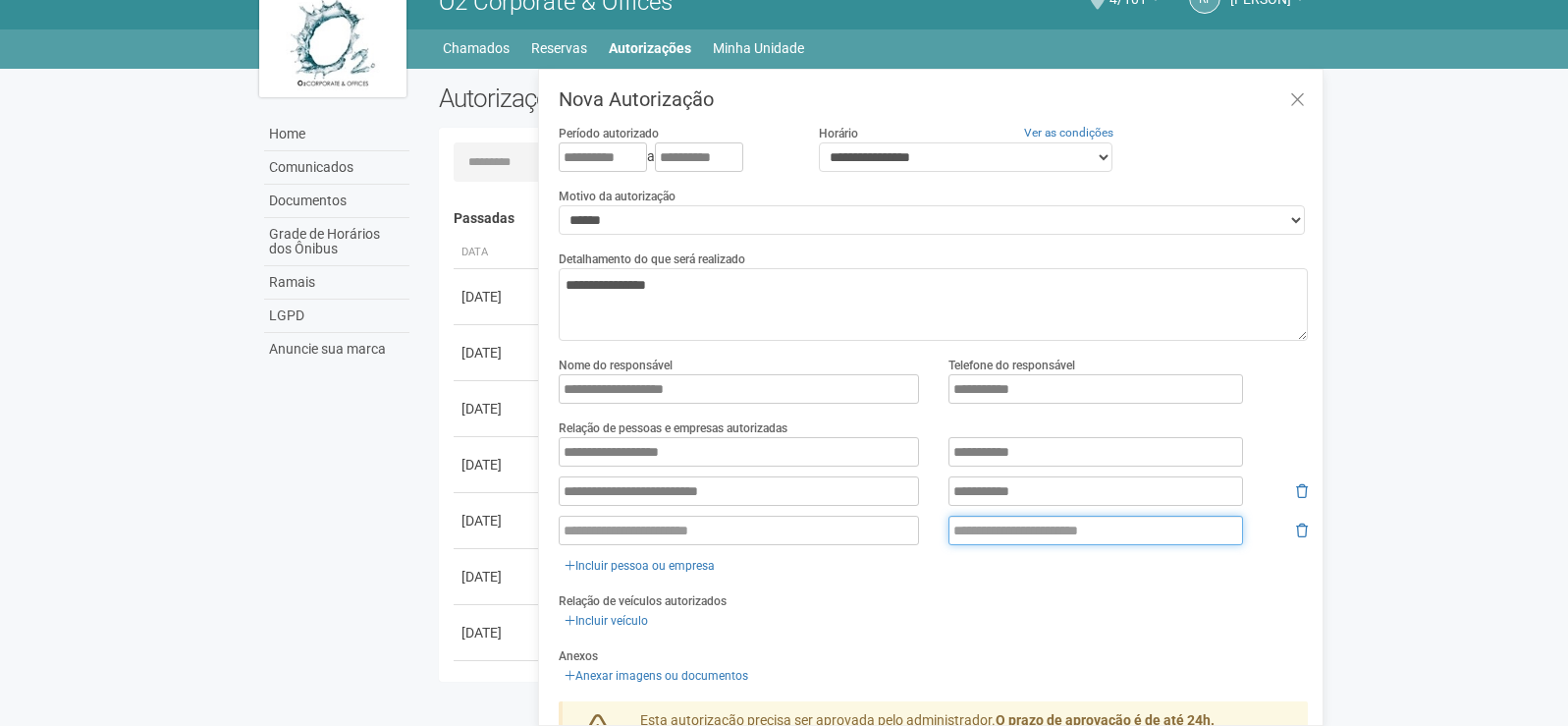 click at bounding box center [1096, 531] 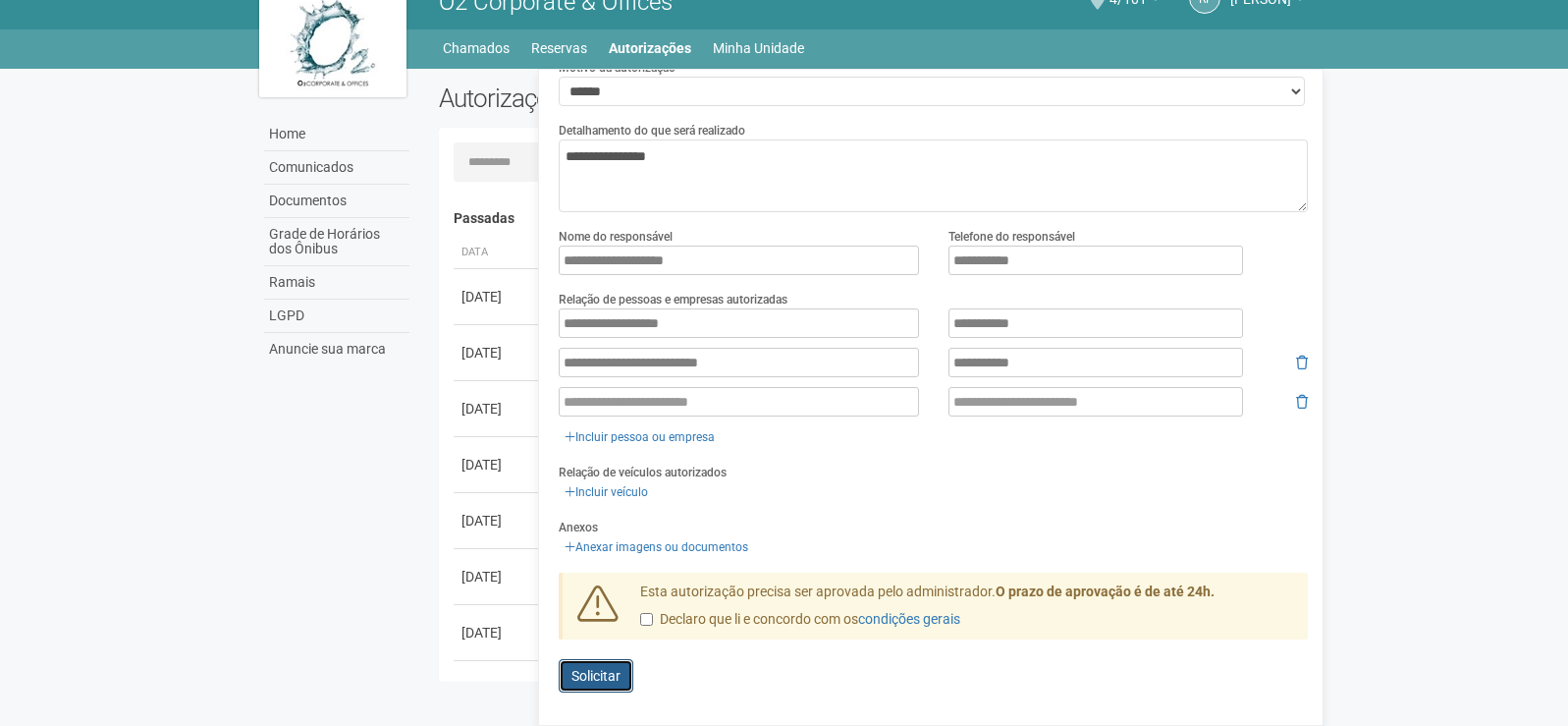 click on "Solicitar" at bounding box center [596, 676] 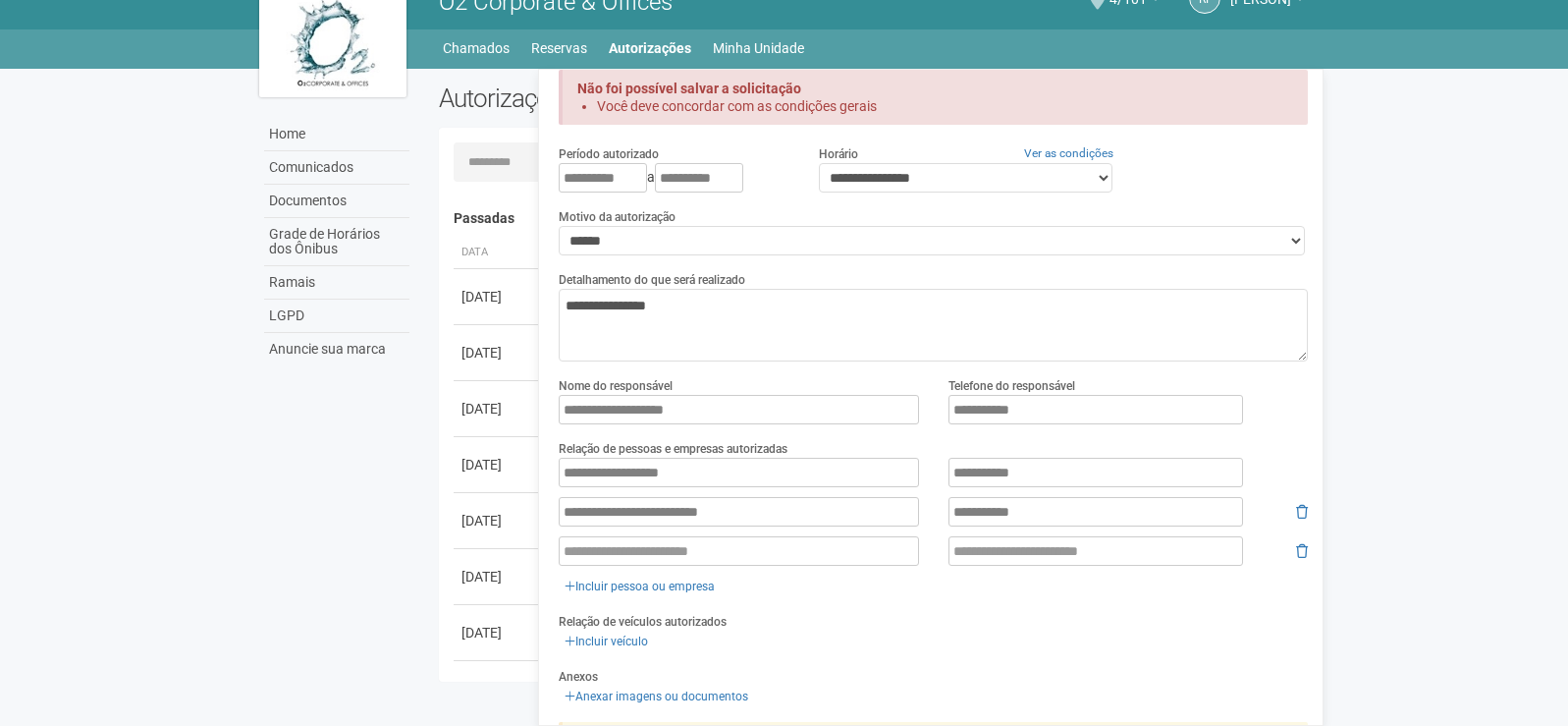 scroll, scrollTop: 203, scrollLeft: 0, axis: vertical 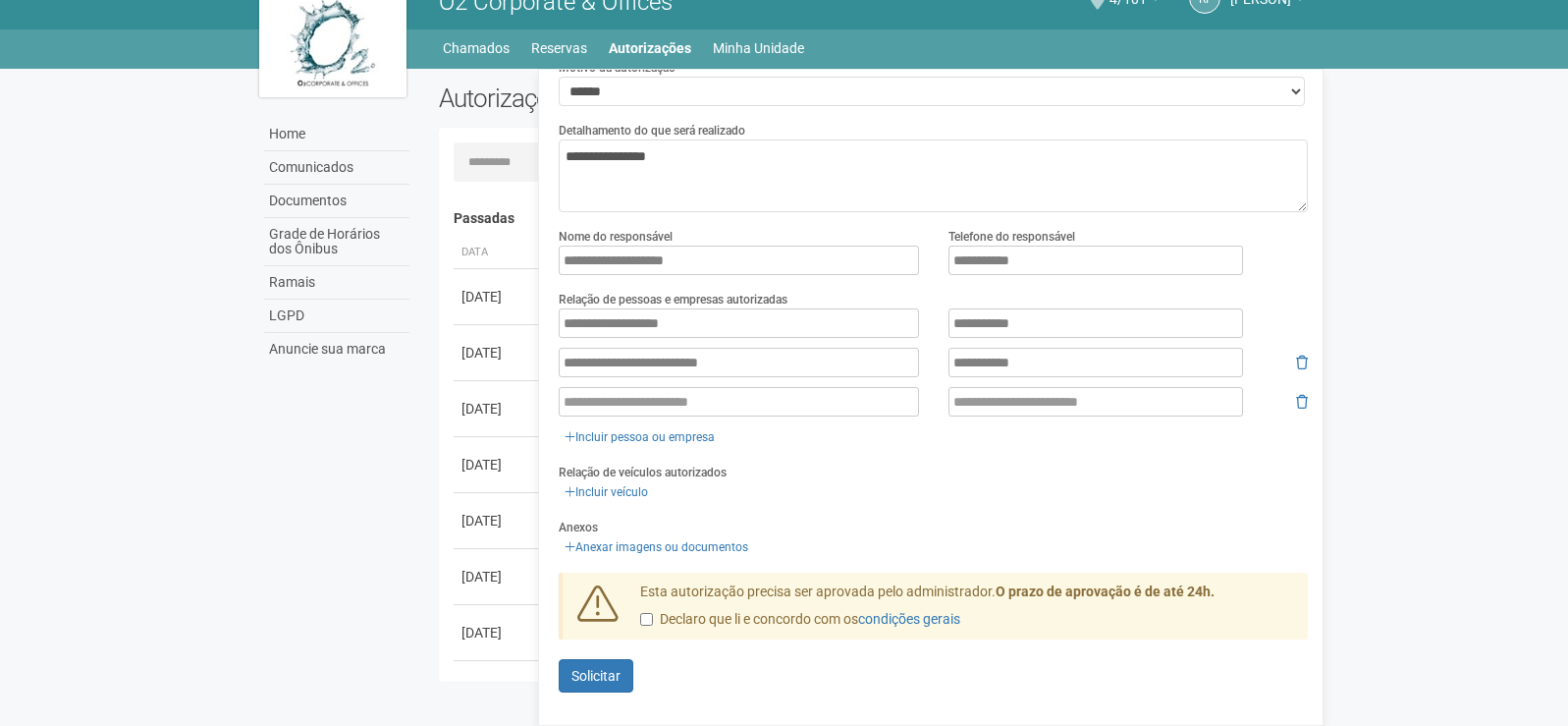 click on "Esta autorização precisa ser aprovada pelo administrador.
O prazo de aprovação é de até 24h.
Declaro que li e concordo com os
condições gerais" at bounding box center [967, 611] 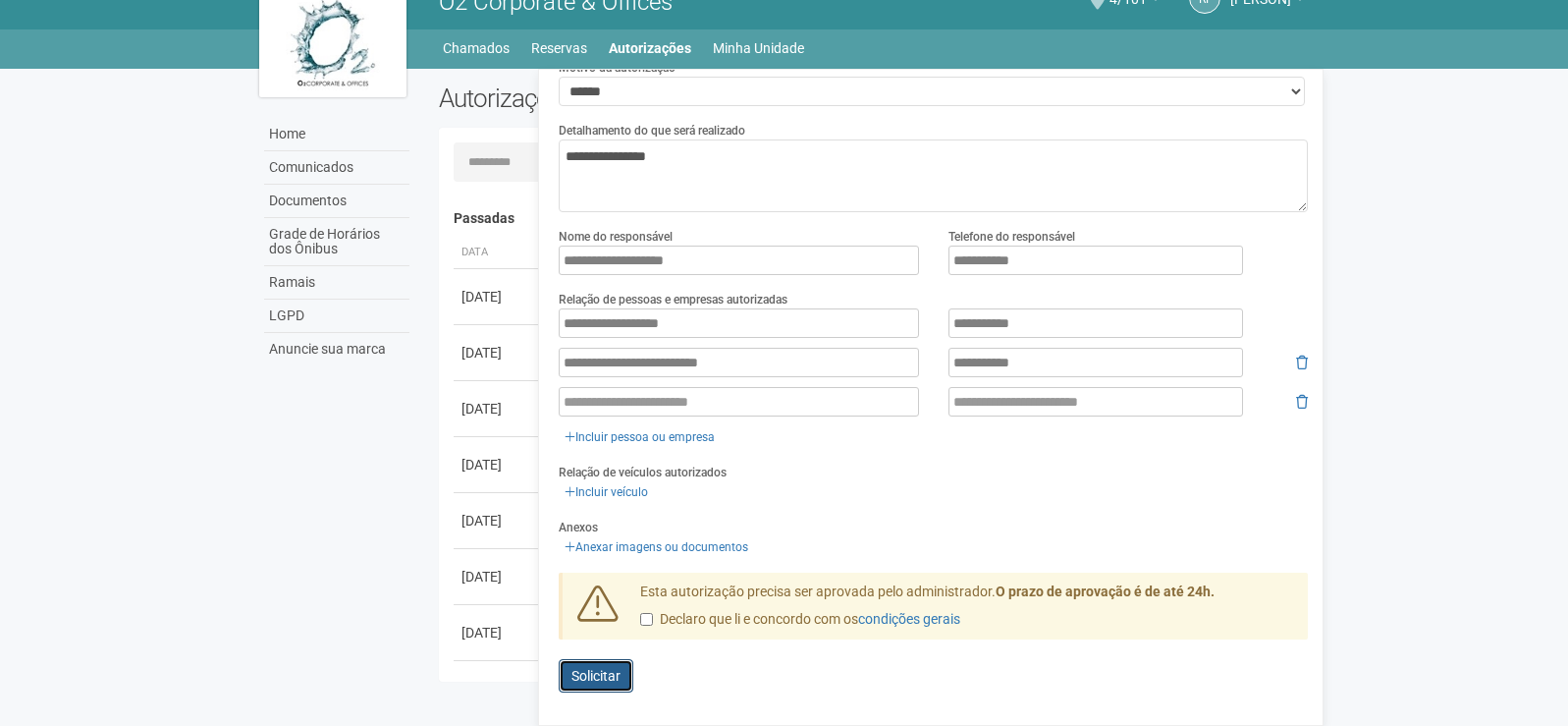 click on "Solicitar" at bounding box center [596, 676] 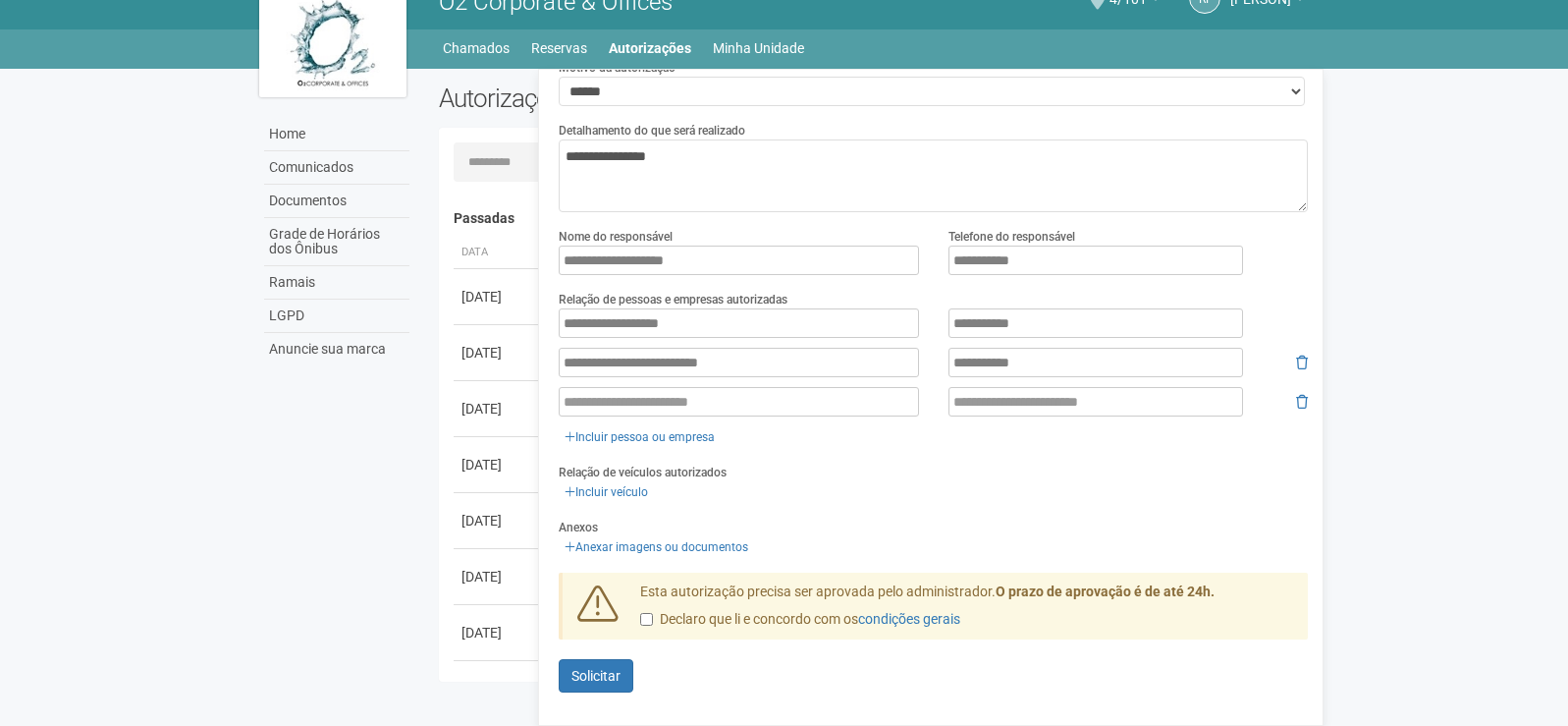 scroll, scrollTop: 54, scrollLeft: 0, axis: vertical 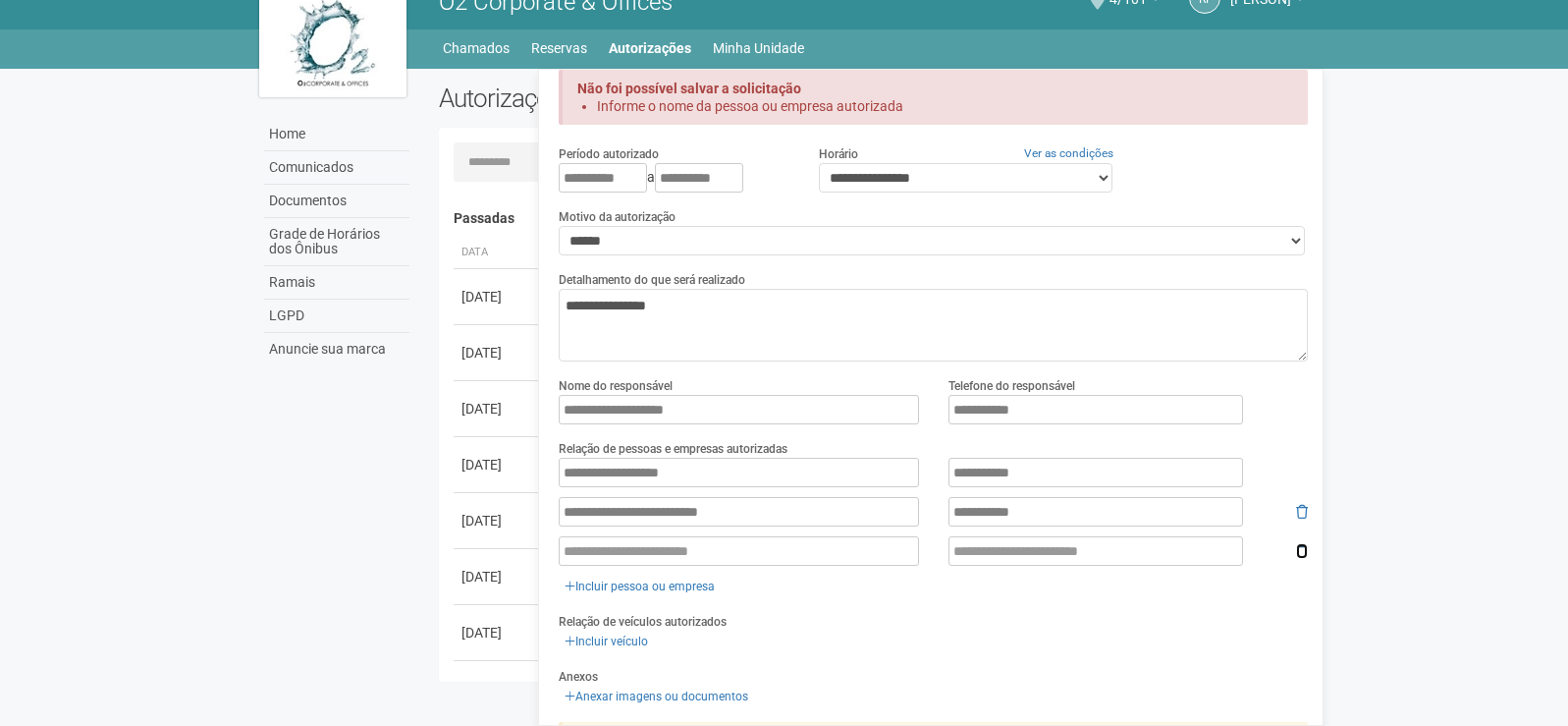 click at bounding box center [1302, 512] 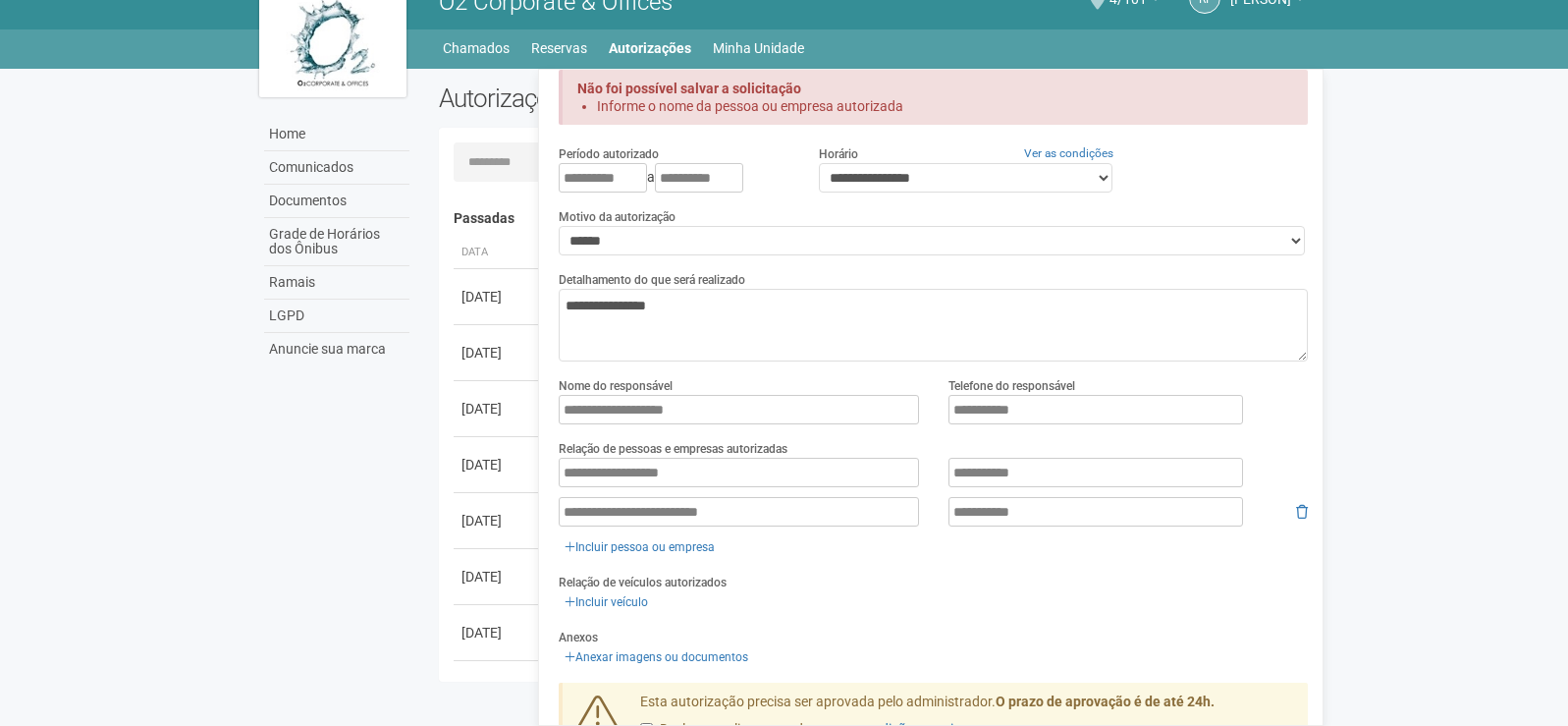 scroll, scrollTop: 164, scrollLeft: 0, axis: vertical 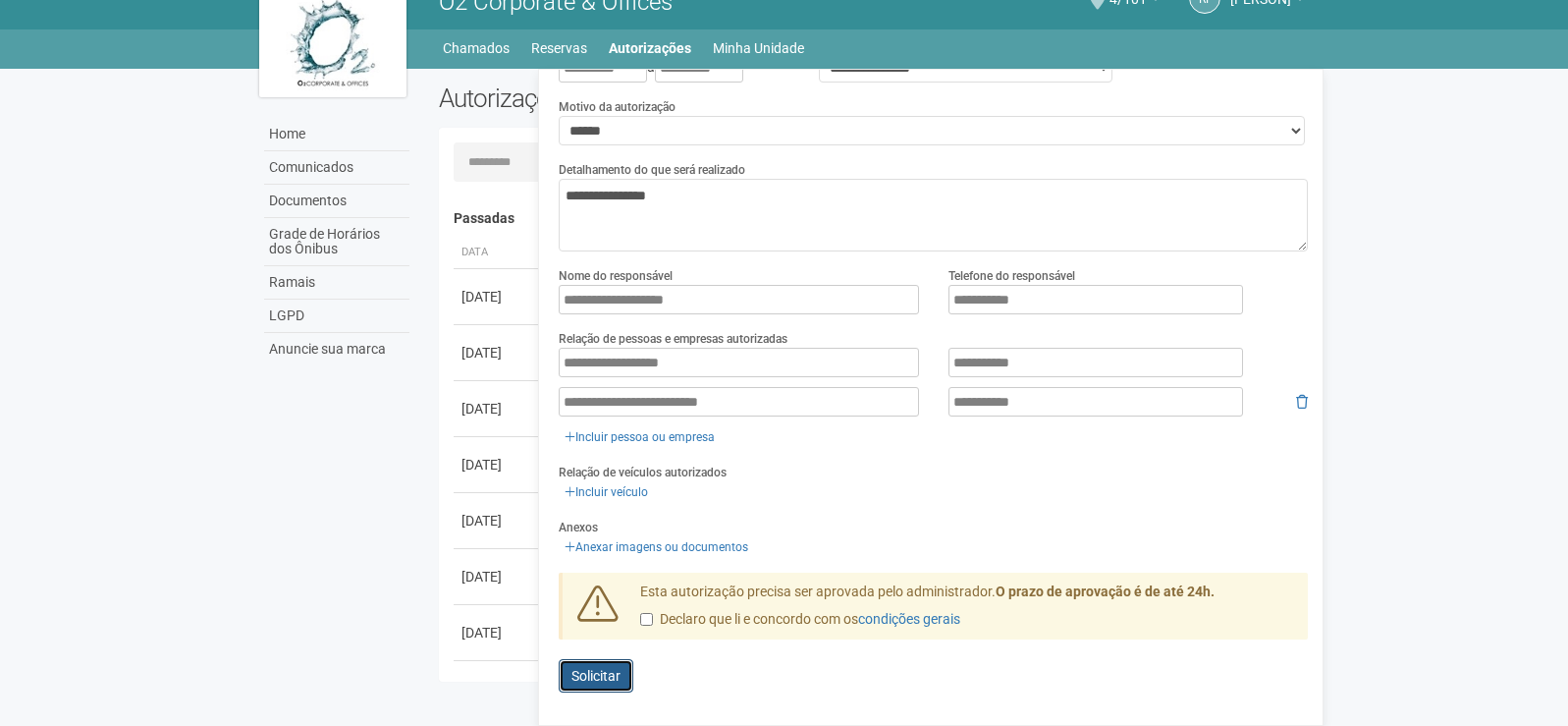 click on "Solicitar" at bounding box center (596, 676) 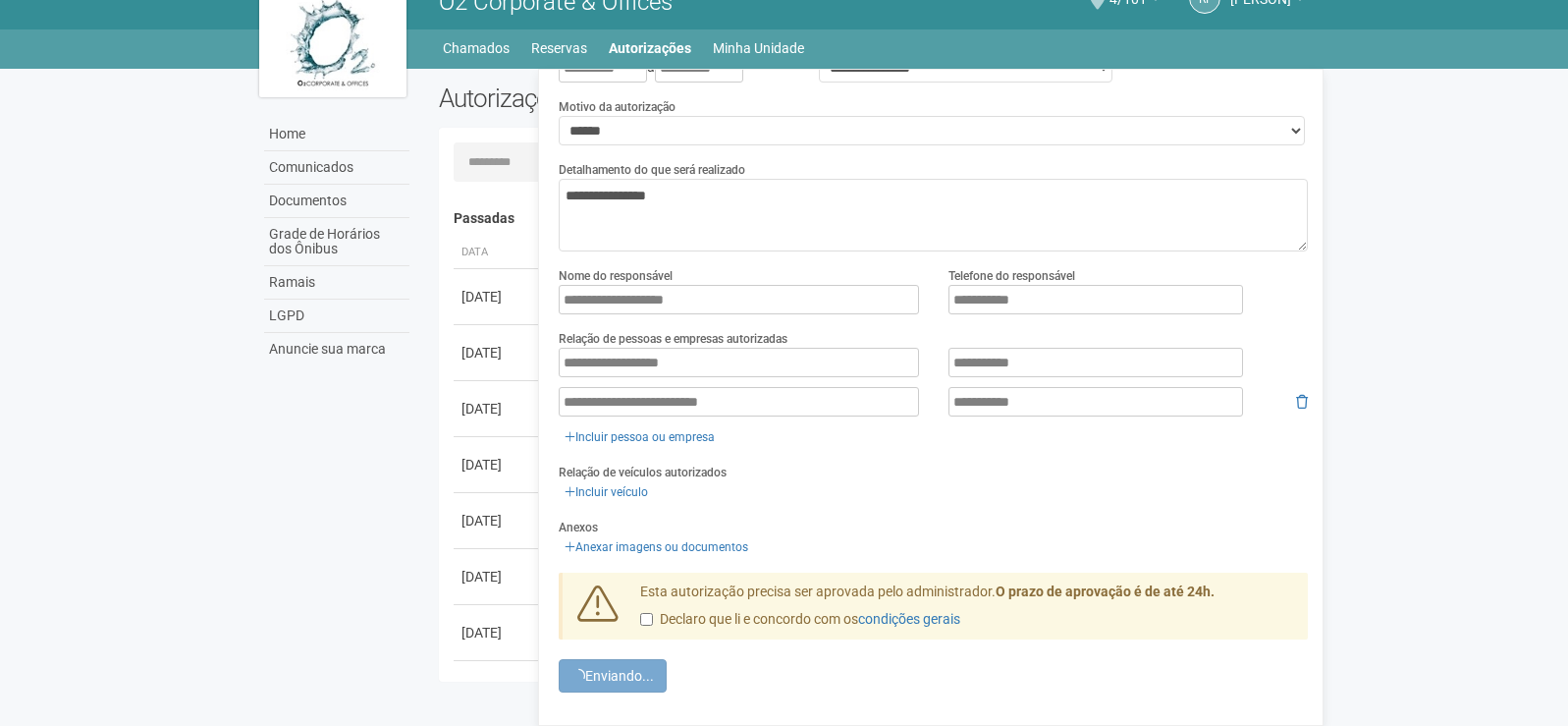 scroll, scrollTop: 0, scrollLeft: 0, axis: both 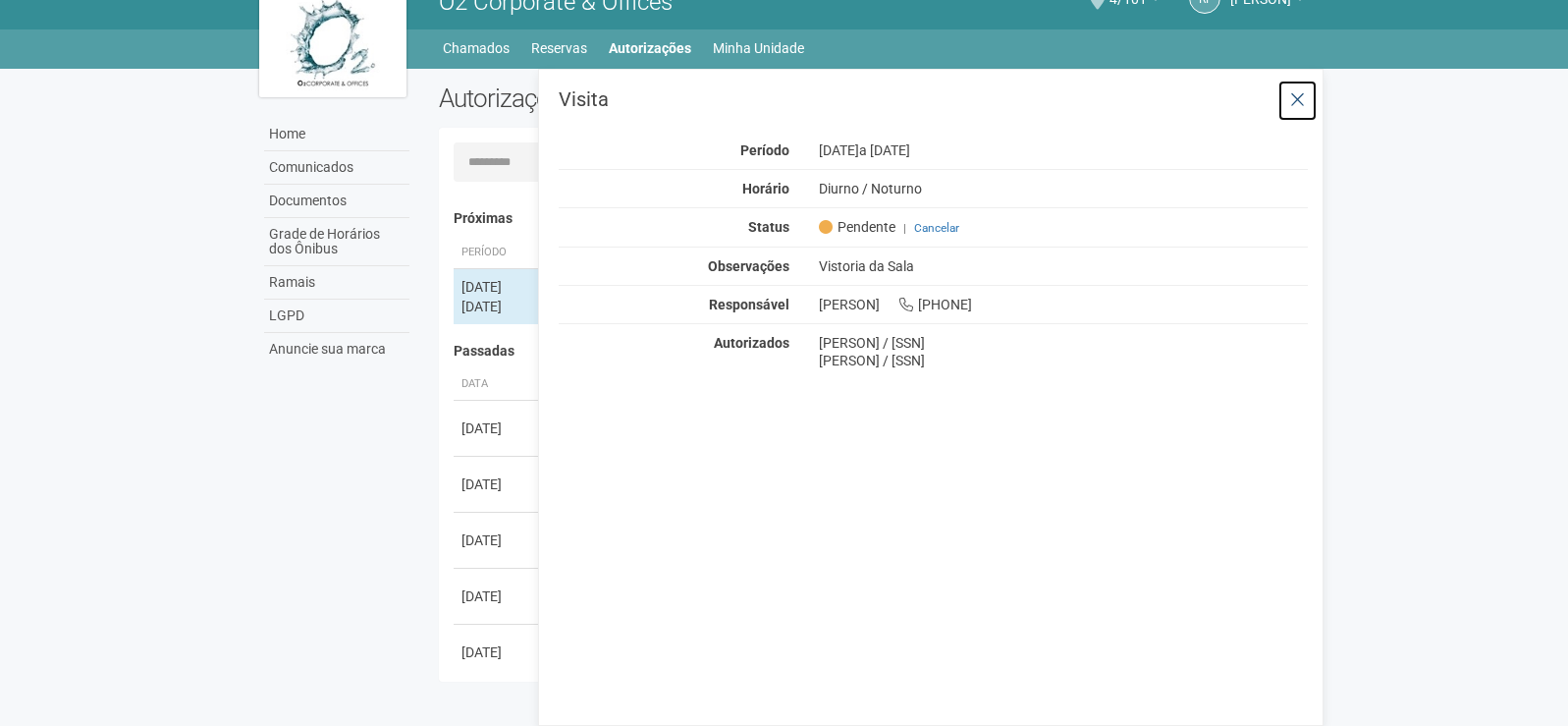 click at bounding box center [1297, 100] 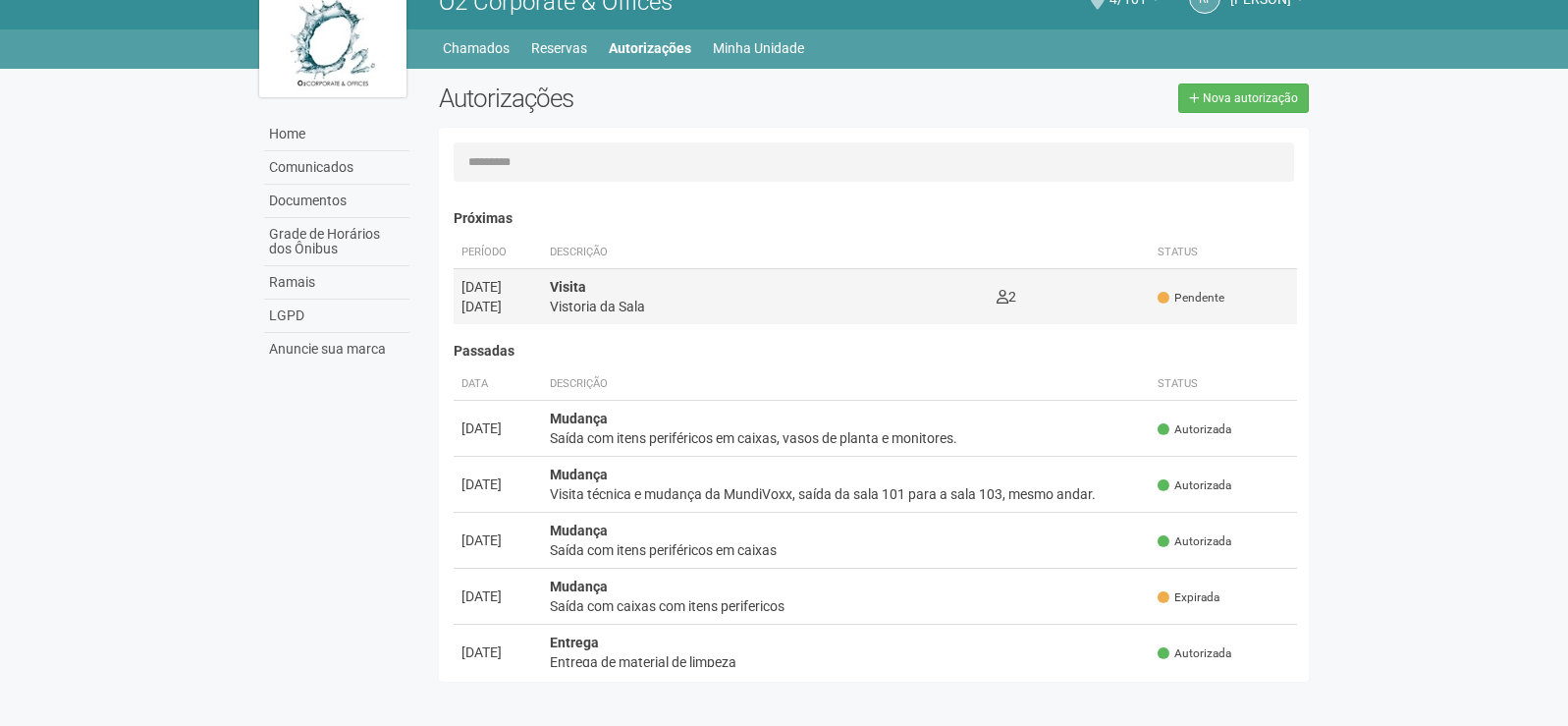 click on "Visita
Vistoria da Sala" at bounding box center (498, 287) 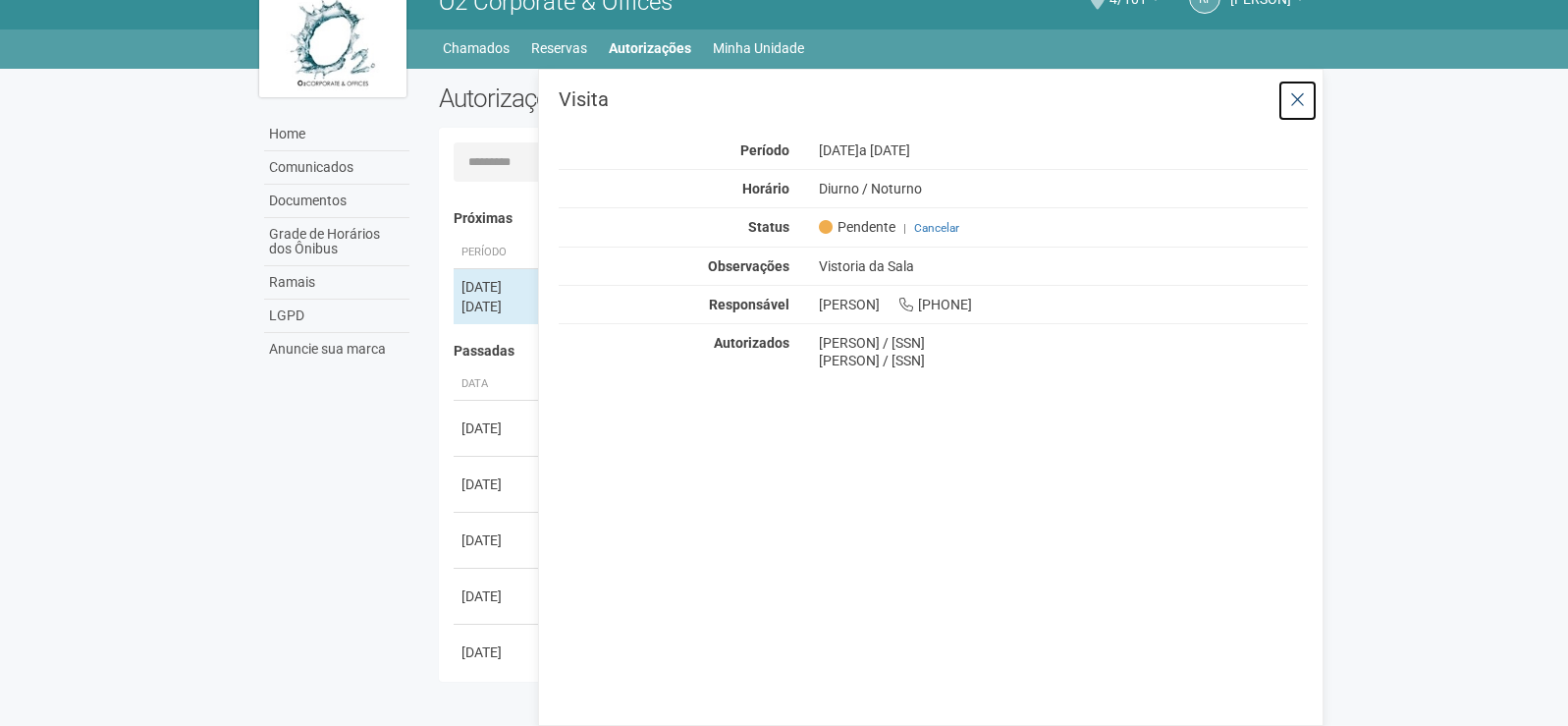 click at bounding box center [1297, 100] 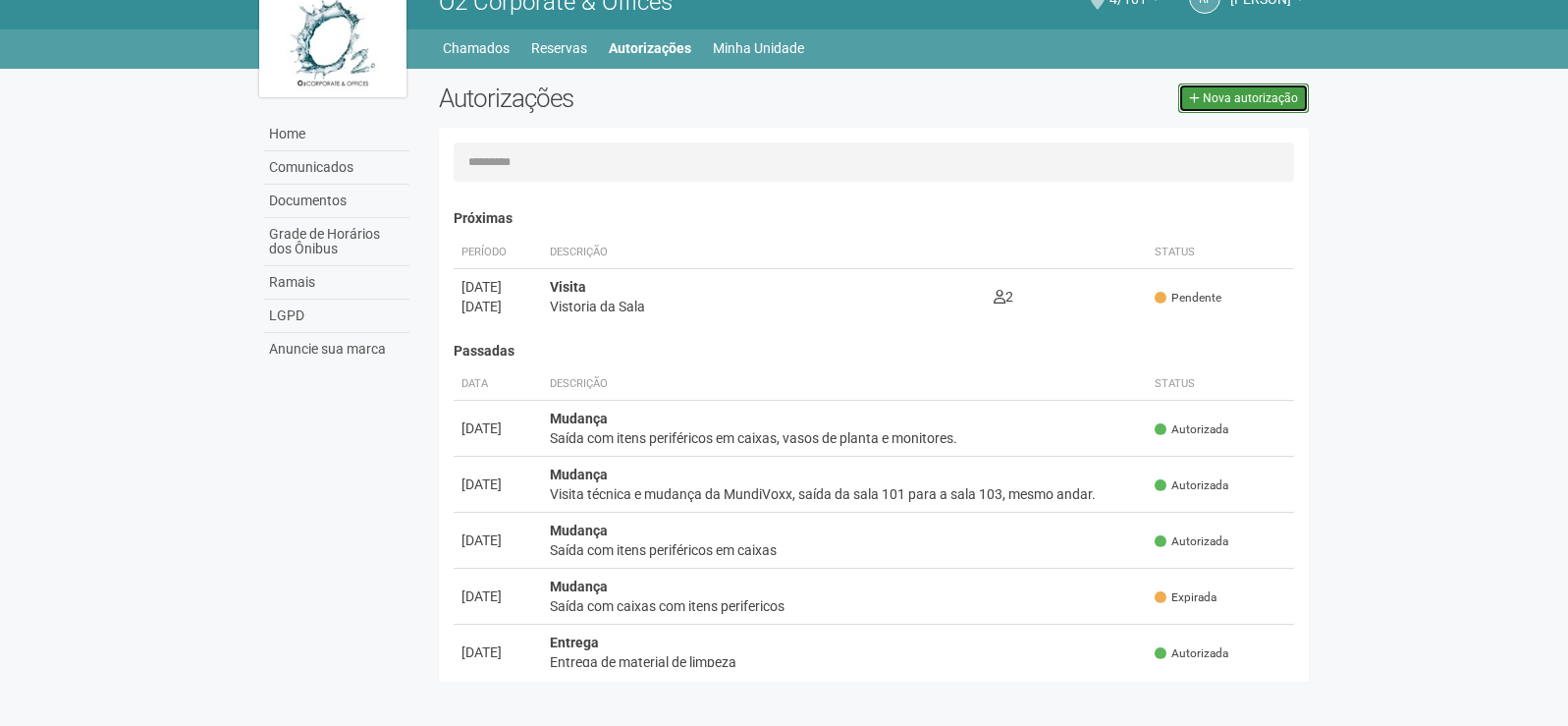 click on "Nova autorização" at bounding box center (1250, 98) 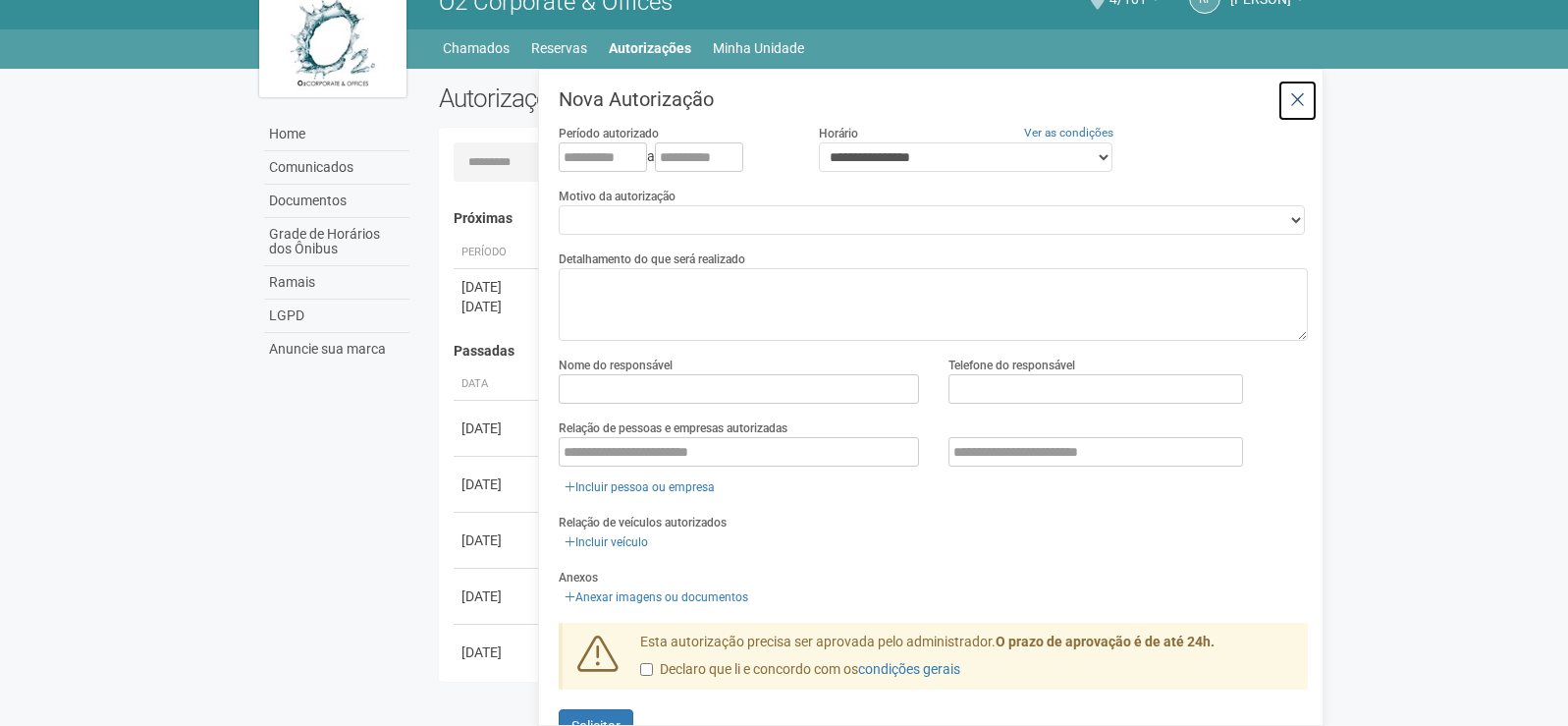 click at bounding box center (1297, 100) 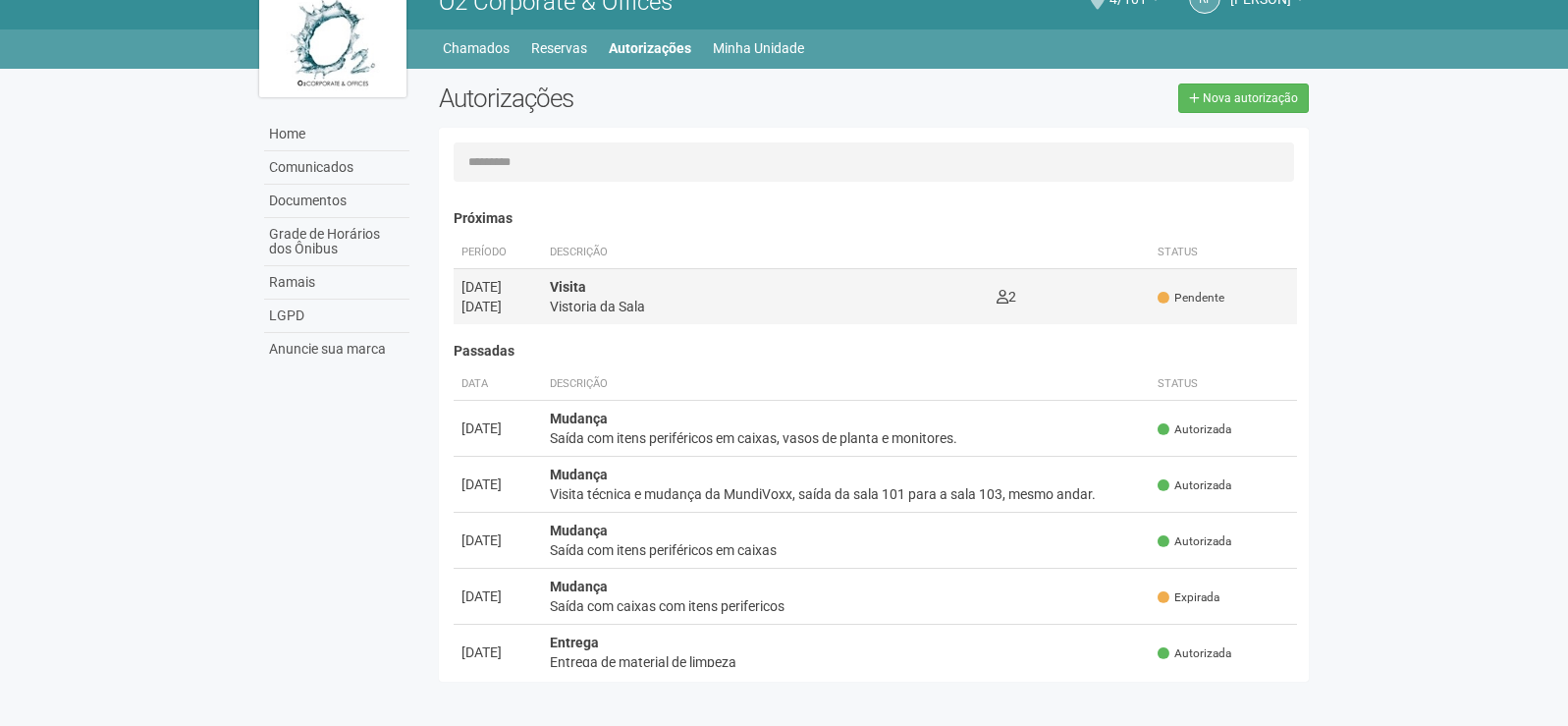 click on "Vistoria da Sala" at bounding box center (765, 307) 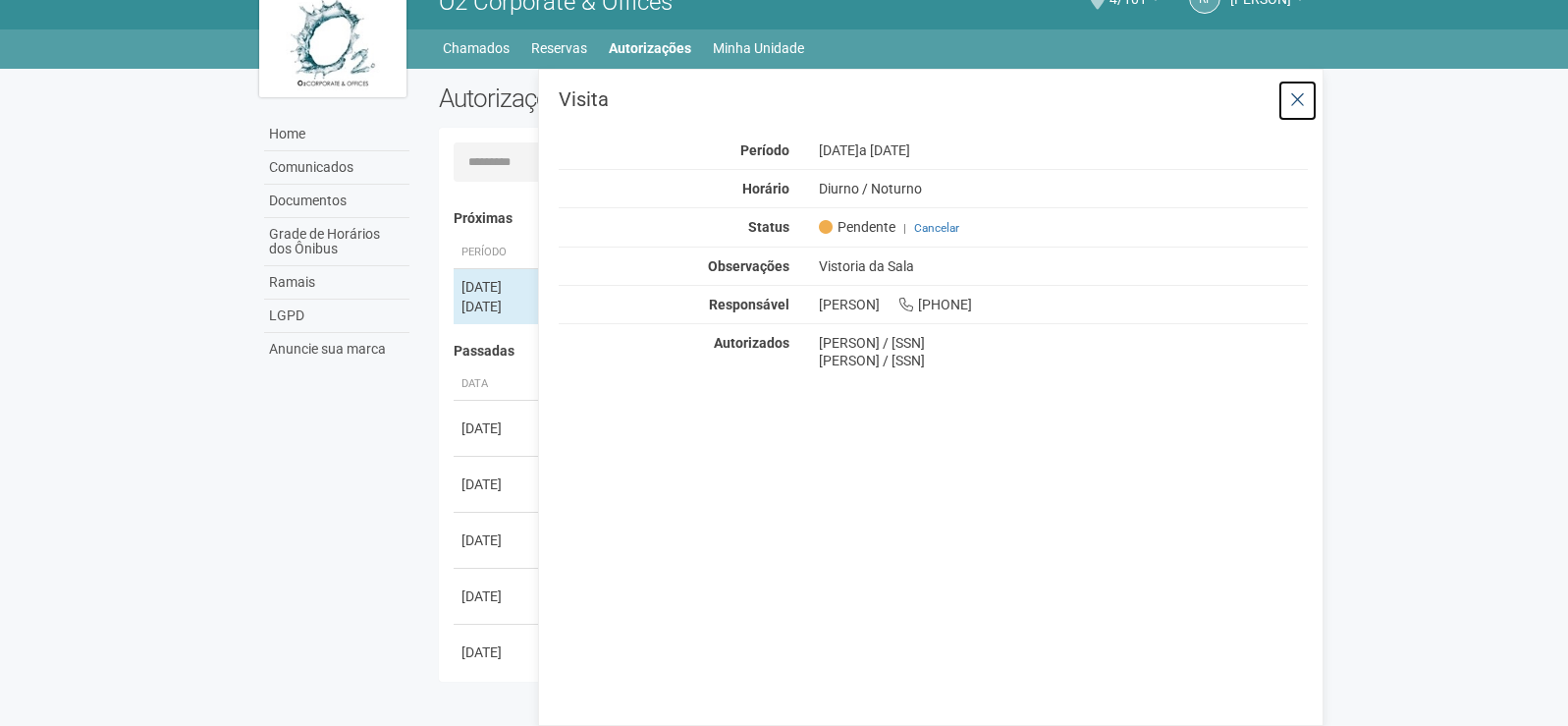 click at bounding box center (1297, 100) 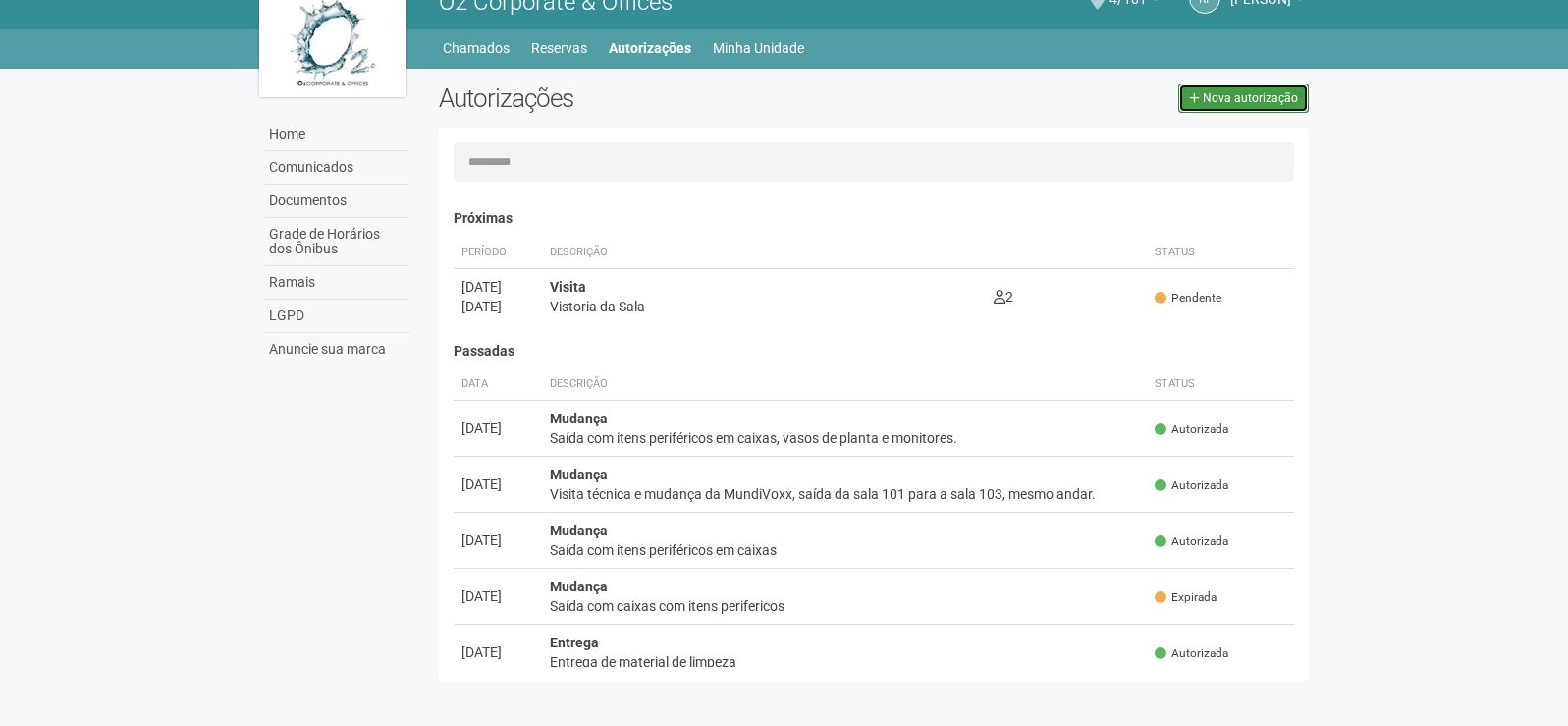 click on "Nova autorização" at bounding box center [1243, 98] 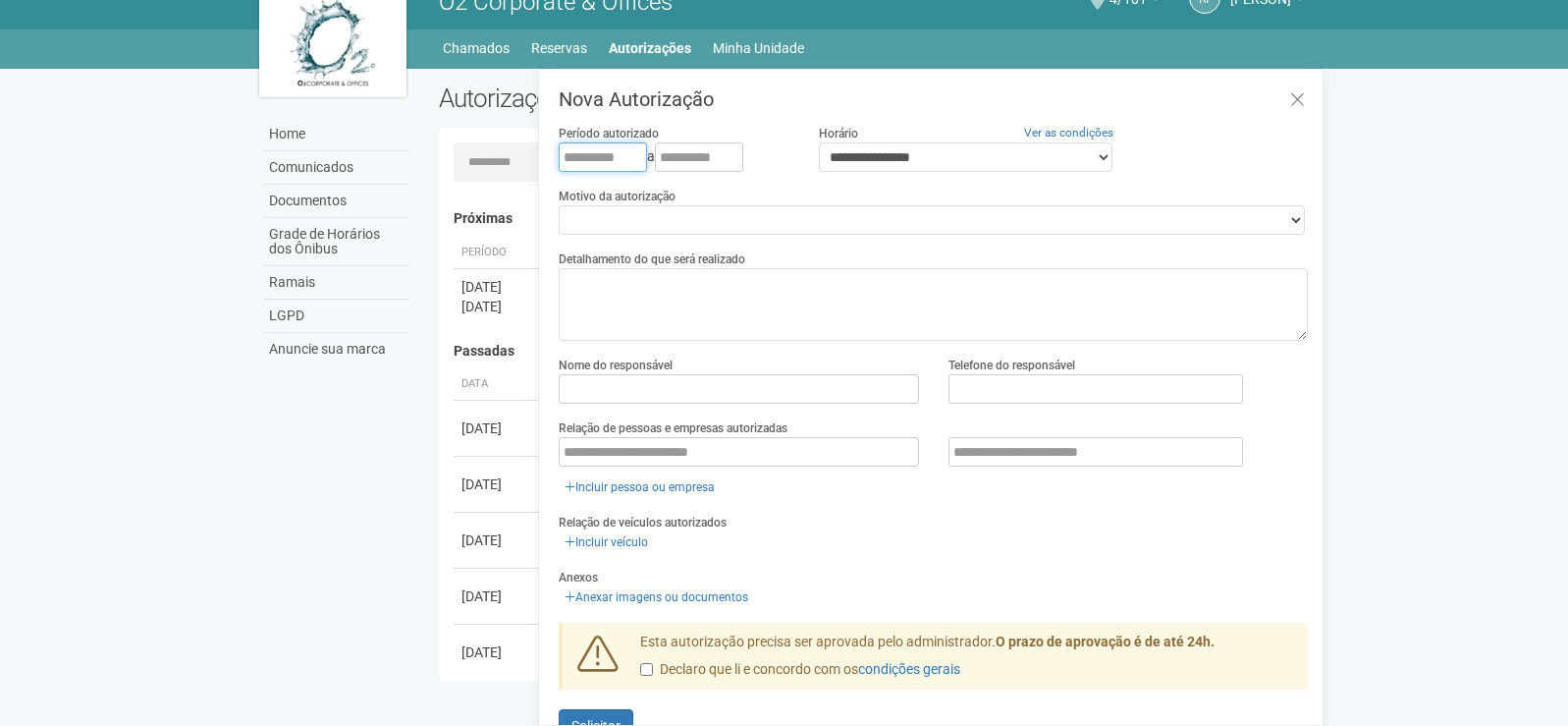click at bounding box center [603, 157] 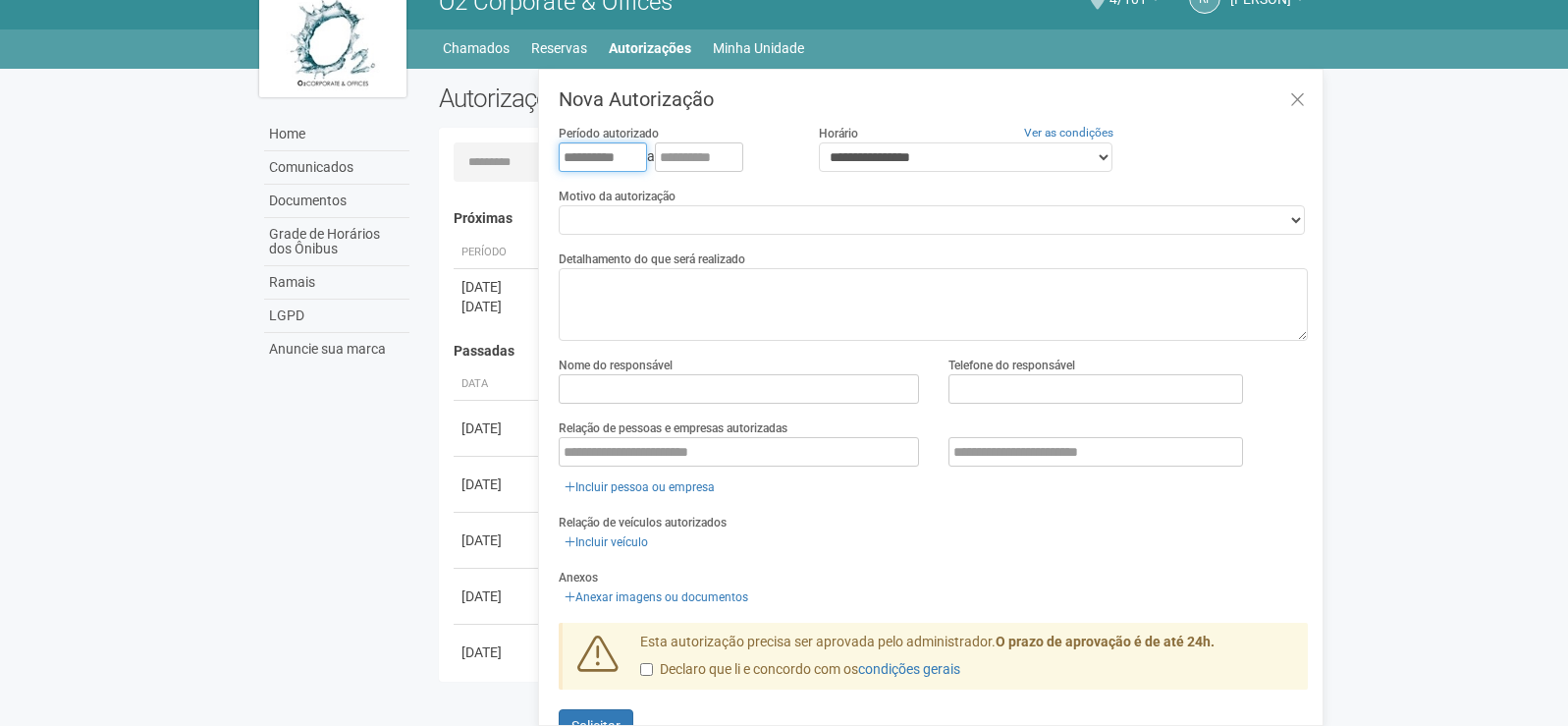 type on "**********" 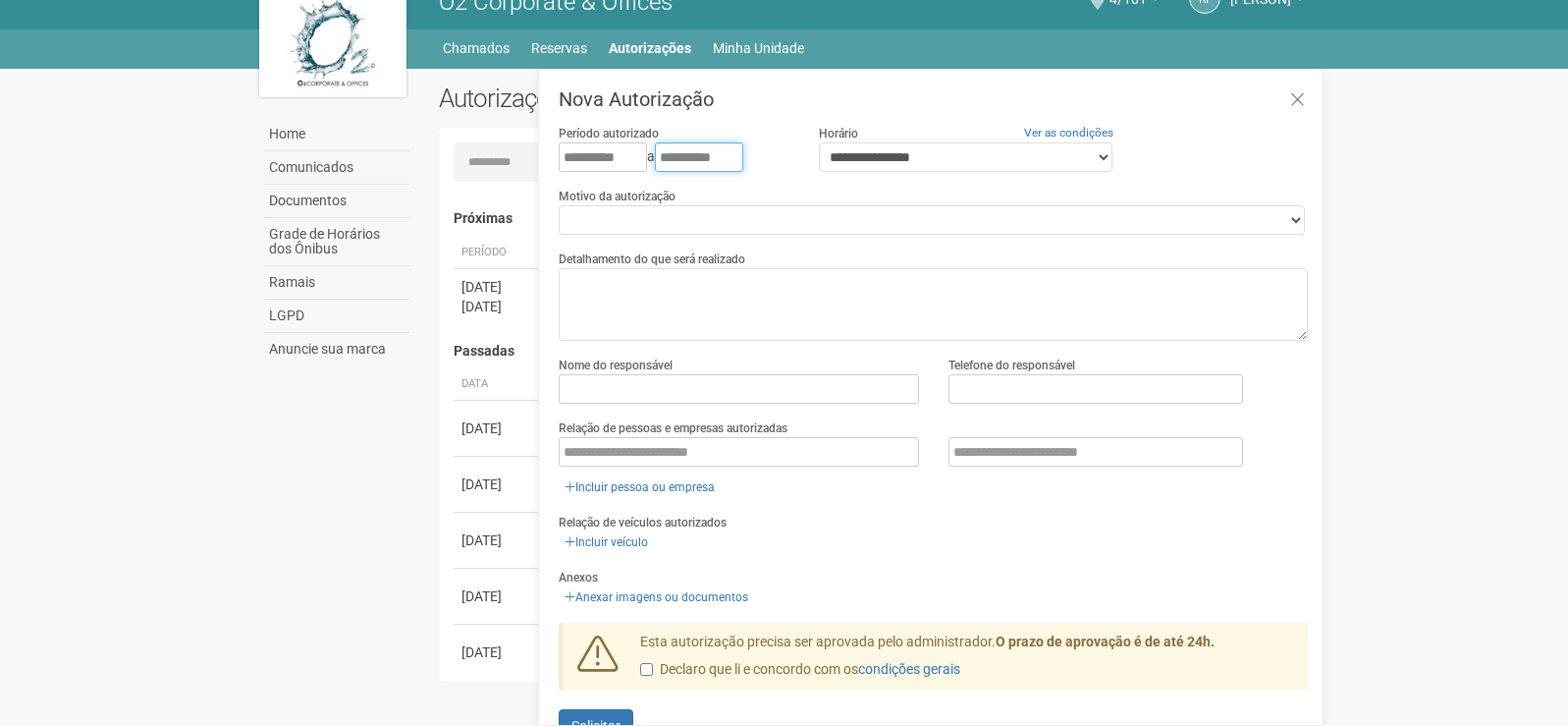 type on "**********" 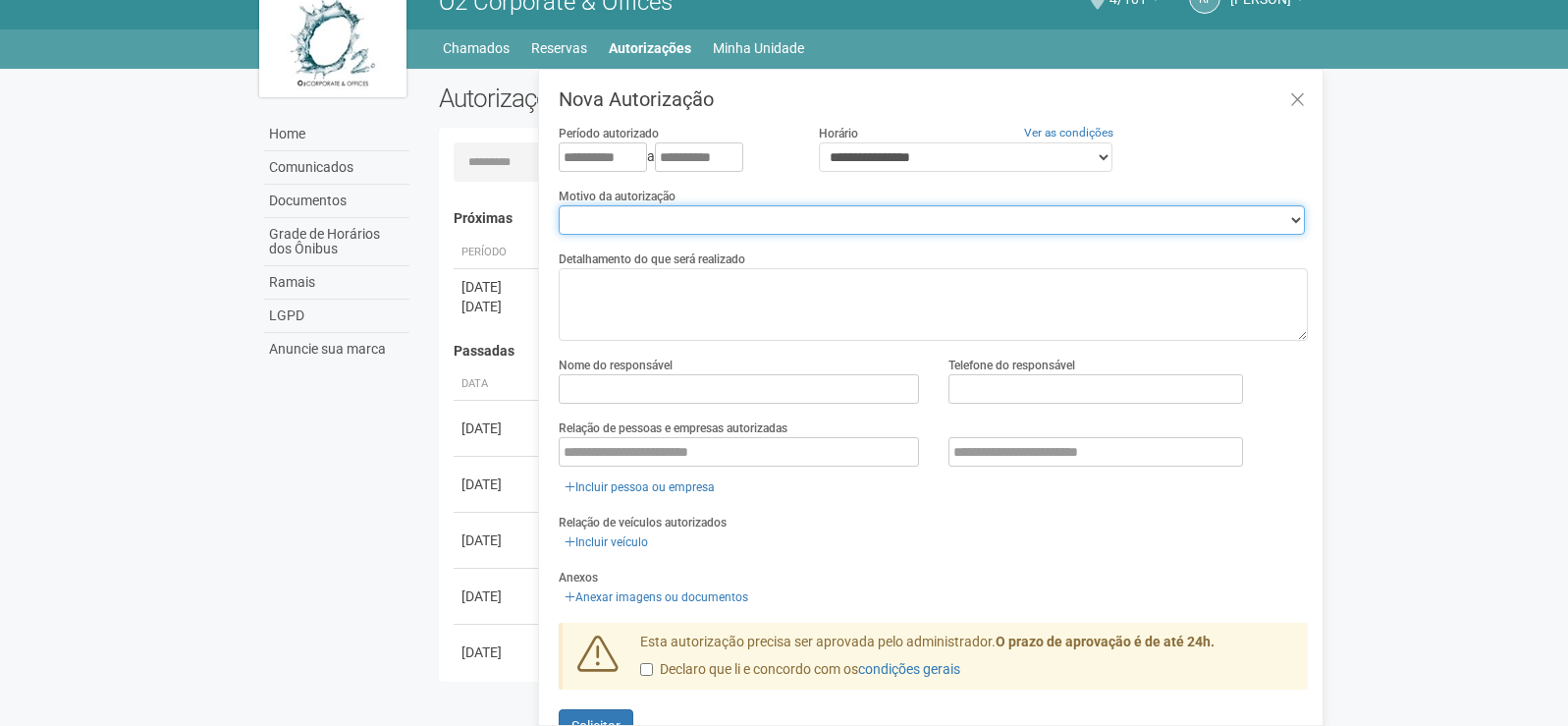 click on "**********" at bounding box center (932, 220) 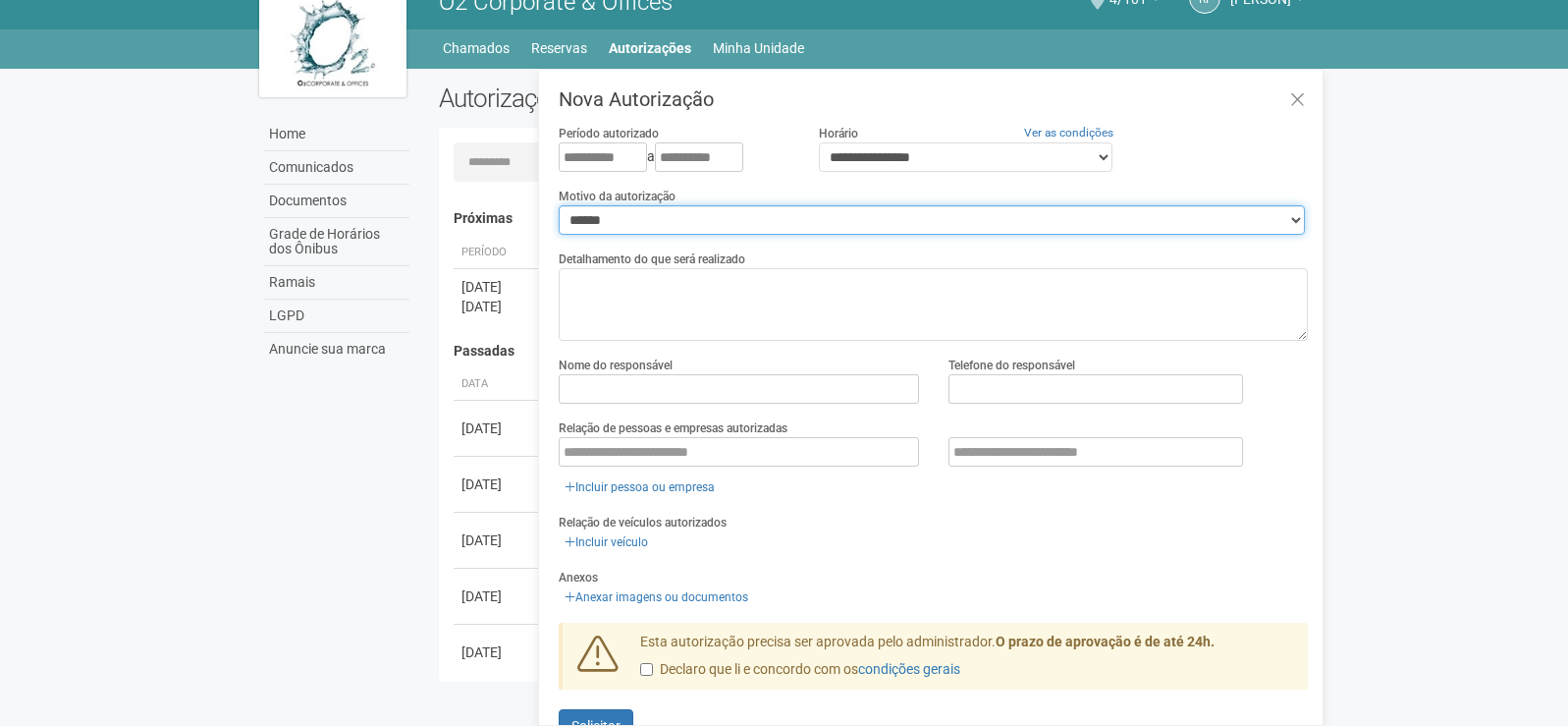 click on "**********" at bounding box center (932, 220) 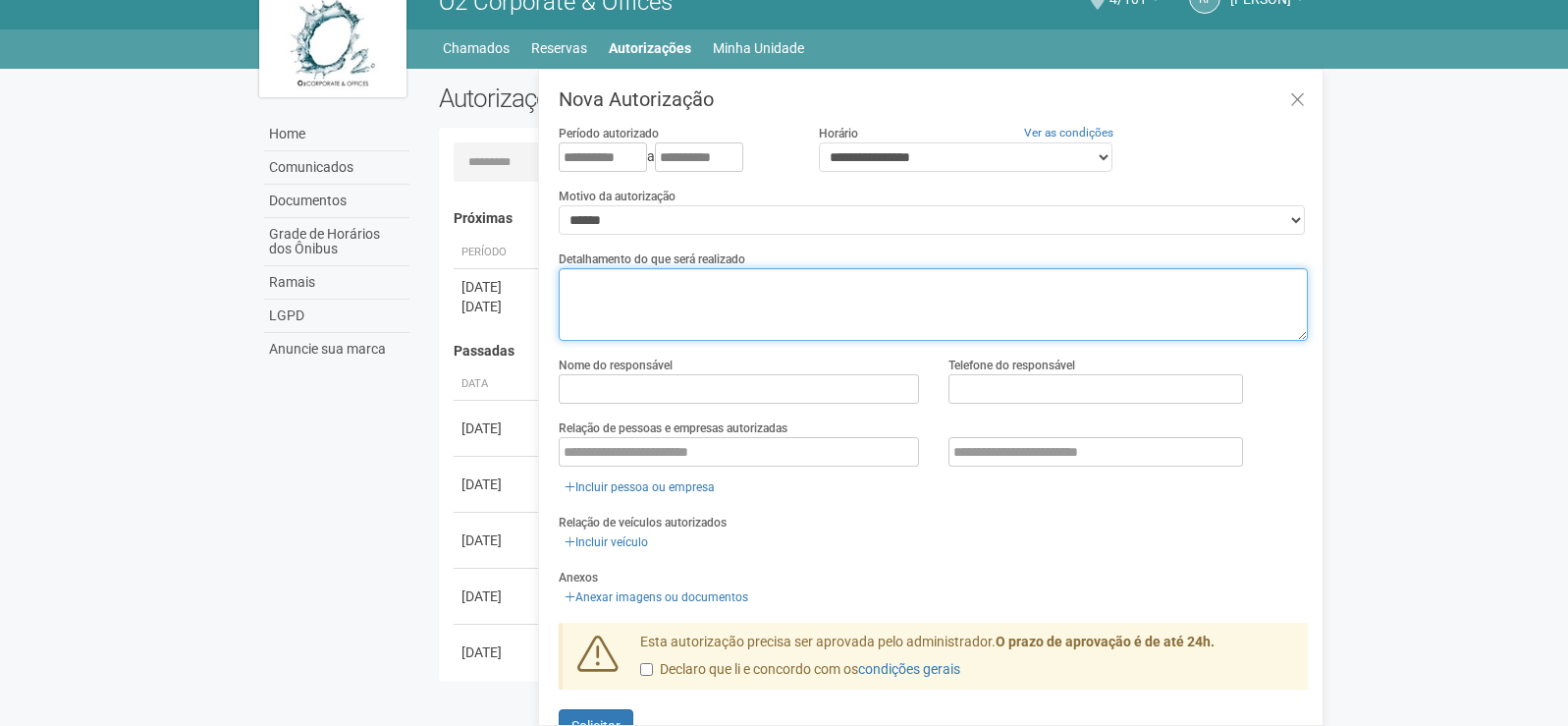 click at bounding box center [933, 305] 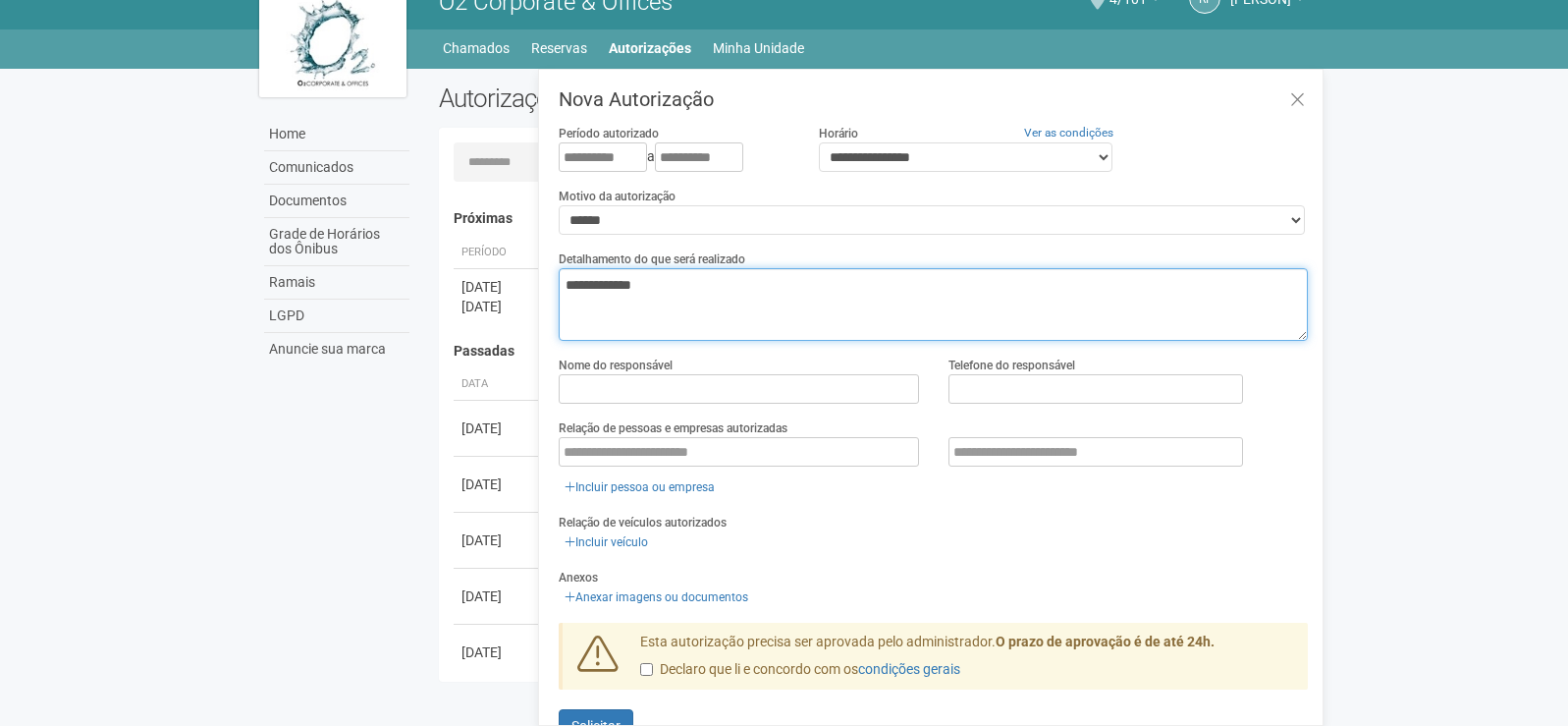 type on "**********" 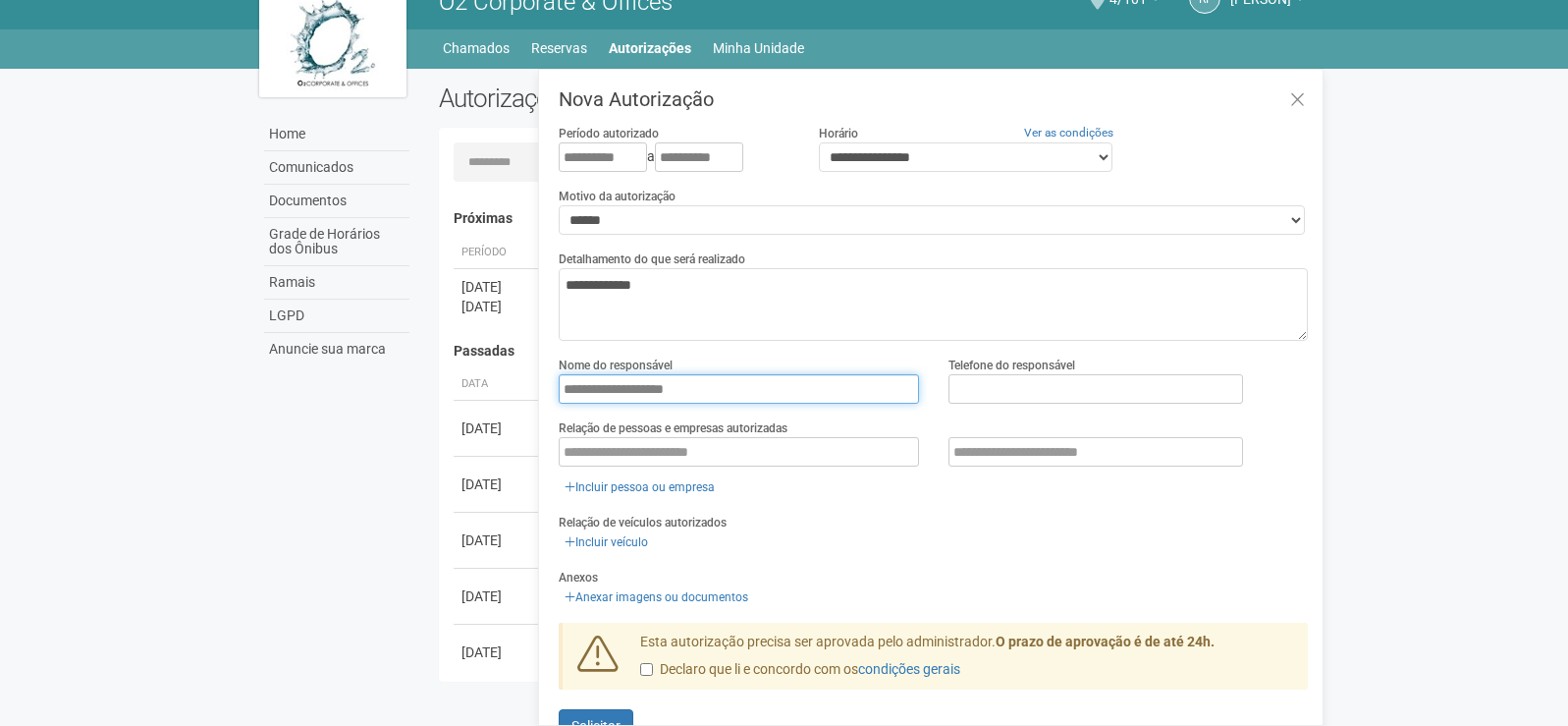 type on "**********" 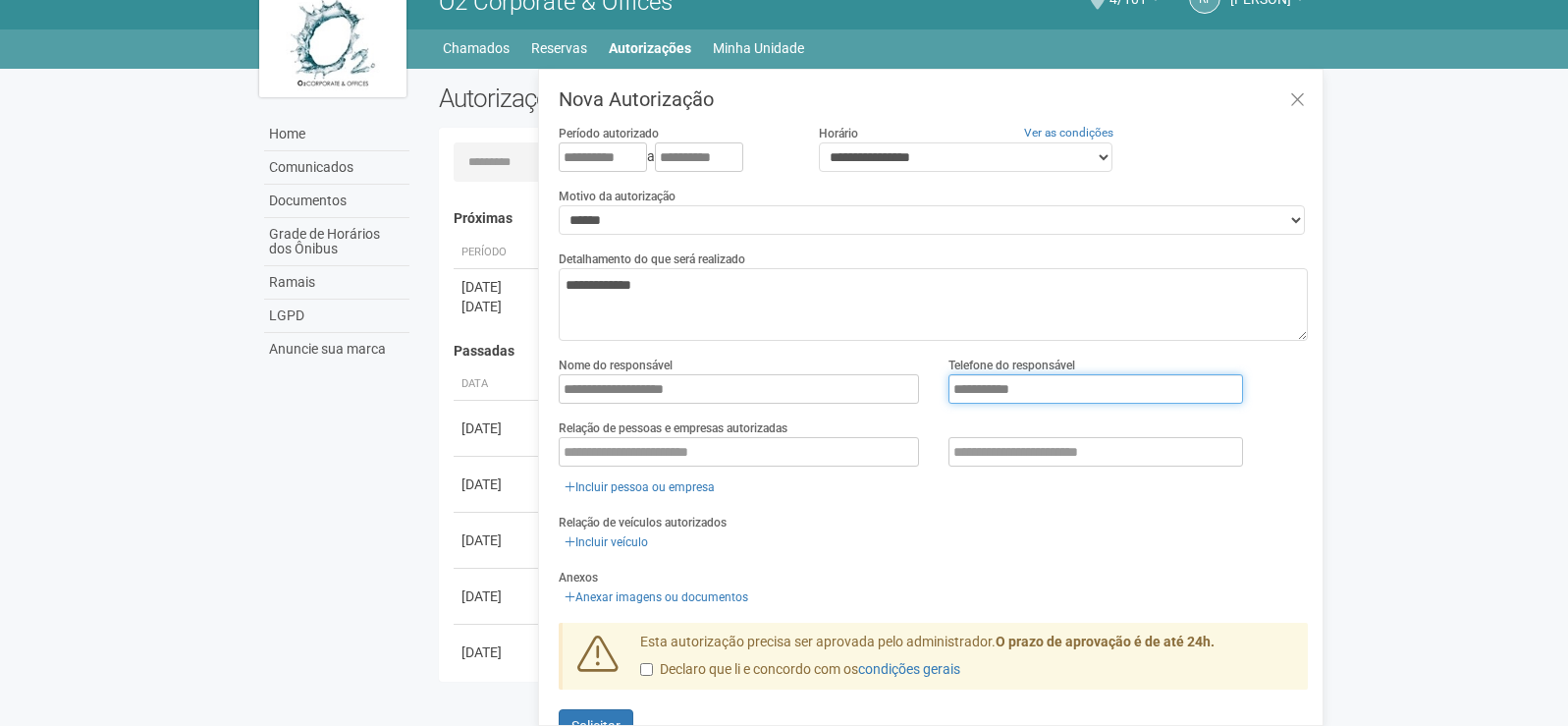 type on "**********" 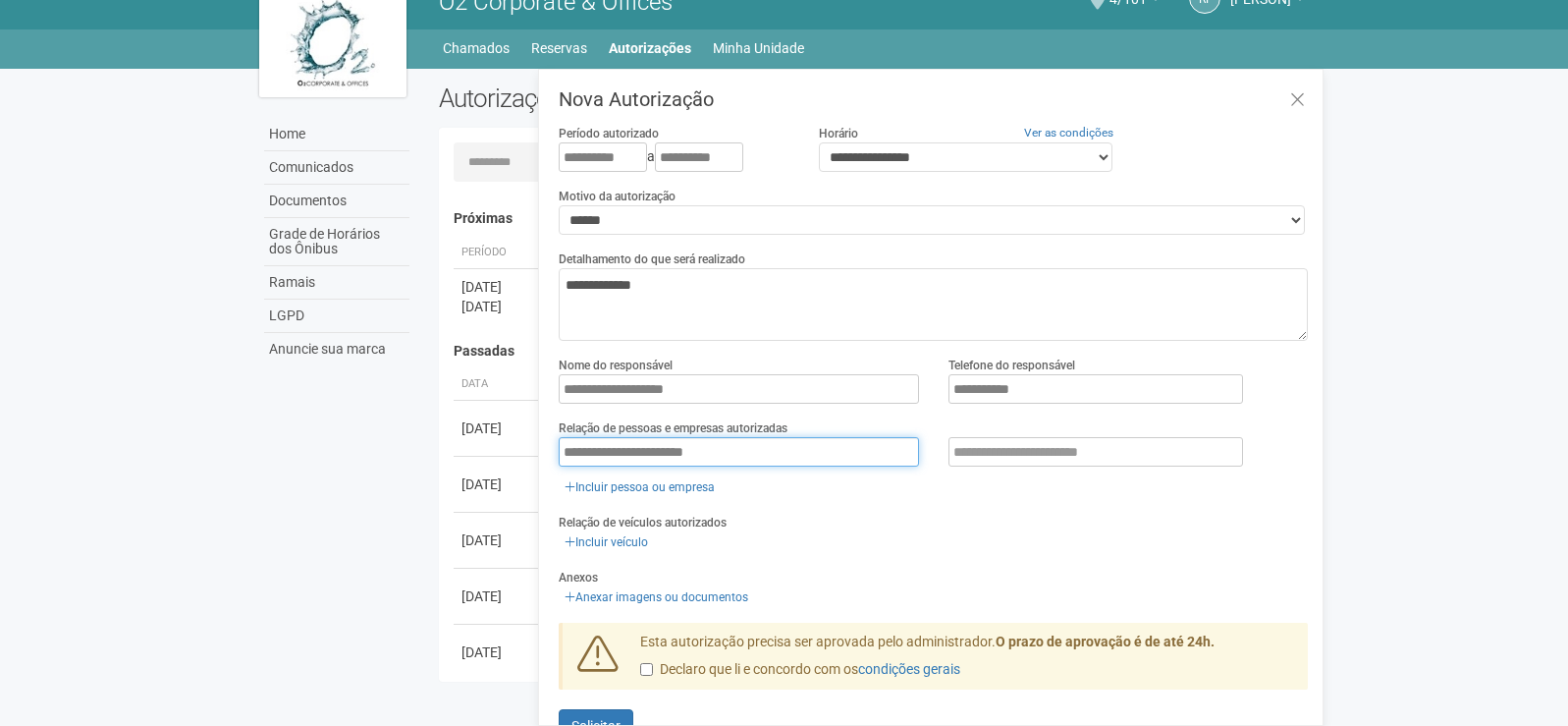 type on "**********" 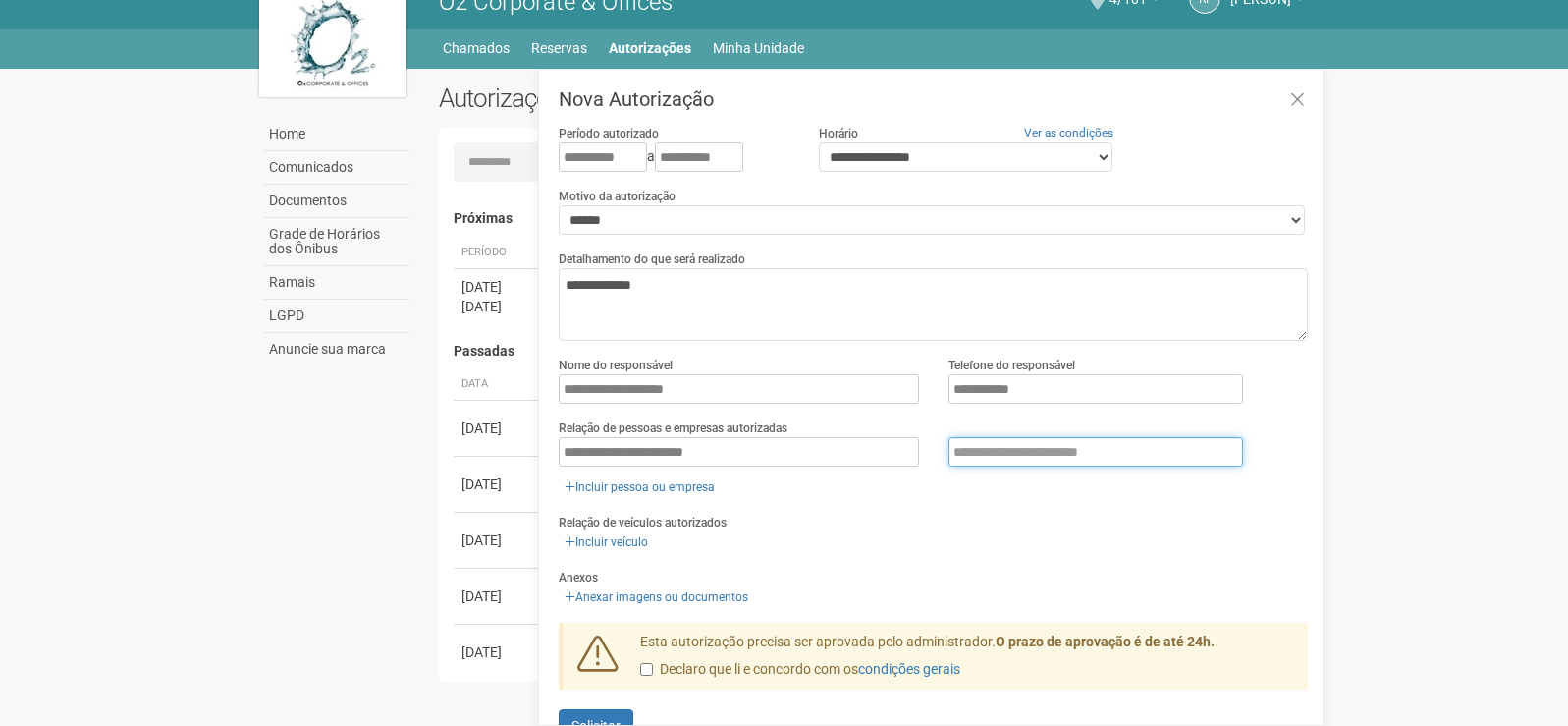 click at bounding box center (1096, 452) 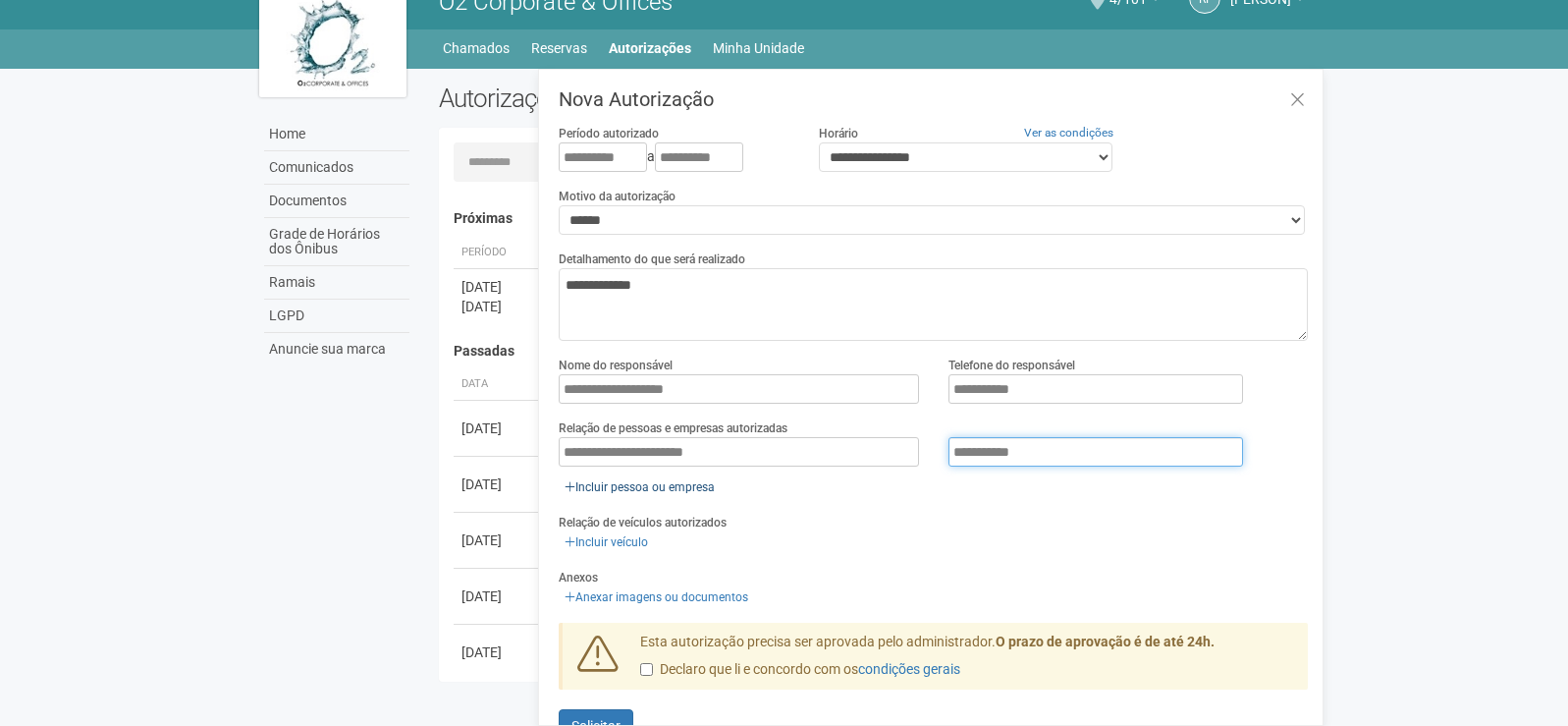 type on "**********" 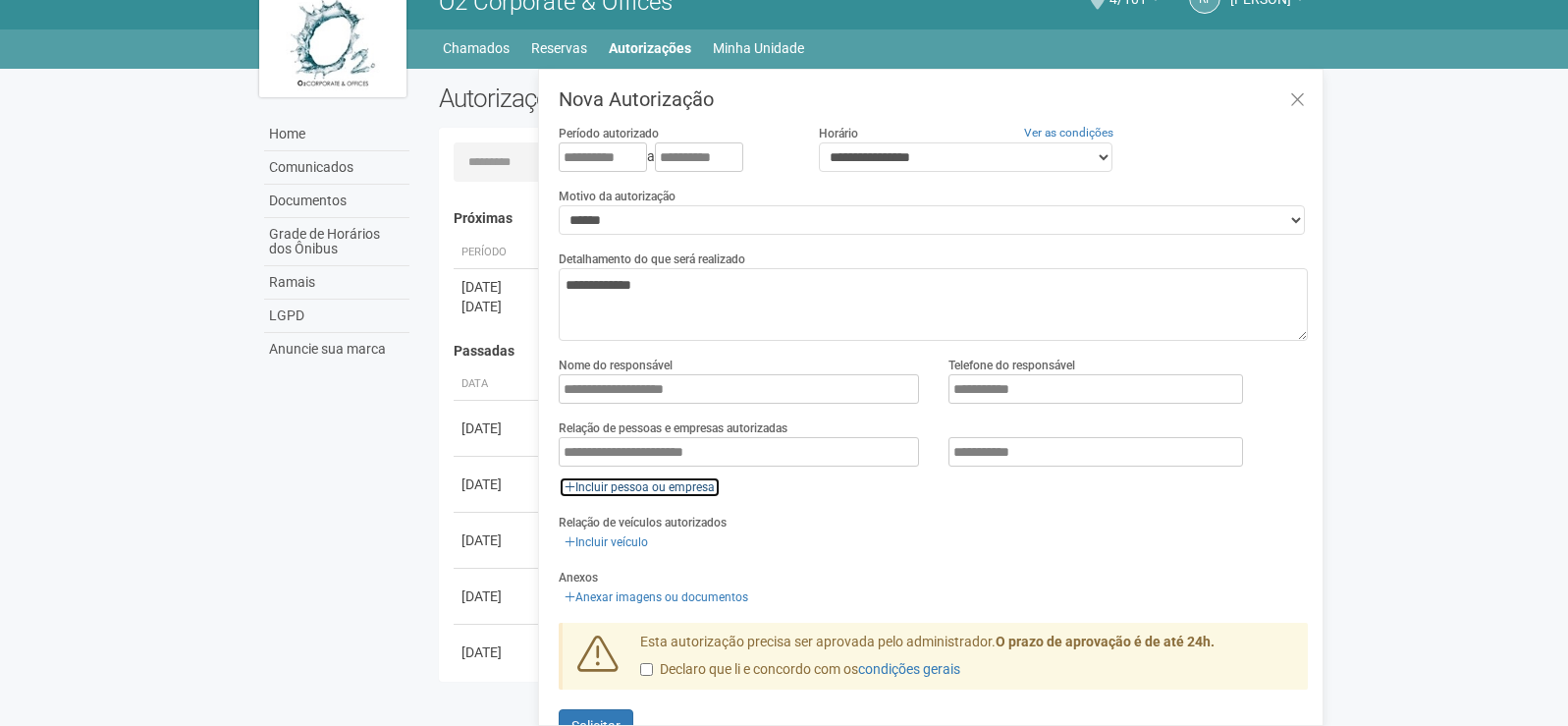 click on "Incluir pessoa ou empresa" at bounding box center (639, 487) 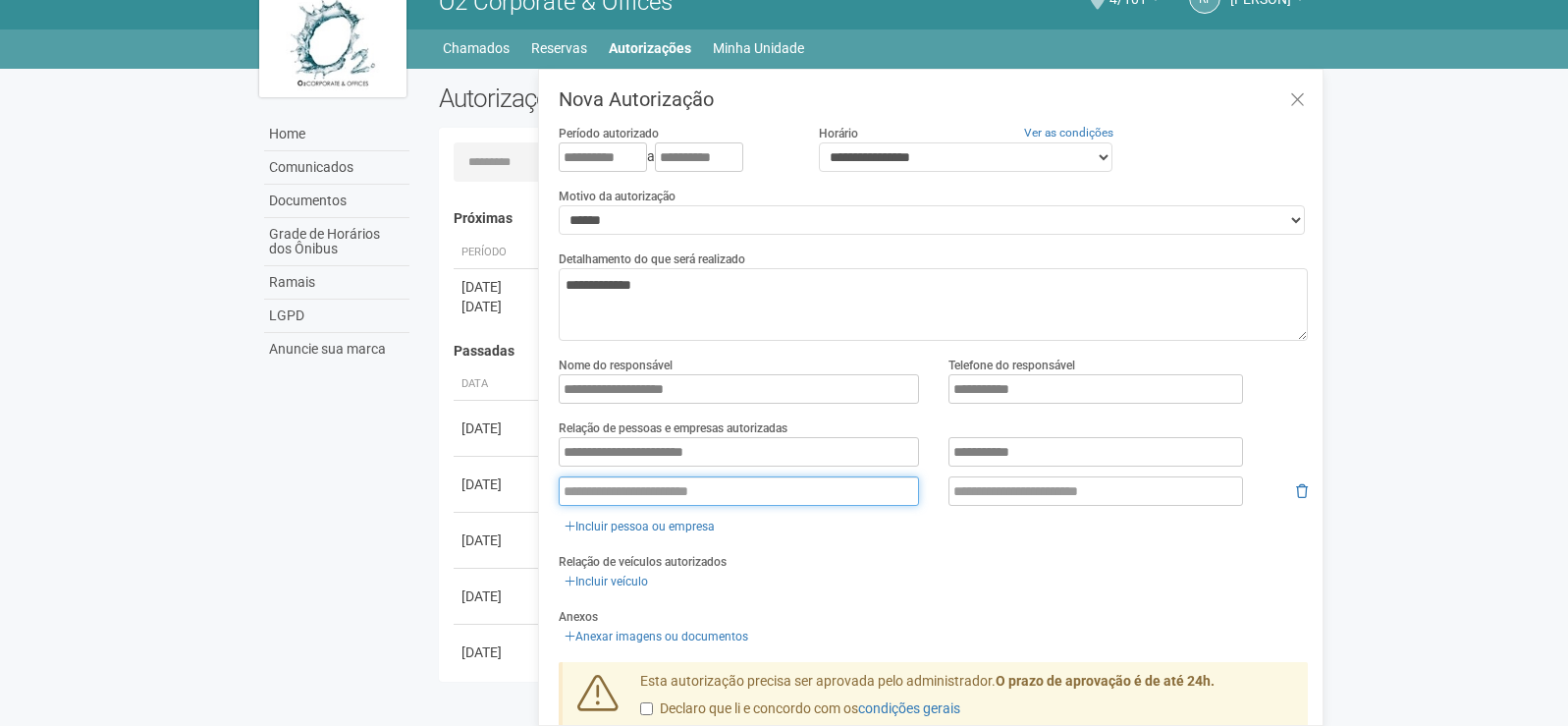click at bounding box center [738, 491] 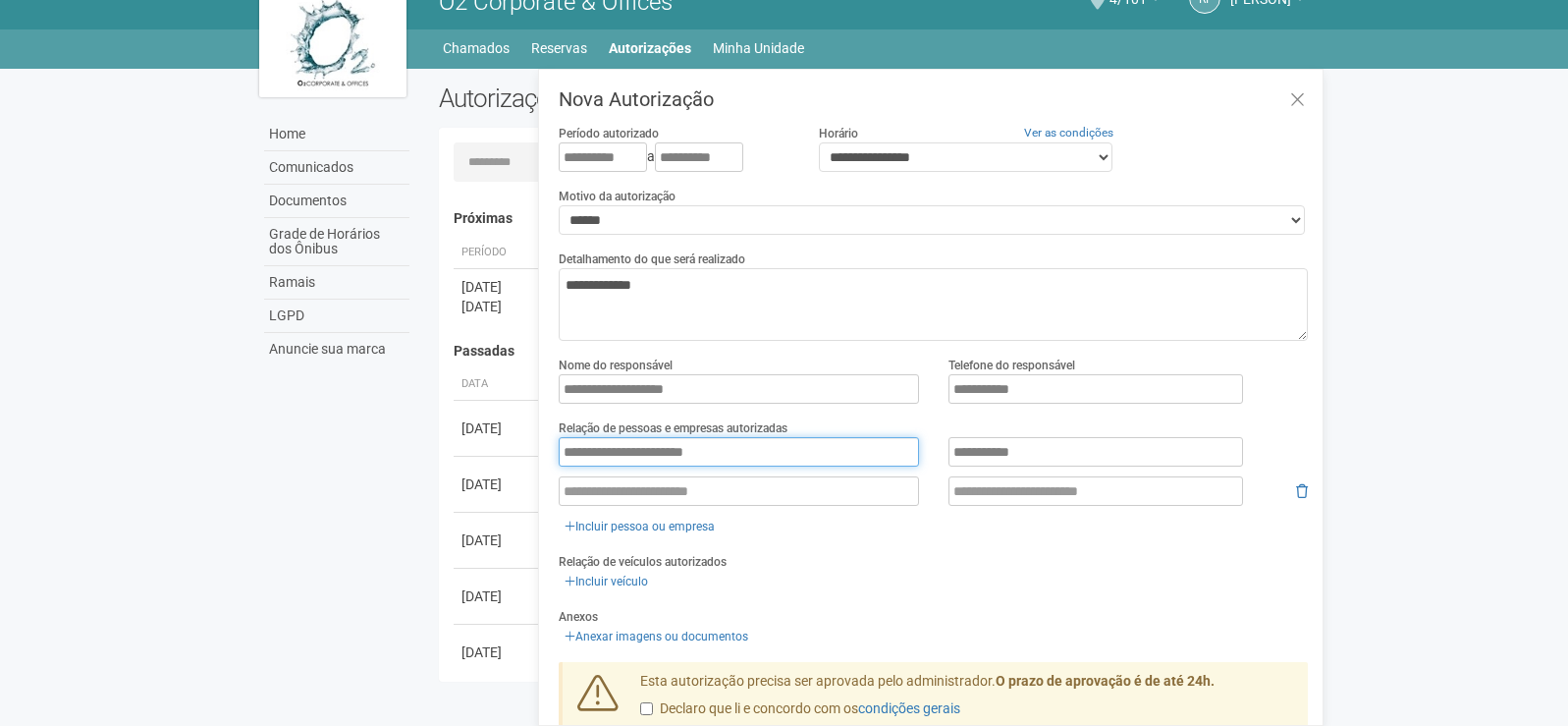 drag, startPoint x: 723, startPoint y: 456, endPoint x: 619, endPoint y: 455, distance: 104.004808 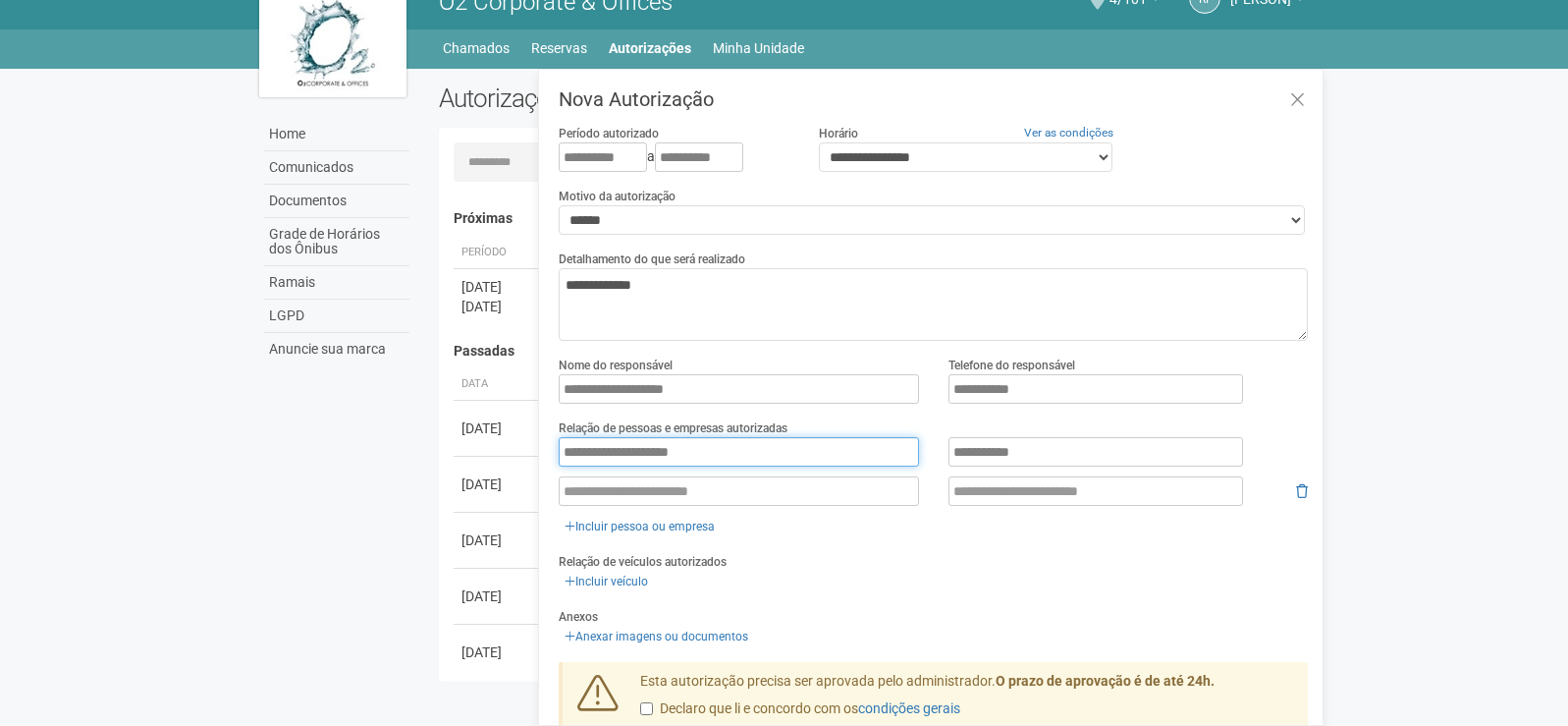 type on "**********" 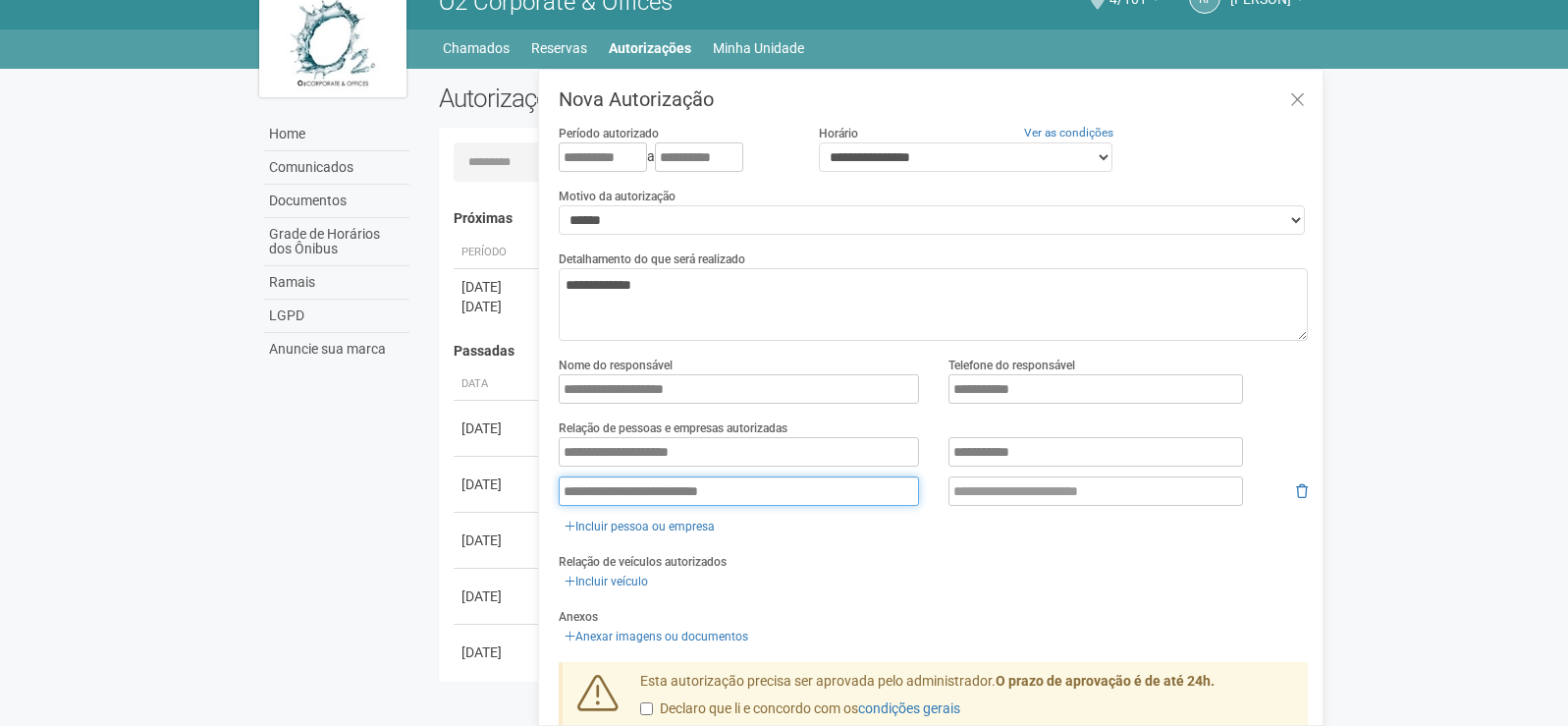 type on "**********" 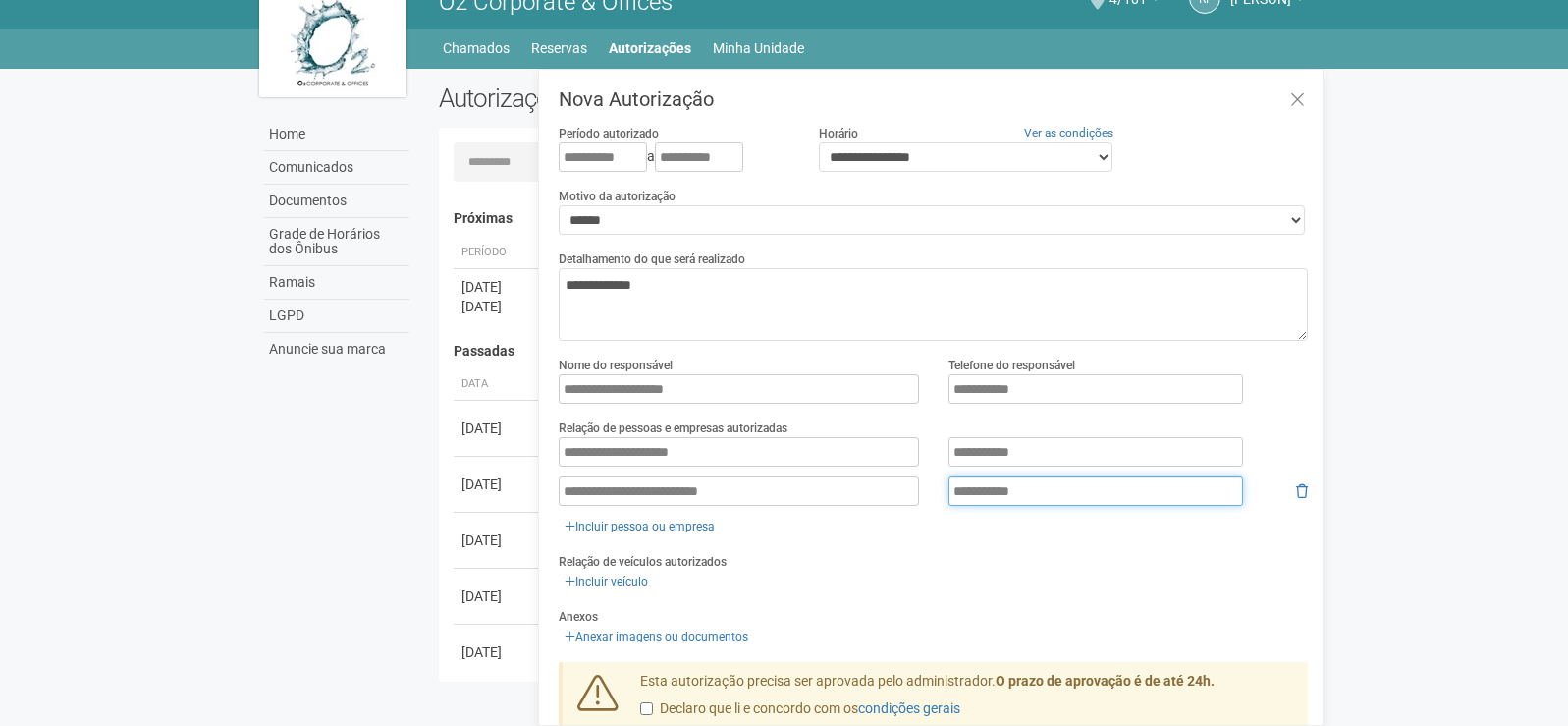 scroll, scrollTop: 89, scrollLeft: 0, axis: vertical 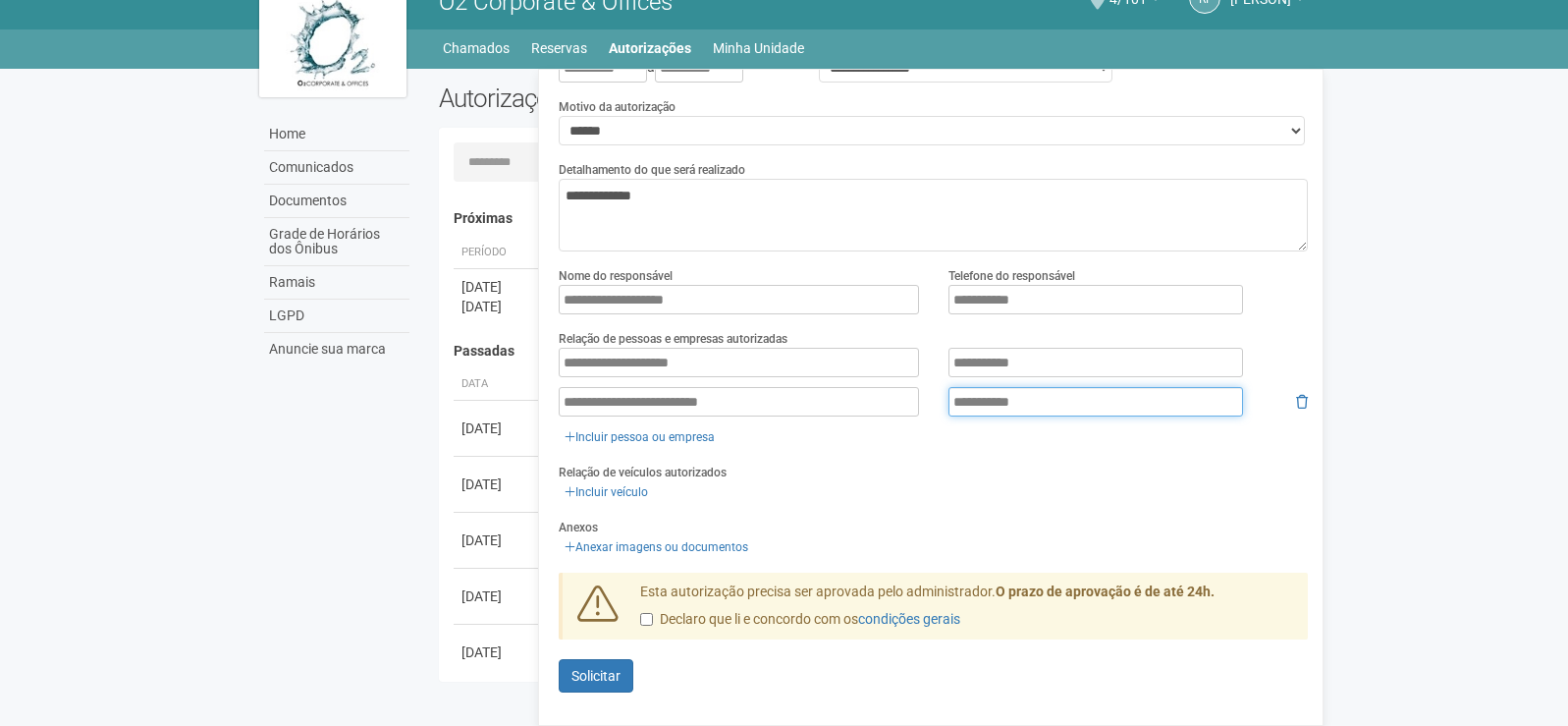 type on "**********" 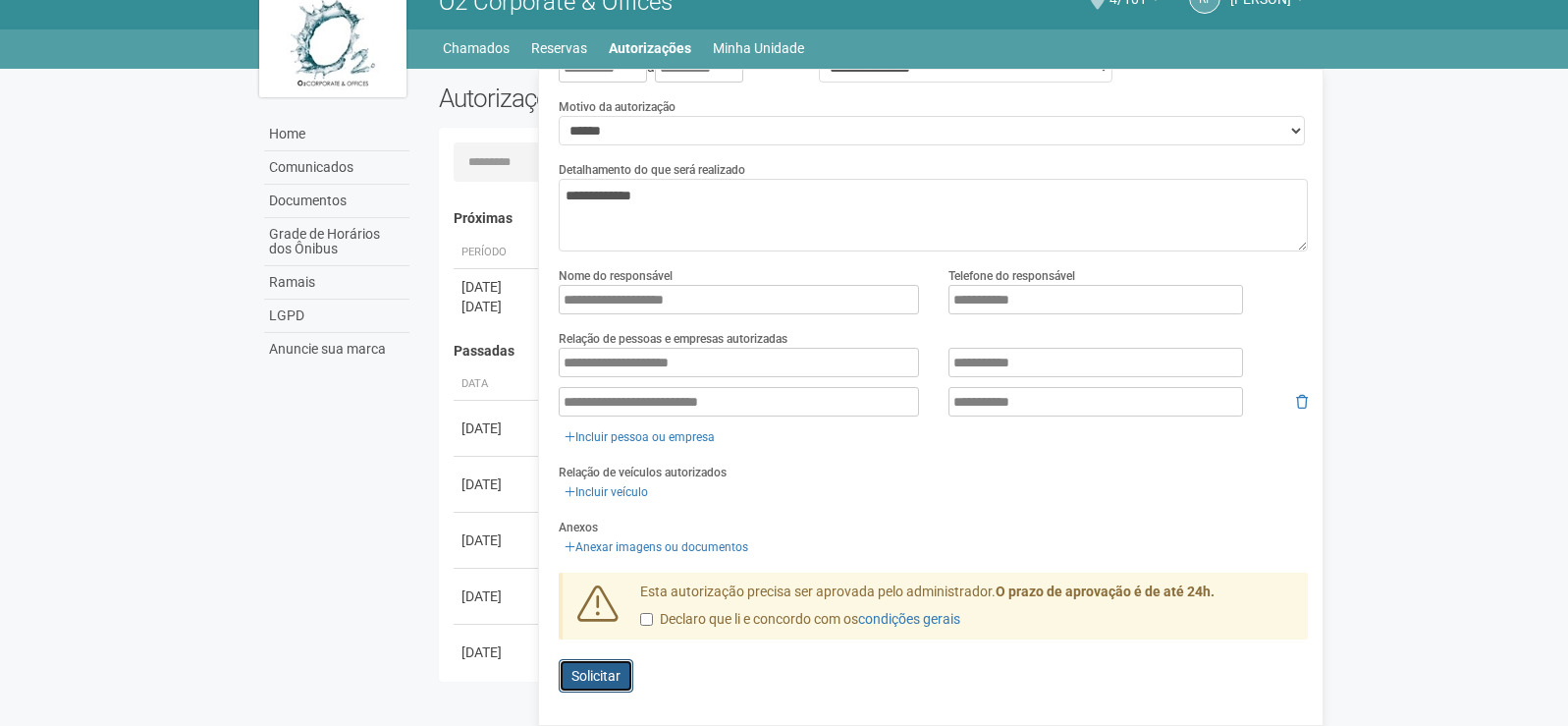 click on "Solicitar" at bounding box center (596, 676) 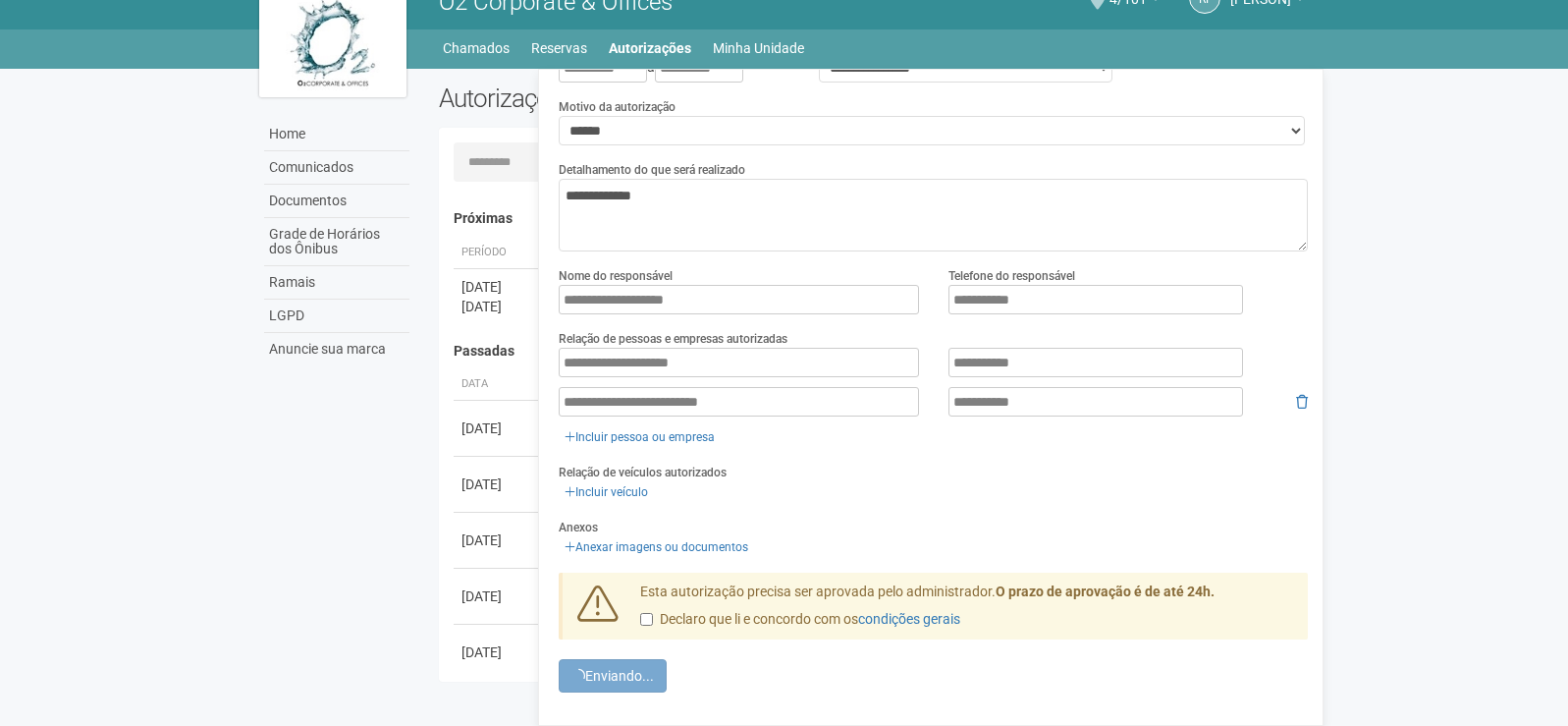 scroll, scrollTop: 0, scrollLeft: 0, axis: both 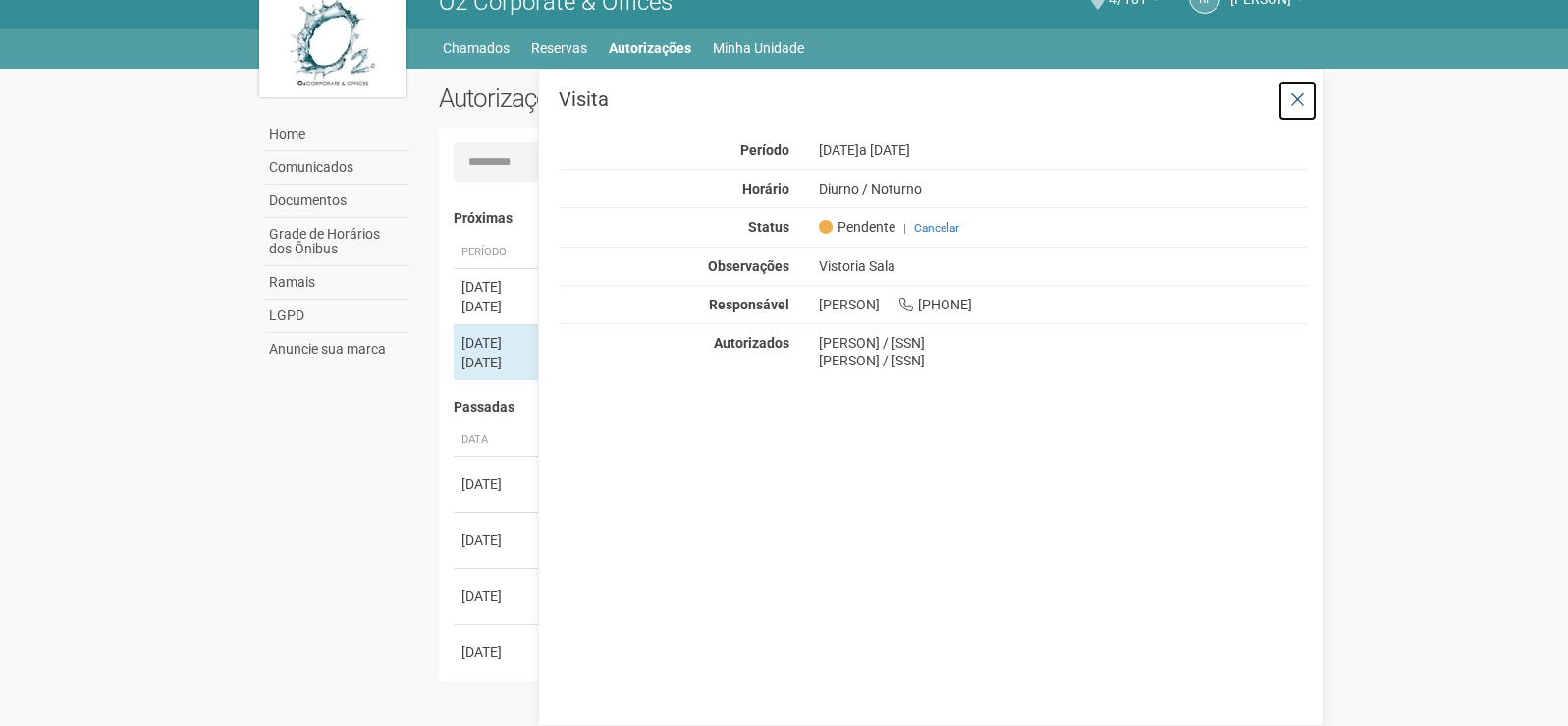 click at bounding box center (1297, 100) 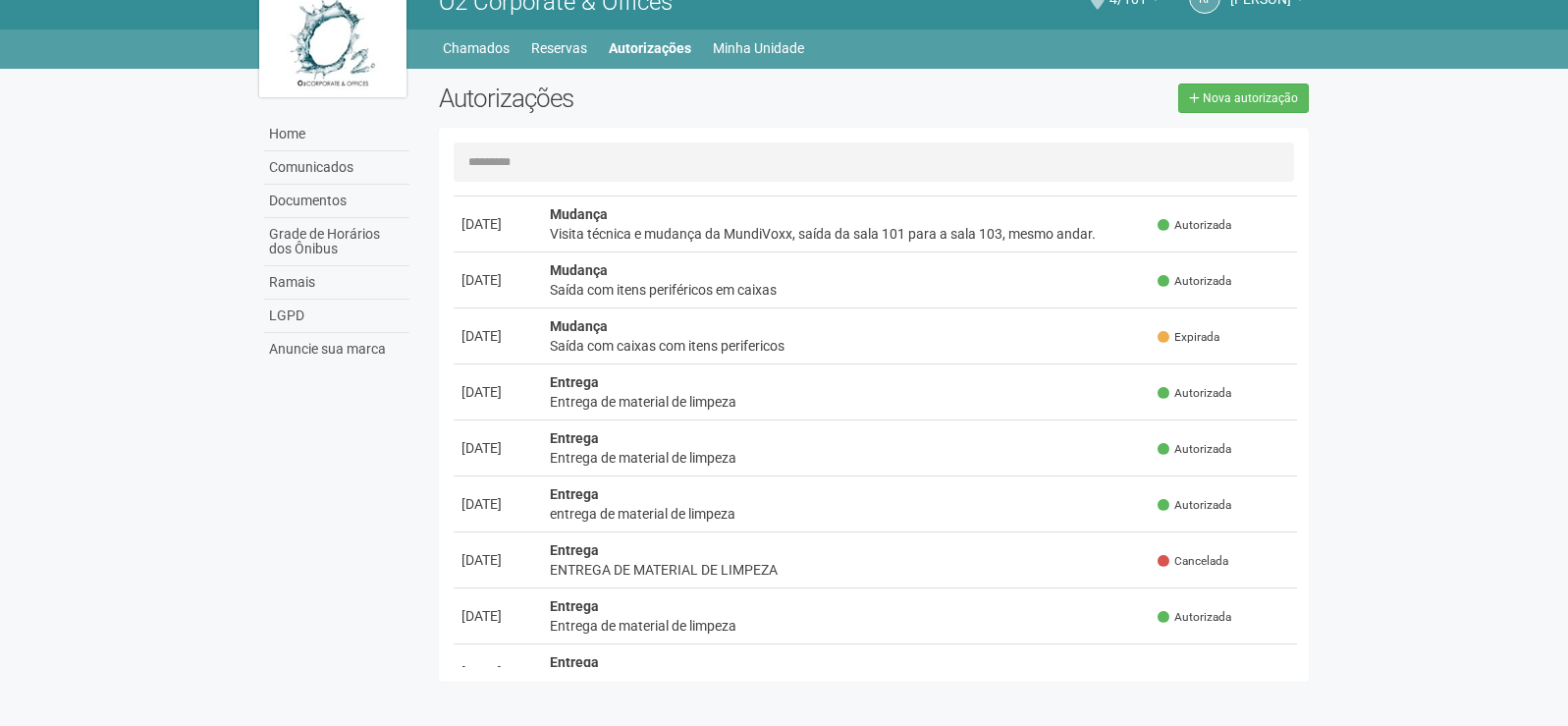 scroll, scrollTop: 0, scrollLeft: 0, axis: both 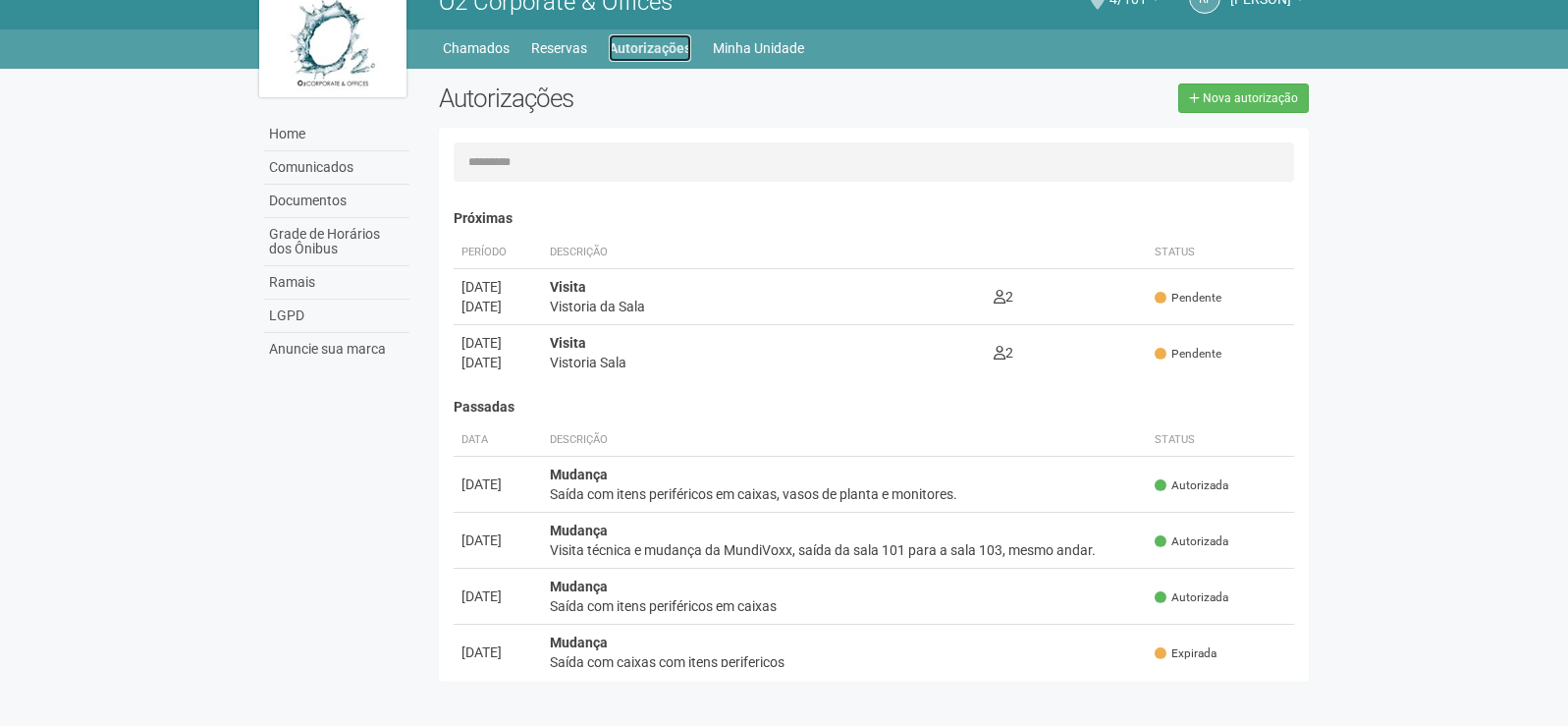 click on "Autorizações" at bounding box center [650, 48] 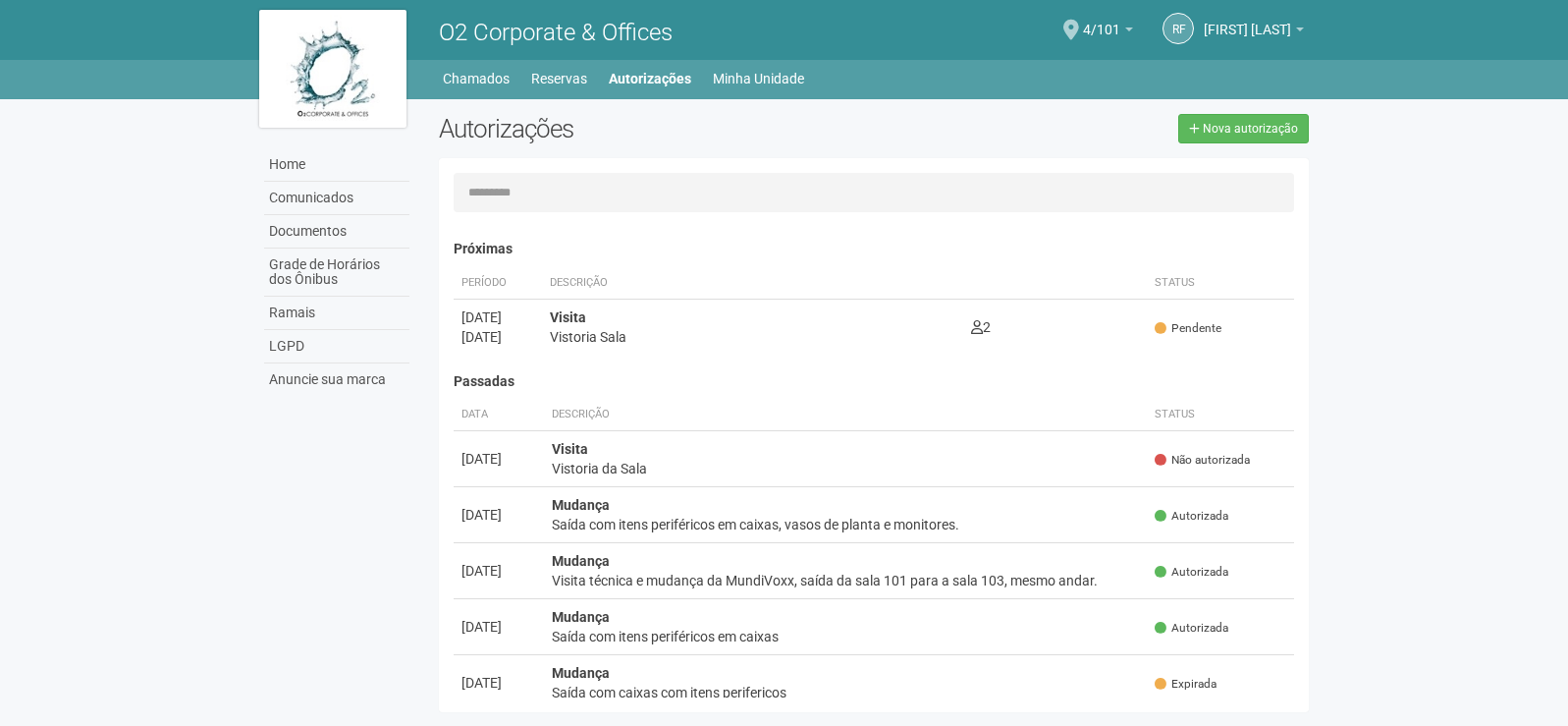 scroll, scrollTop: 0, scrollLeft: 0, axis: both 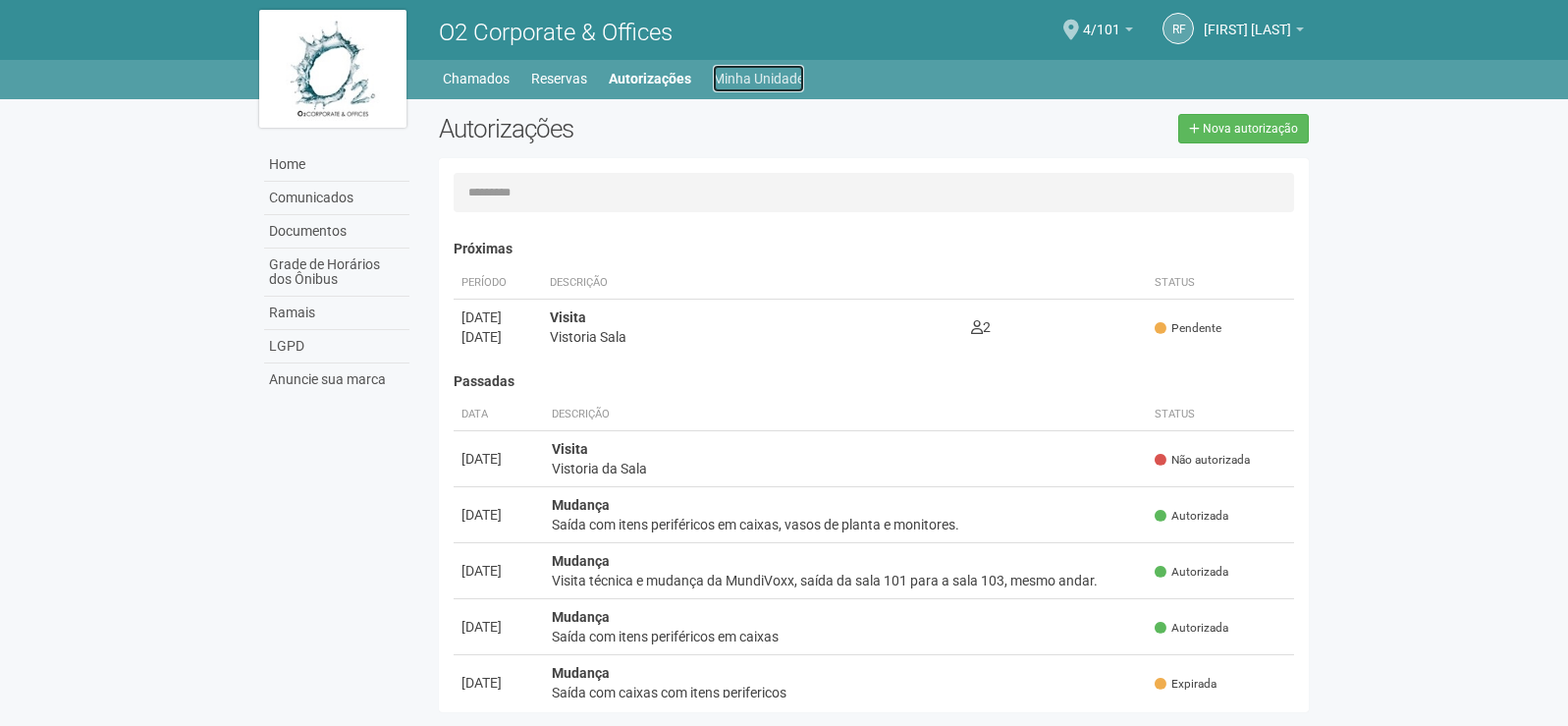 click on "Minha Unidade" at bounding box center [758, 79] 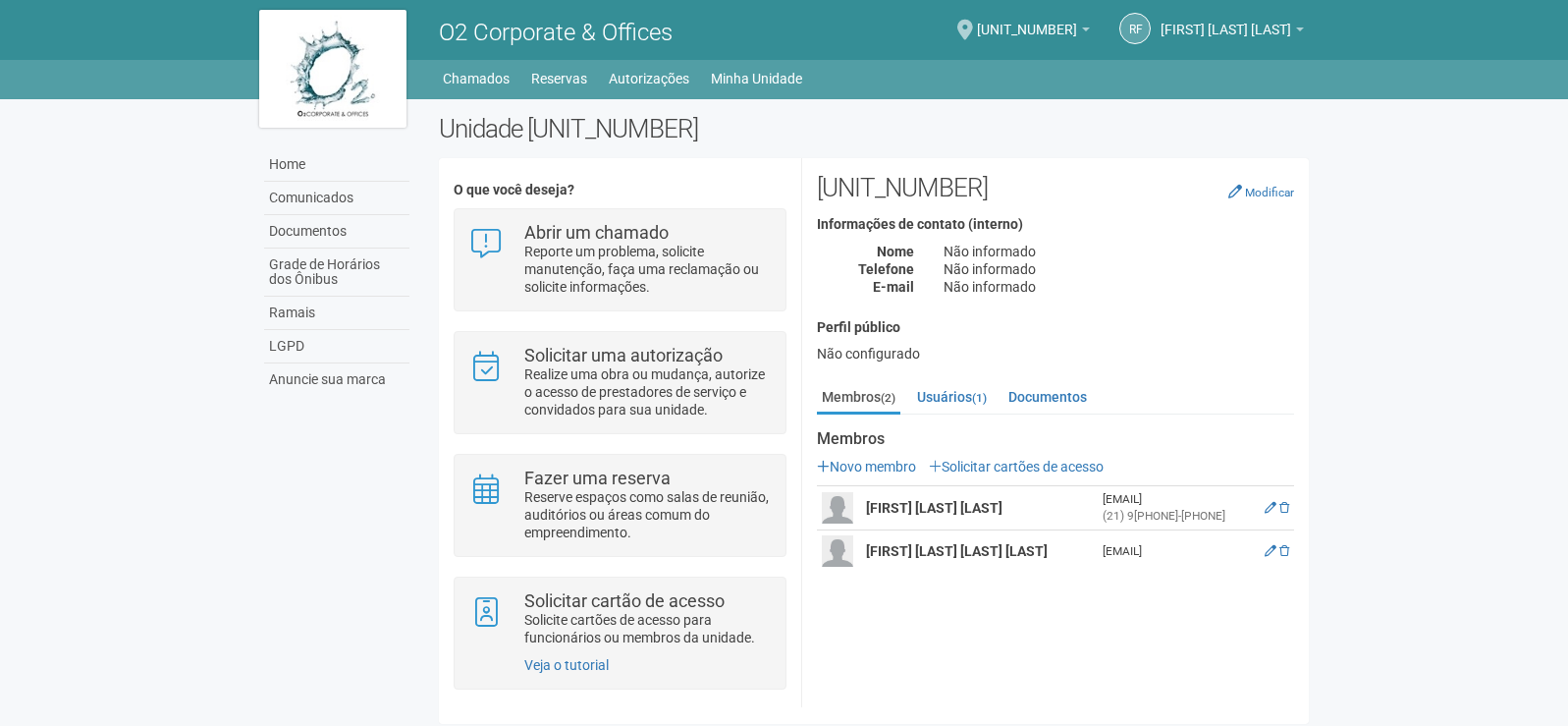 scroll, scrollTop: 0, scrollLeft: 0, axis: both 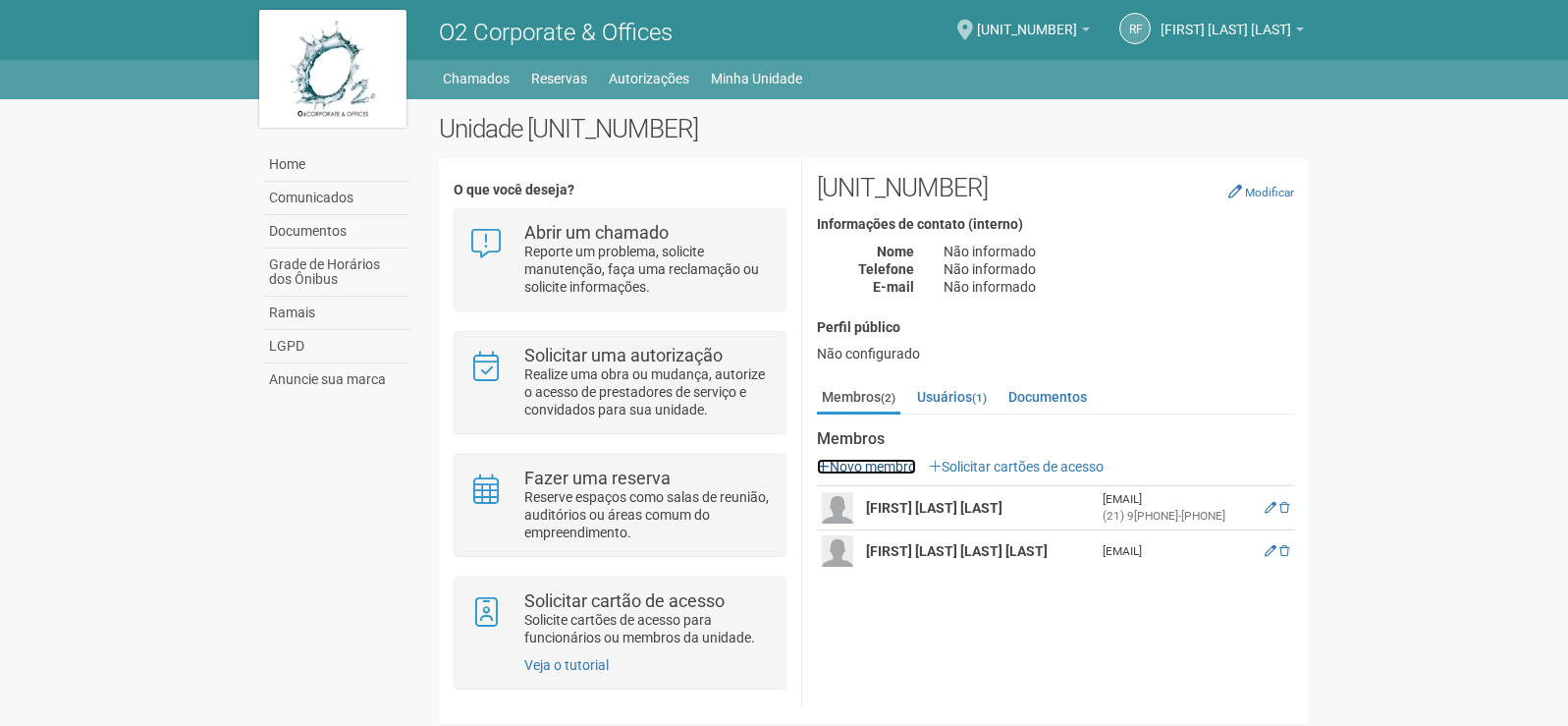 click on "Novo membro" at bounding box center [866, 467] 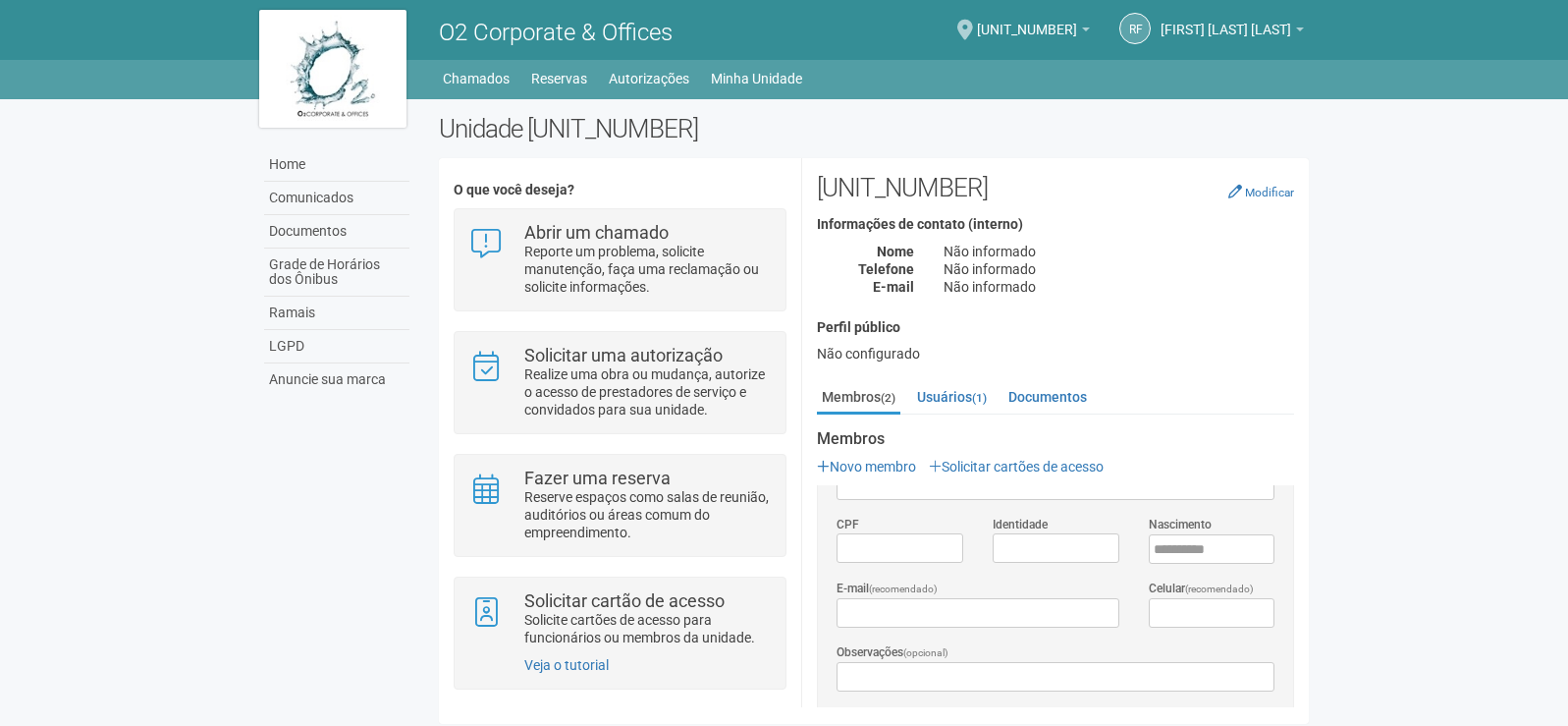 scroll, scrollTop: 0, scrollLeft: 0, axis: both 